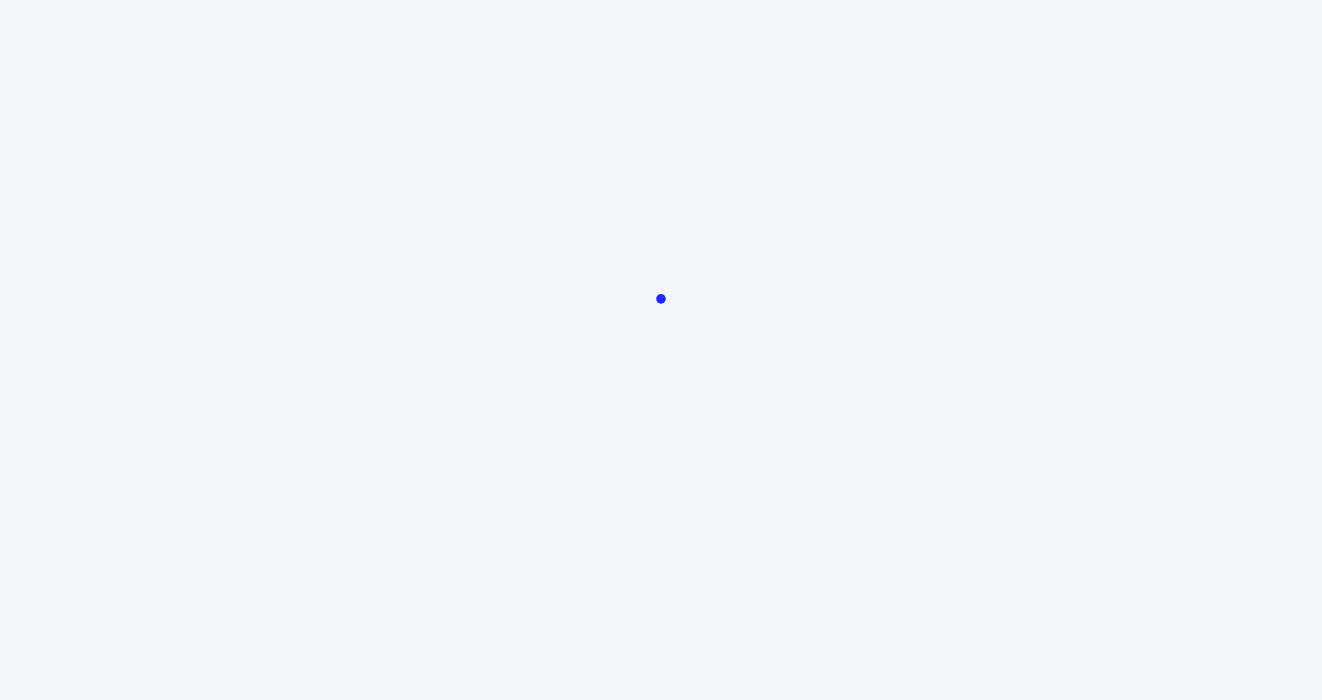 scroll, scrollTop: 0, scrollLeft: 0, axis: both 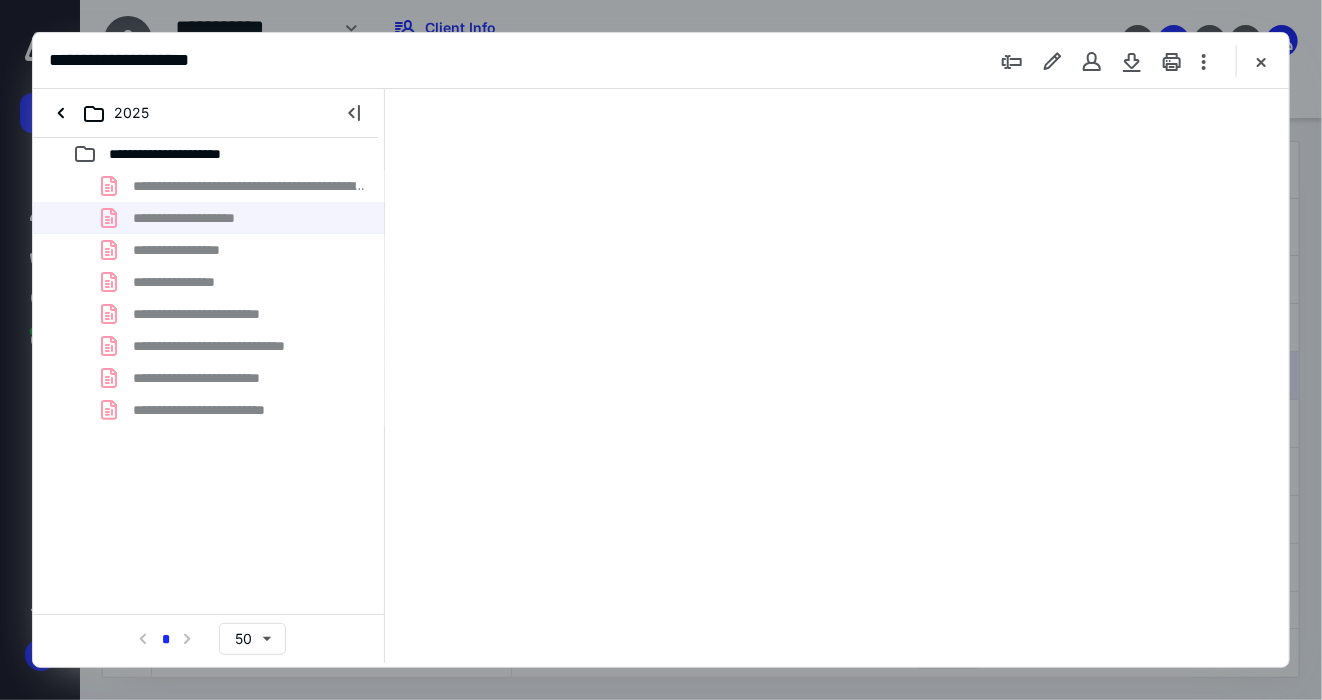 type on "145" 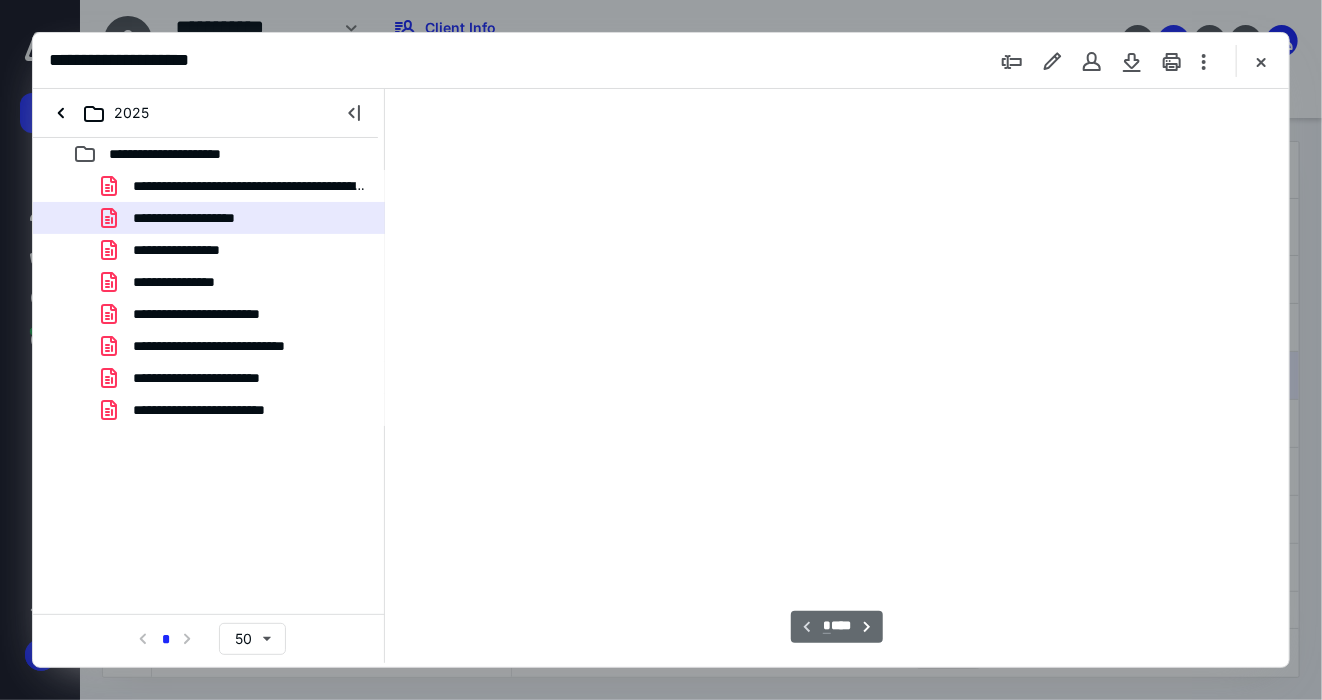 scroll, scrollTop: 82, scrollLeft: 0, axis: vertical 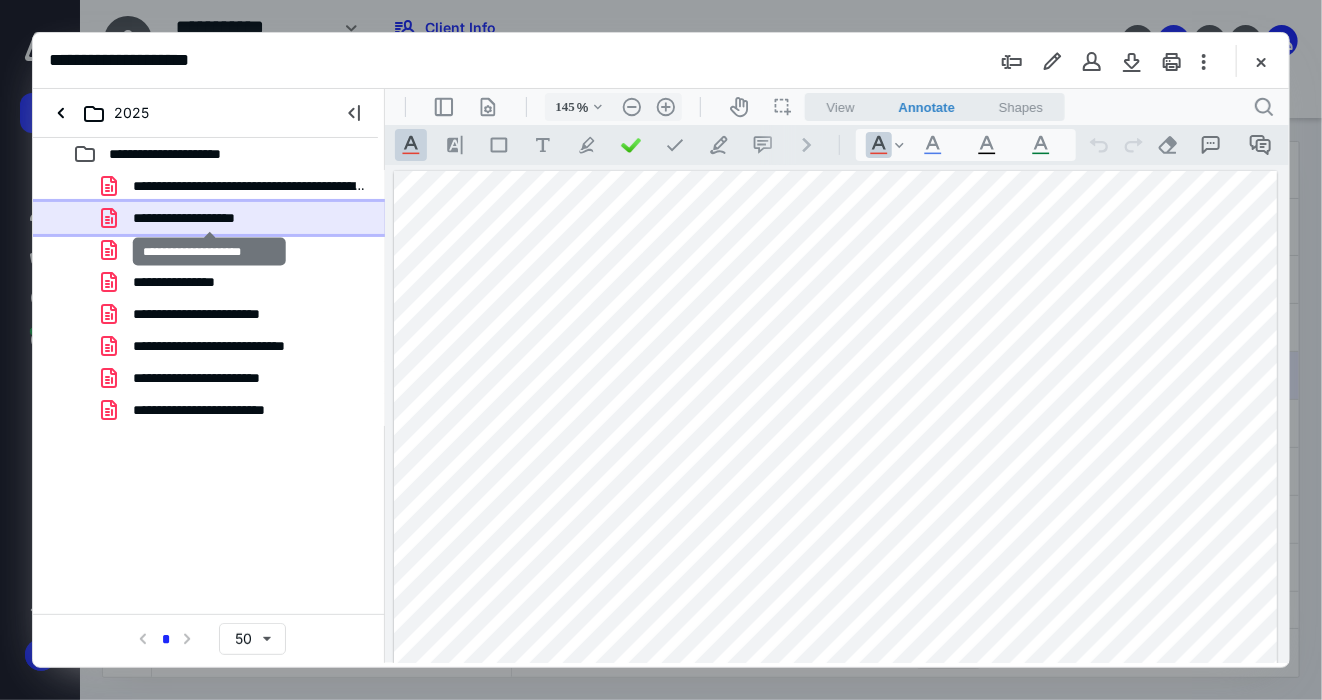 click on "**********" at bounding box center [209, 218] 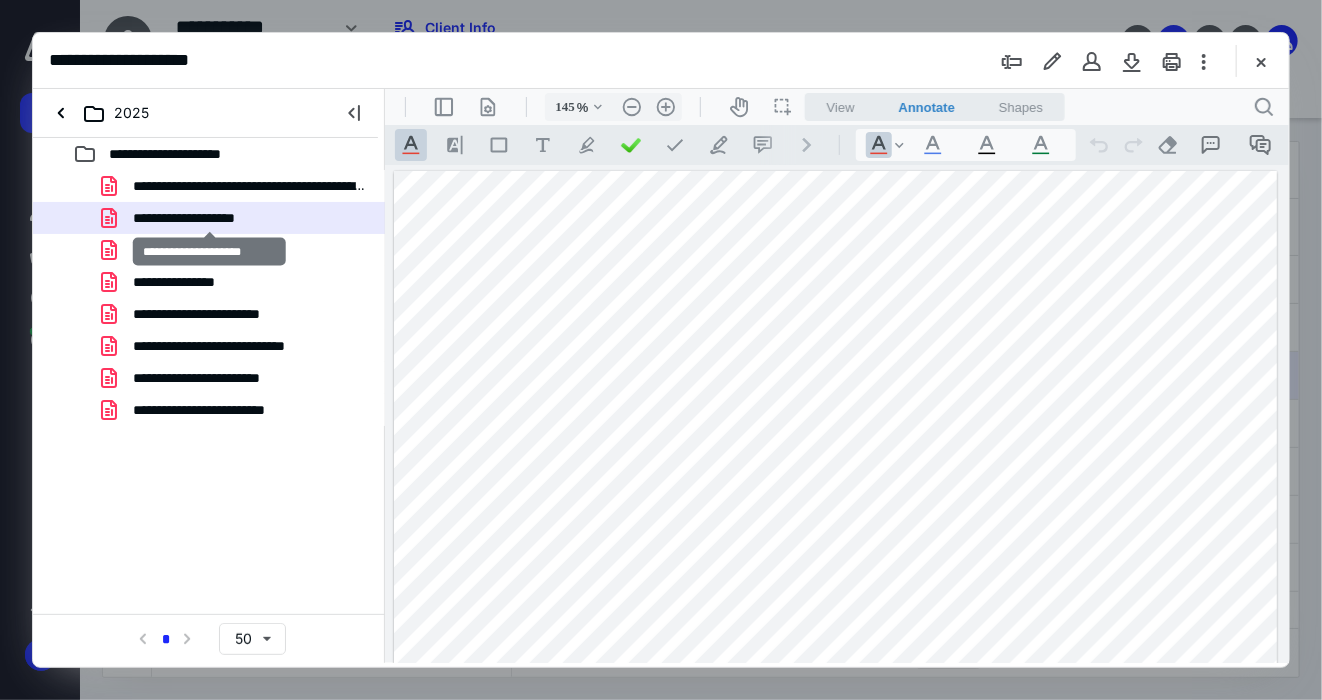 click on "**********" at bounding box center [209, 218] 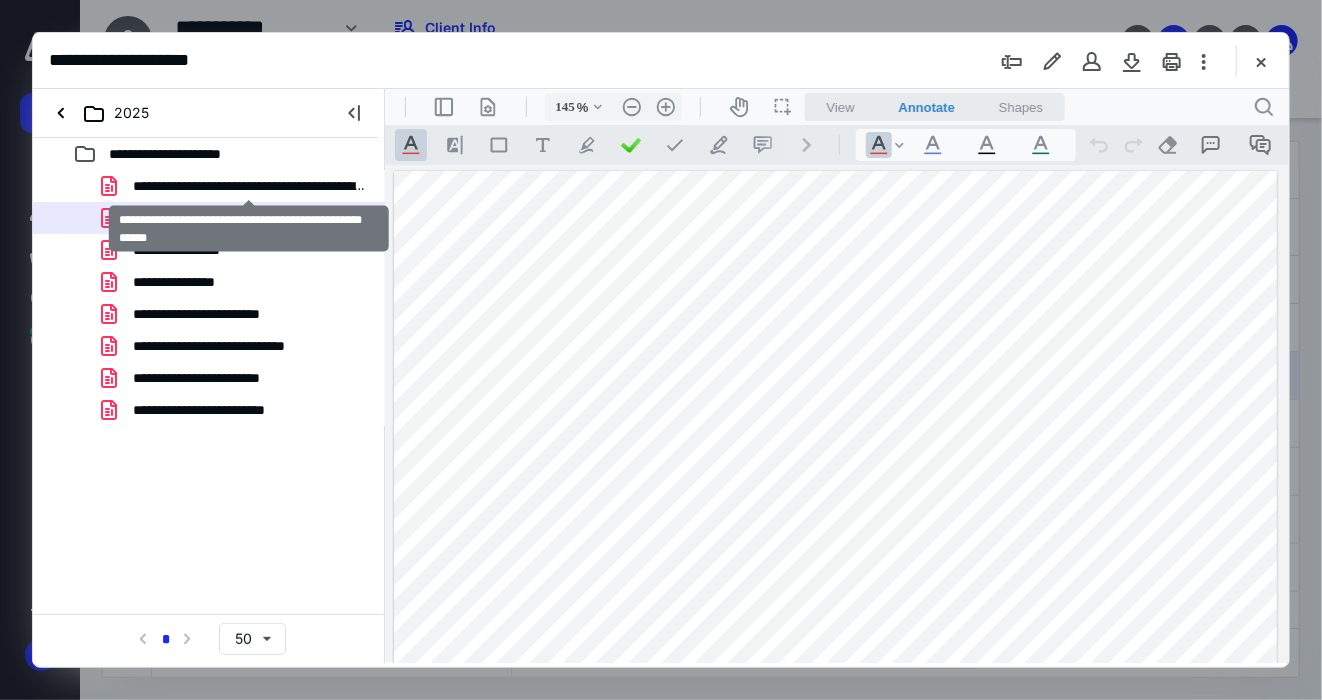 click on "**********" at bounding box center (249, 186) 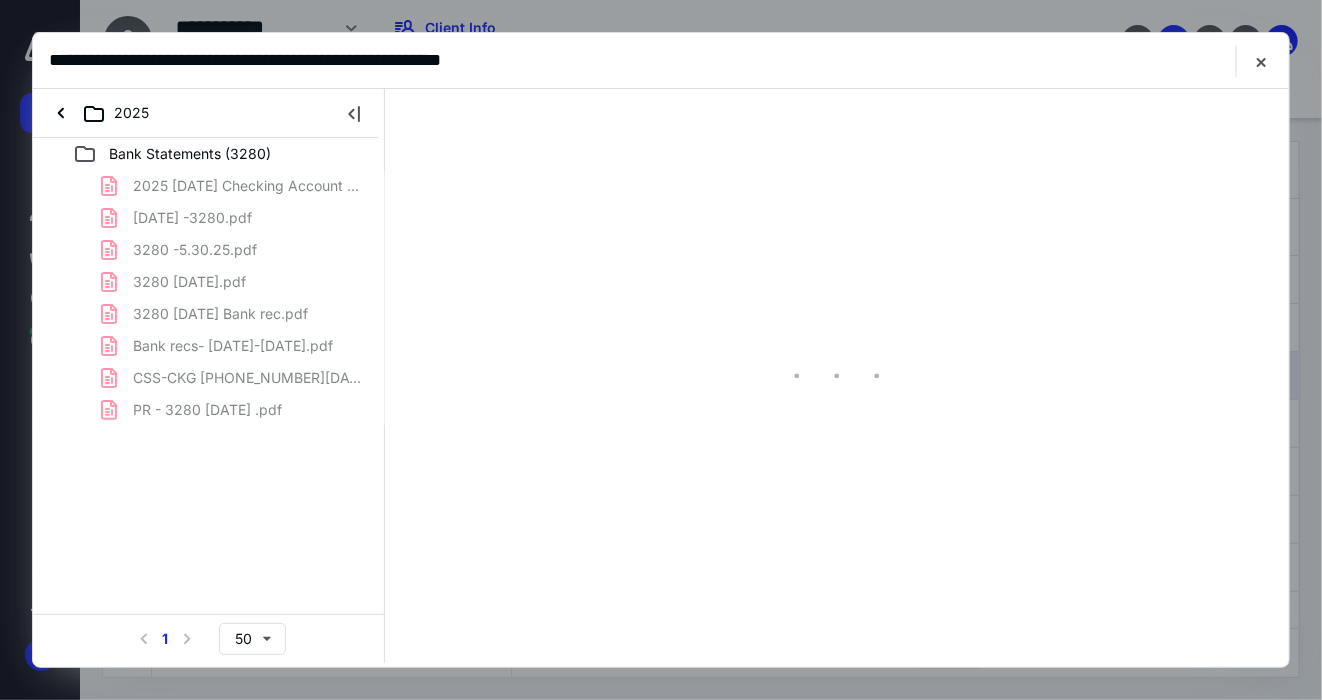 scroll, scrollTop: 0, scrollLeft: 0, axis: both 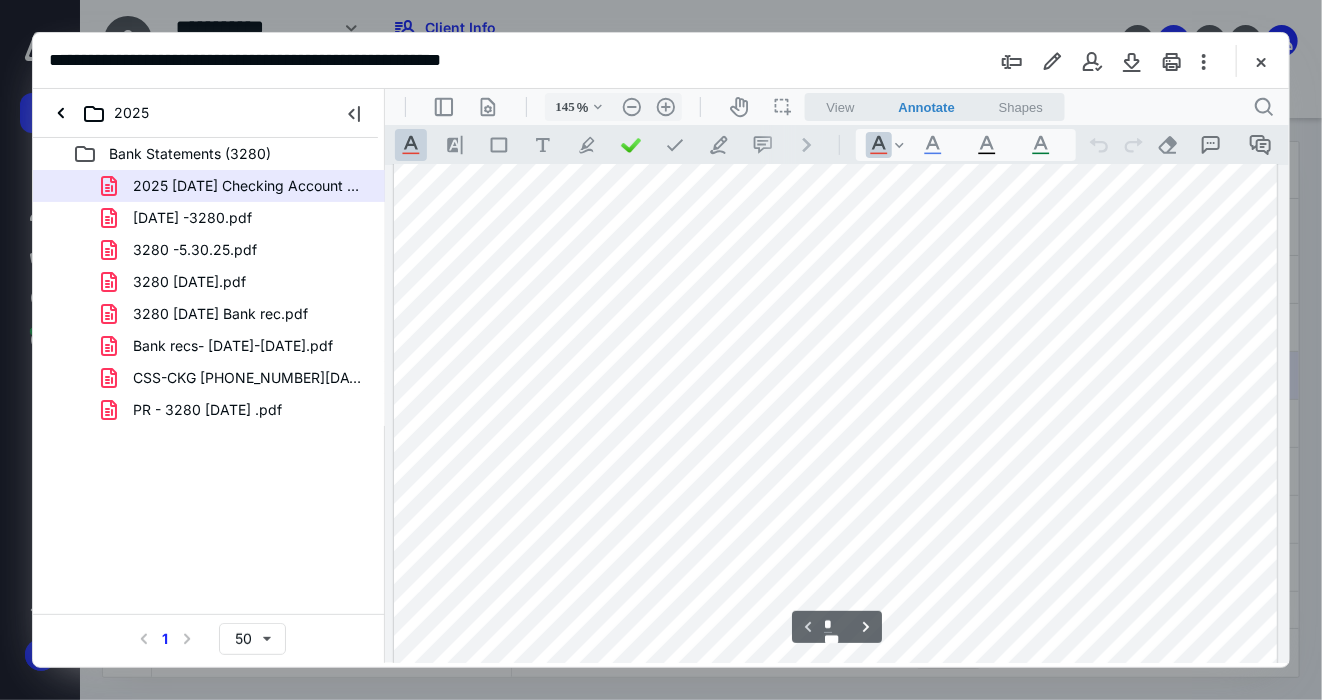 click on "2025-06-30 -3280.pdf" at bounding box center [192, 218] 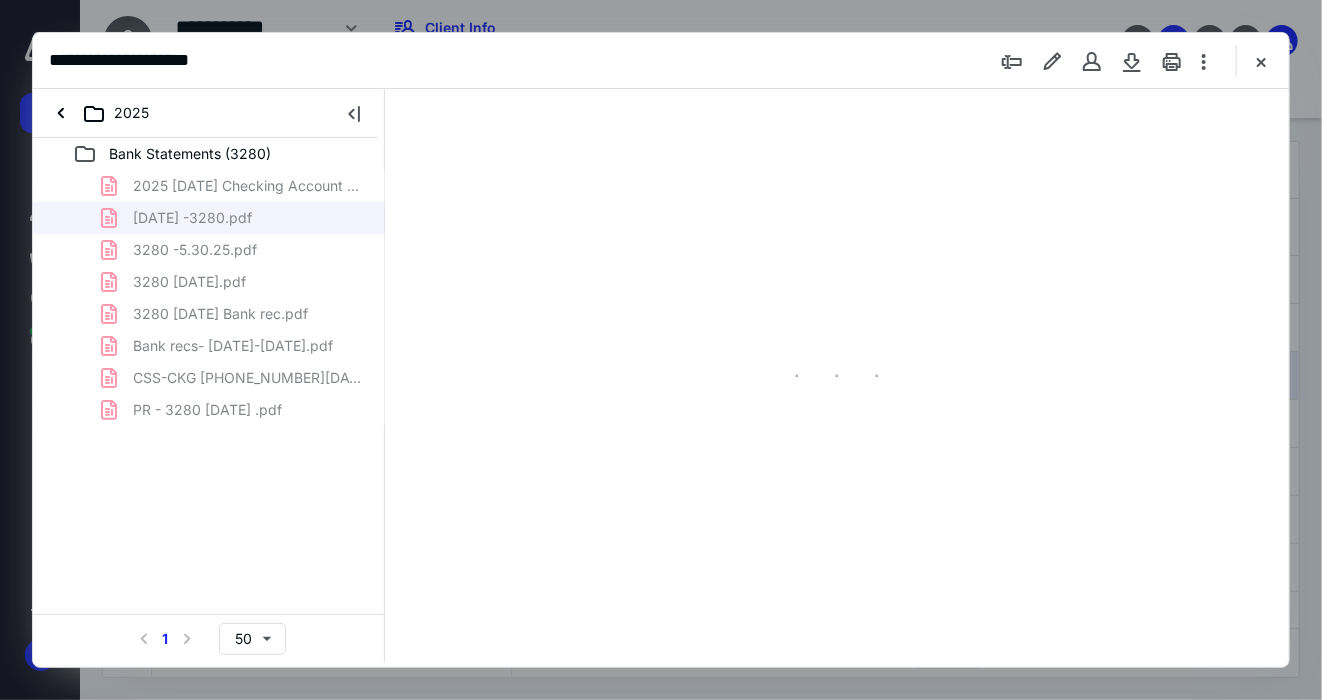 type on "145" 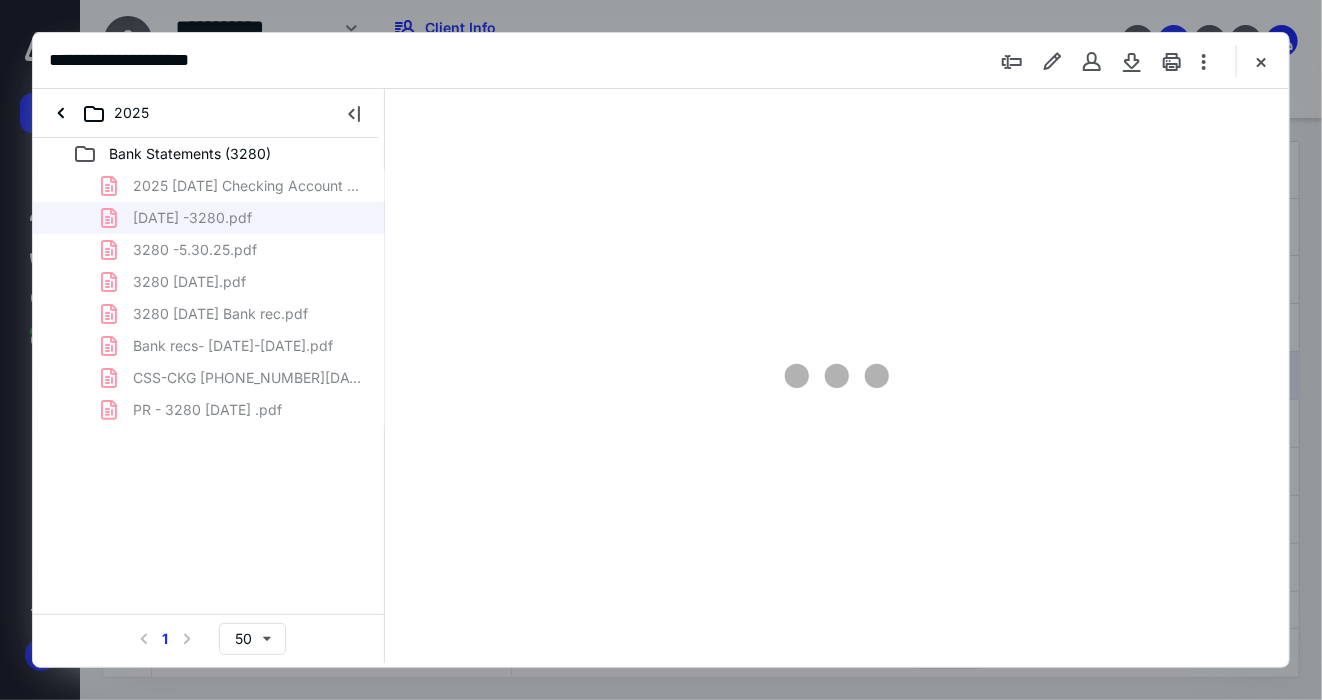 scroll, scrollTop: 82, scrollLeft: 0, axis: vertical 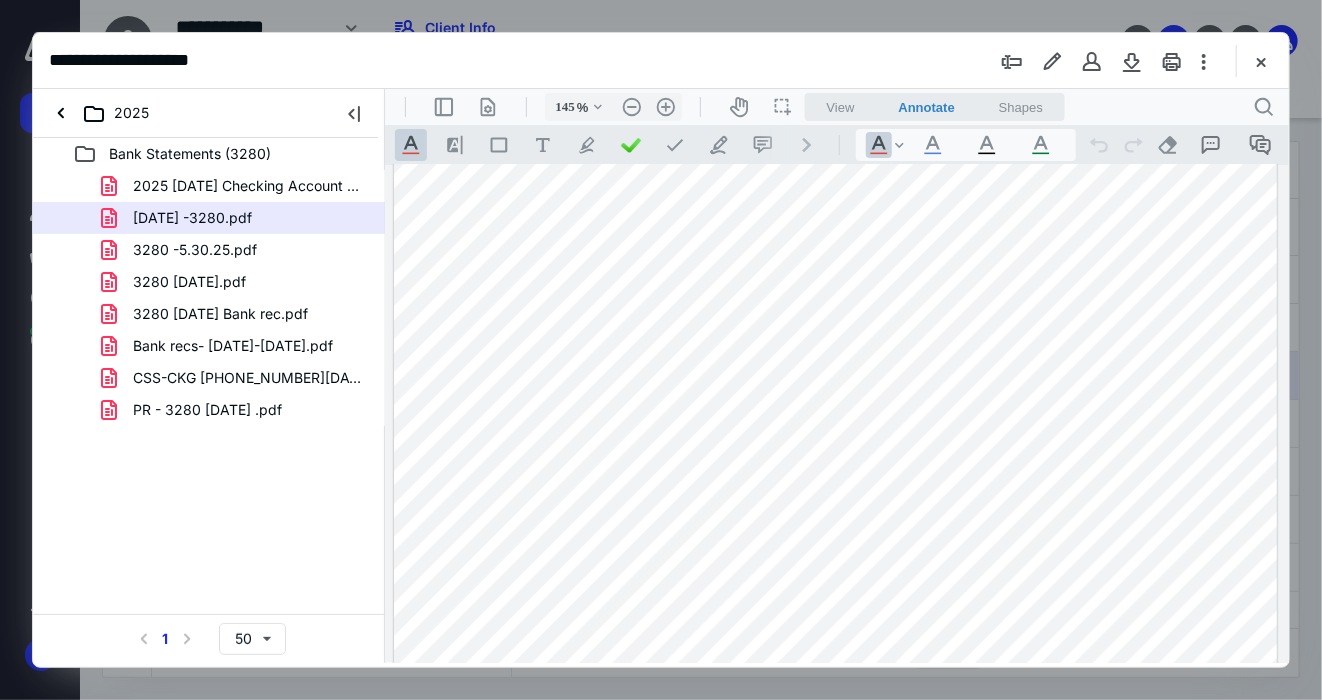 click on "2025" at bounding box center [103, 113] 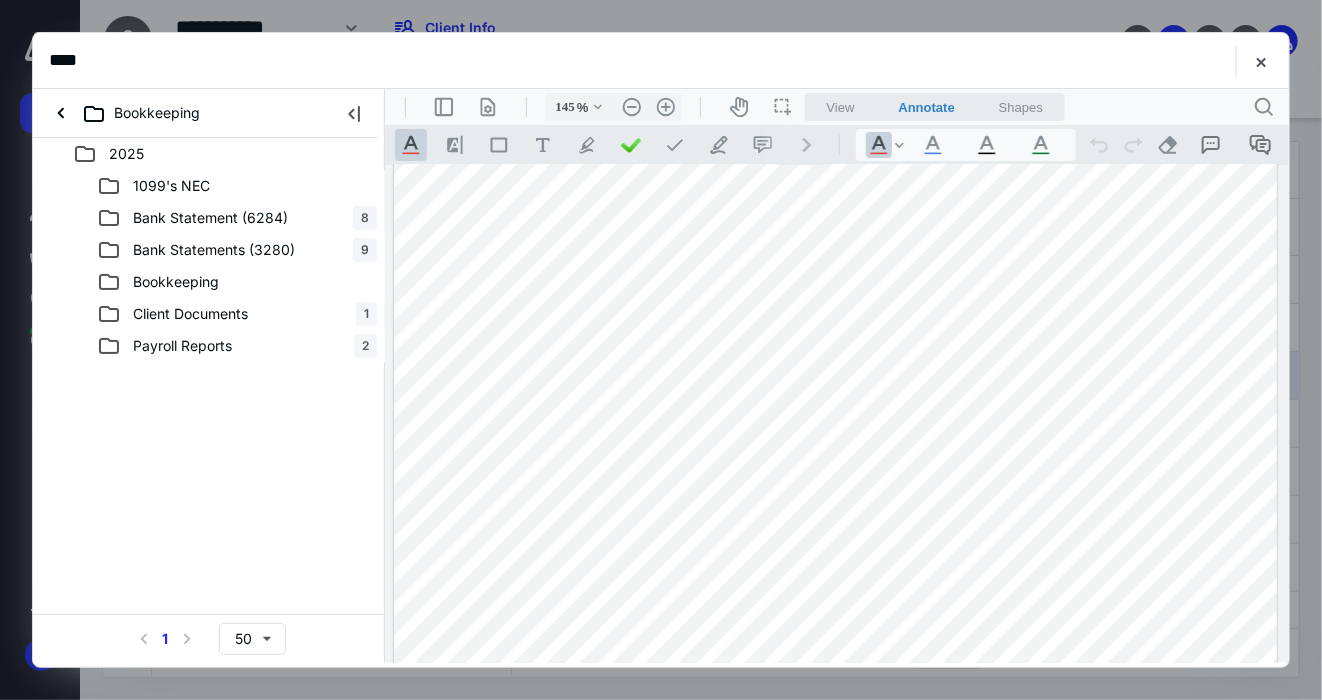 click on "Bookkeeping" at bounding box center [176, 282] 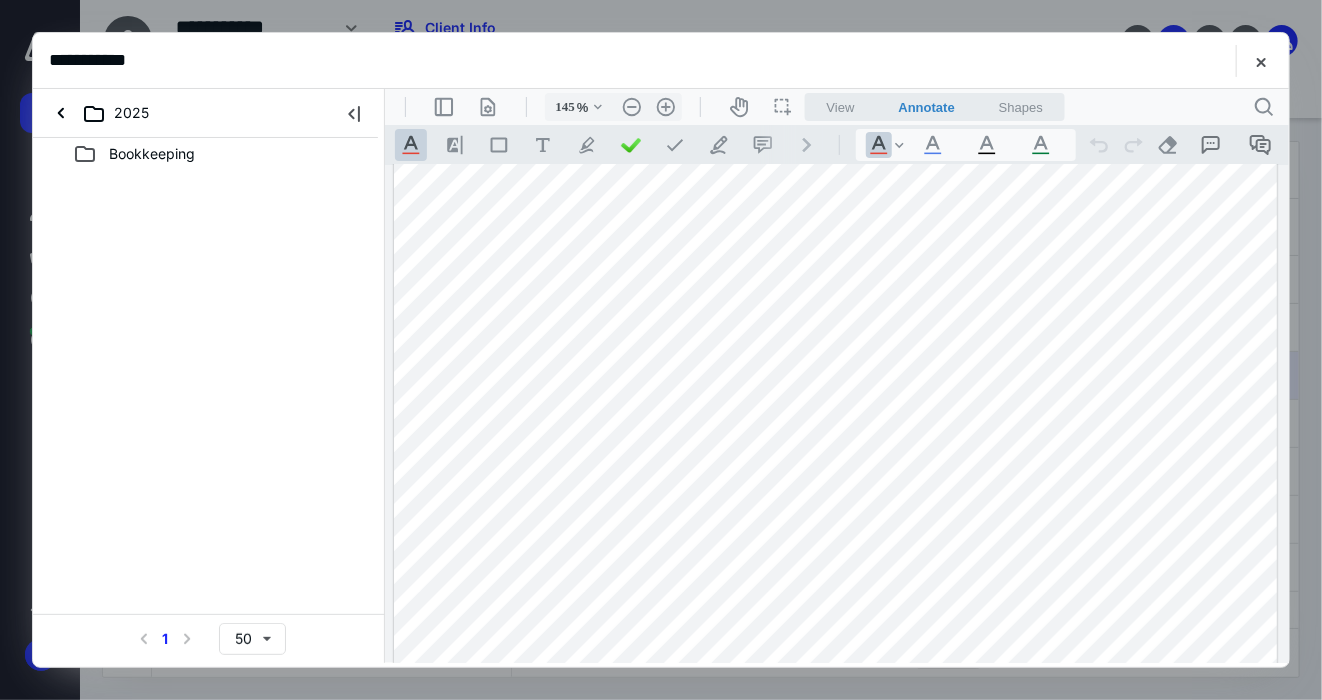 click on "Bookkeeping" at bounding box center [152, 154] 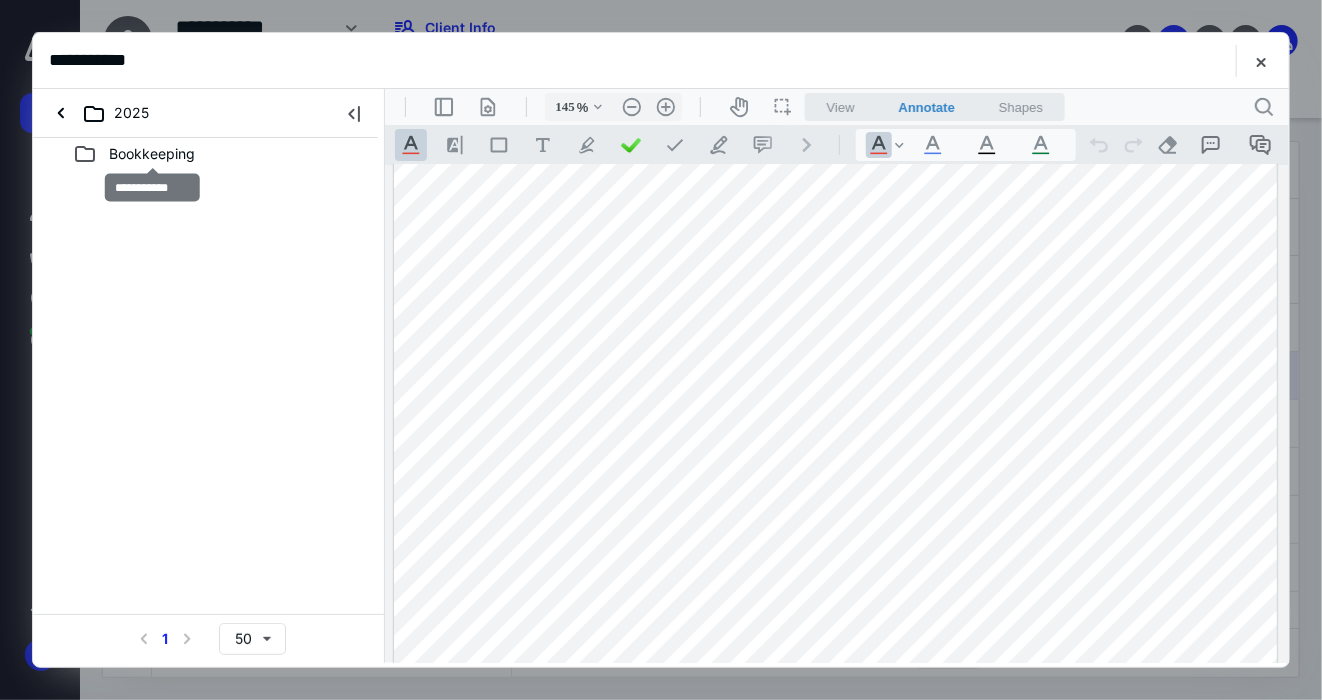 click on "Bookkeeping" at bounding box center (152, 154) 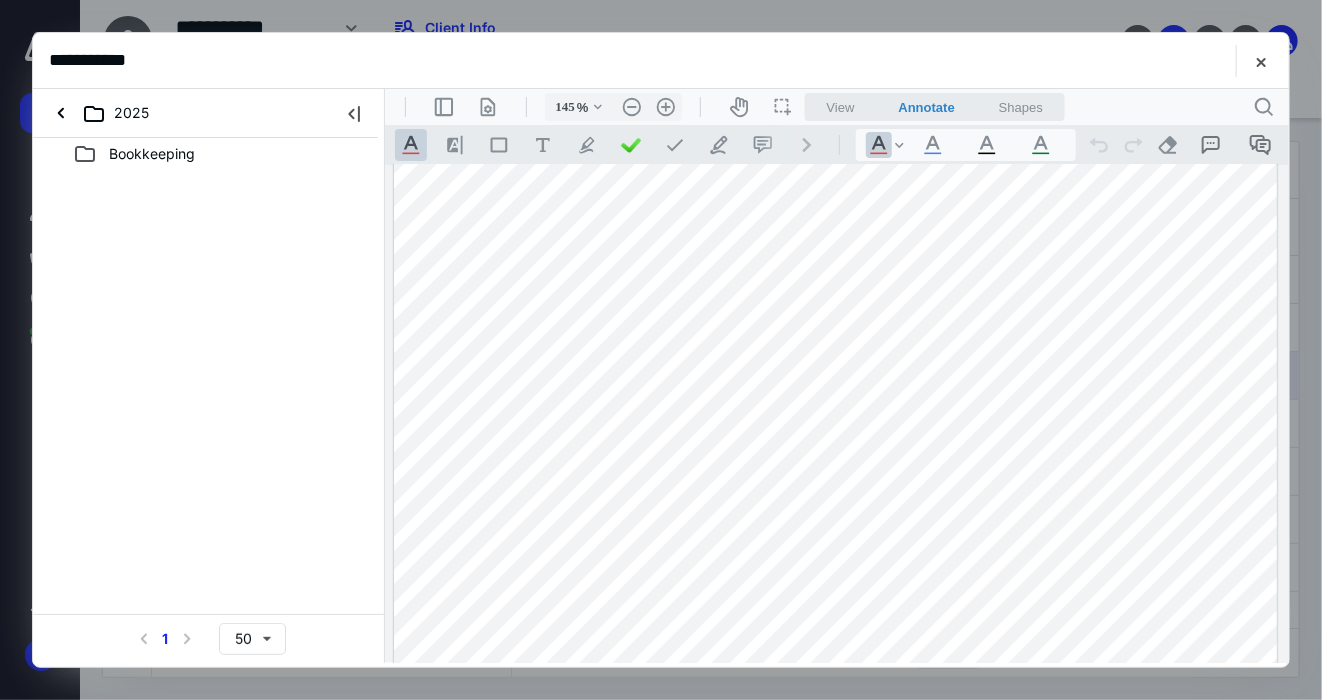 click on "Bookkeeping" at bounding box center (209, 154) 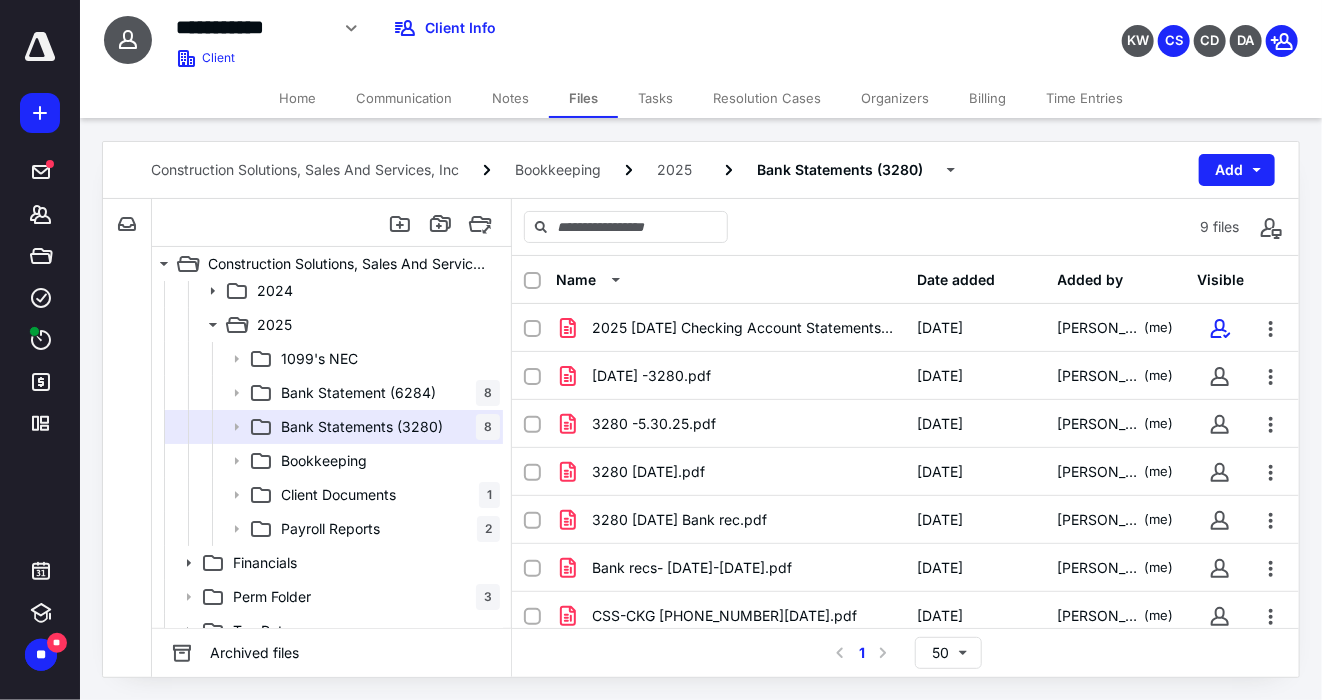 scroll, scrollTop: 60, scrollLeft: 0, axis: vertical 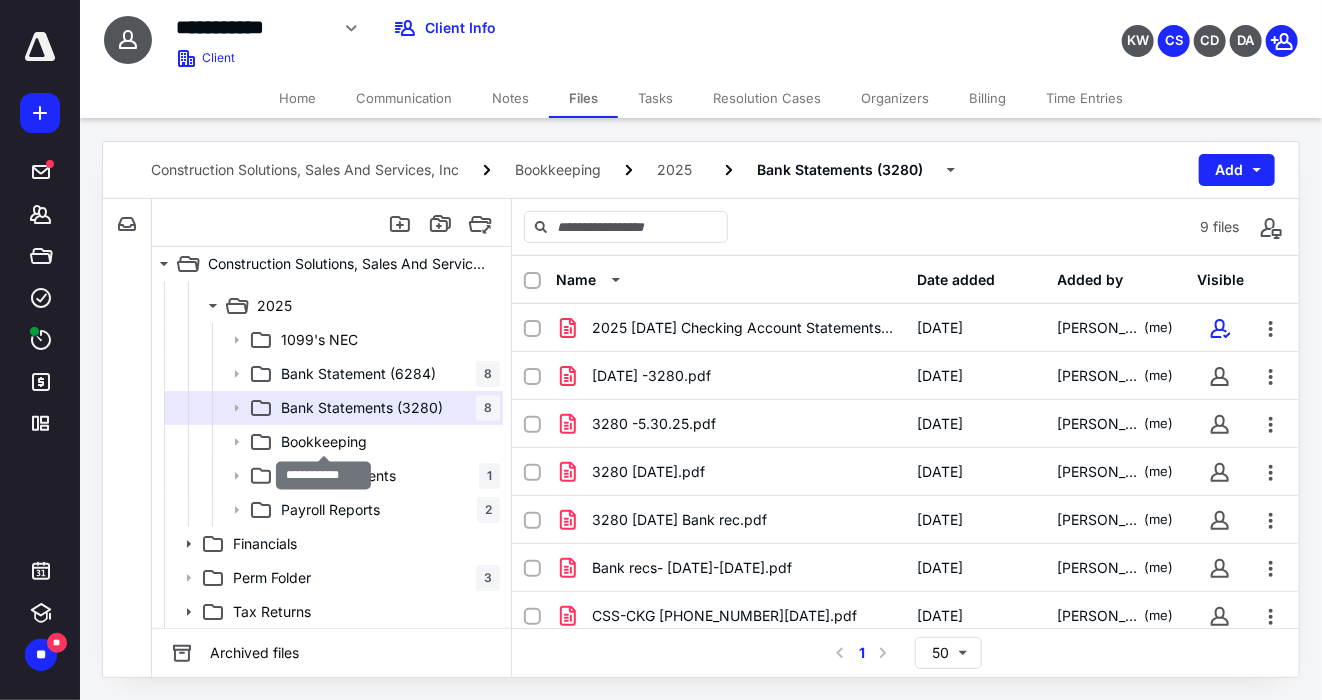 click on "Bookkeeping" at bounding box center (324, 442) 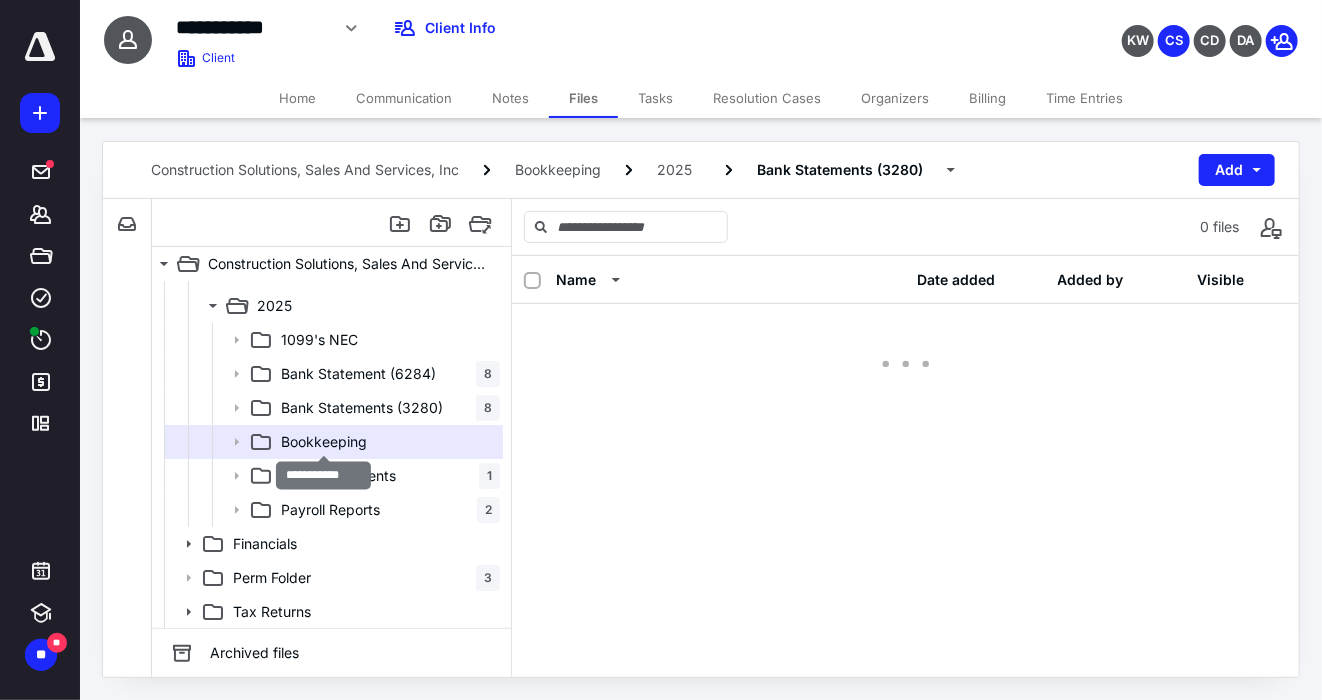 click on "Bookkeeping" at bounding box center [324, 442] 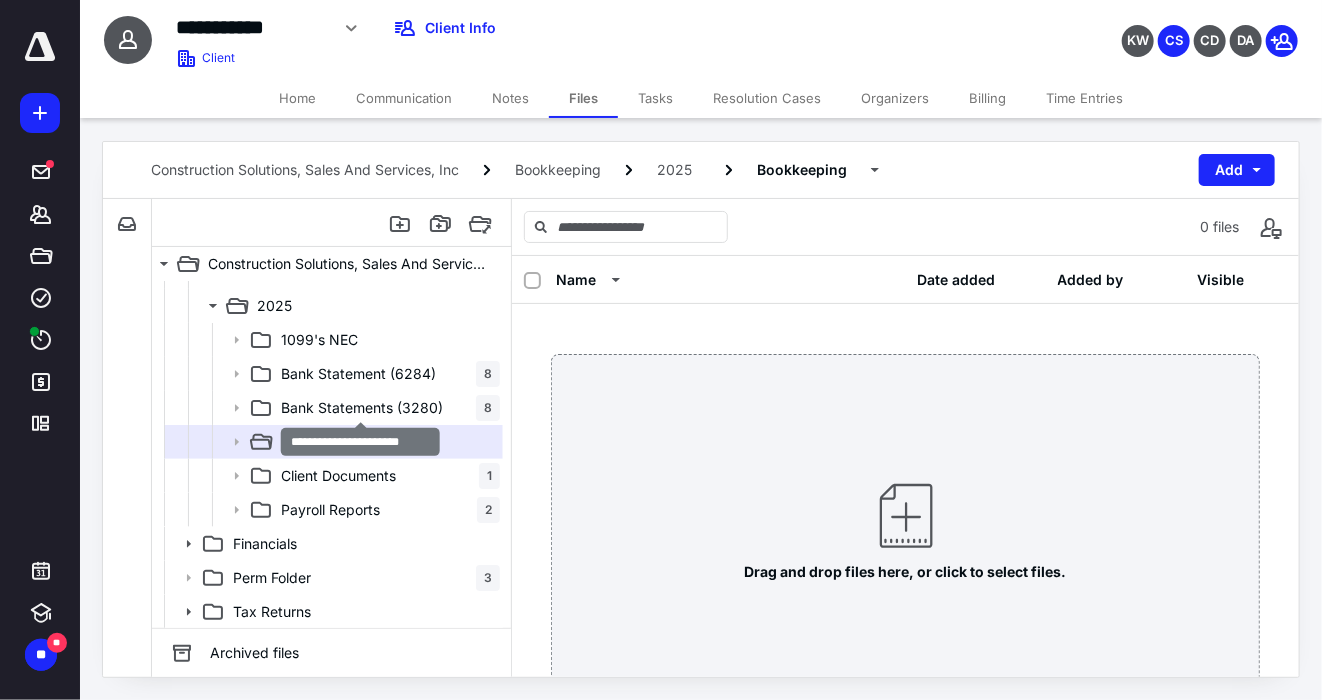 click on "Bank Statements (3280)" at bounding box center [362, 408] 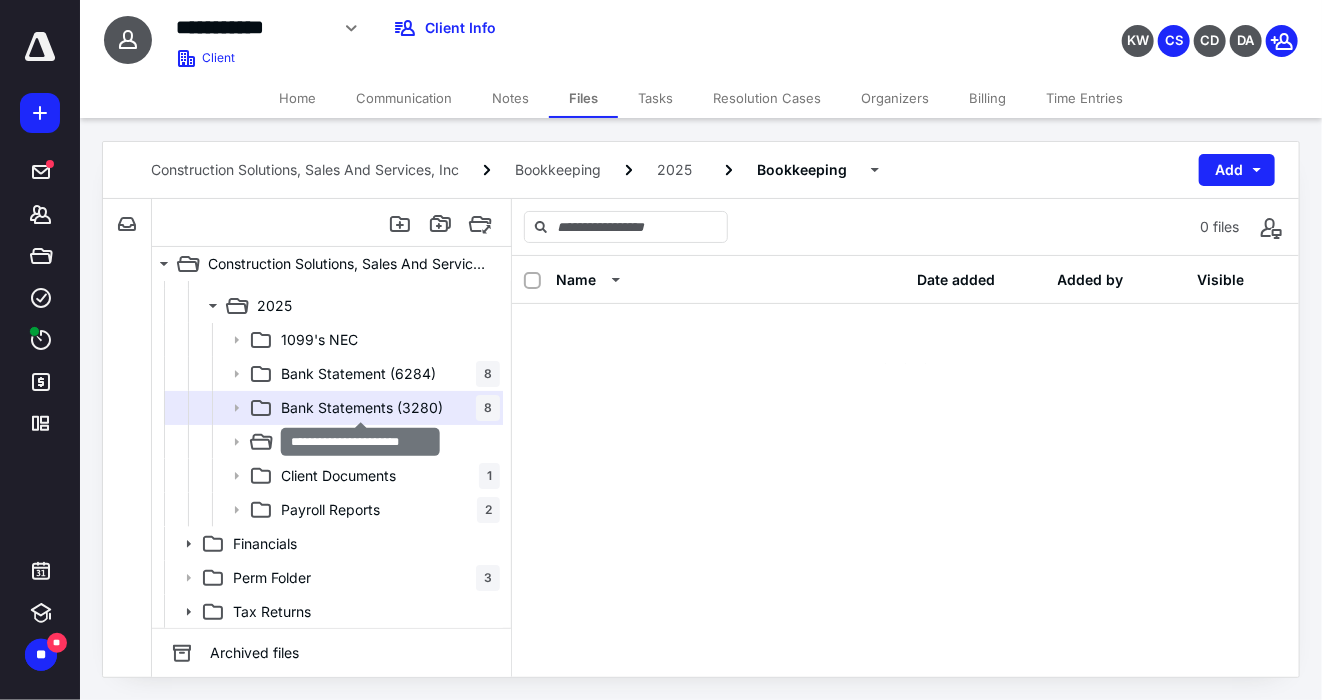 click on "Bank Statements (3280)" at bounding box center [362, 408] 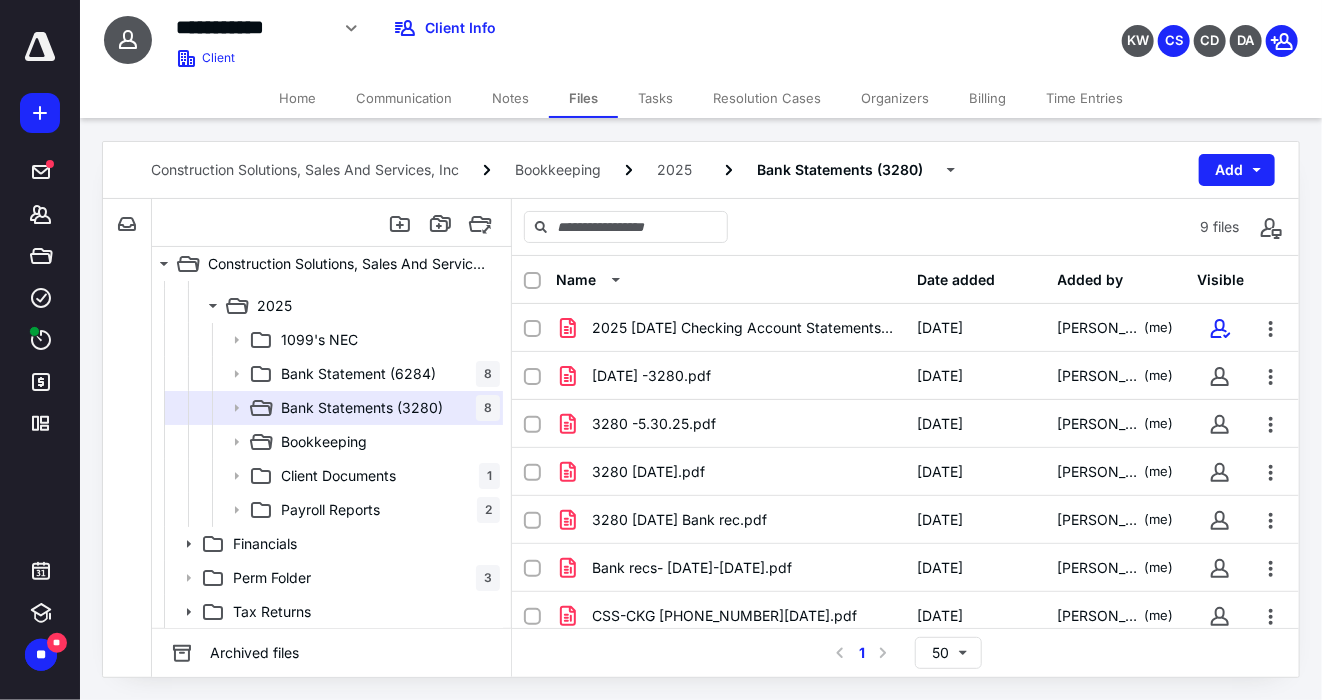 click on "2025-06-30 -3280.pdf 7/10/2025 Cara Sciarrone  (me)" at bounding box center [905, 376] 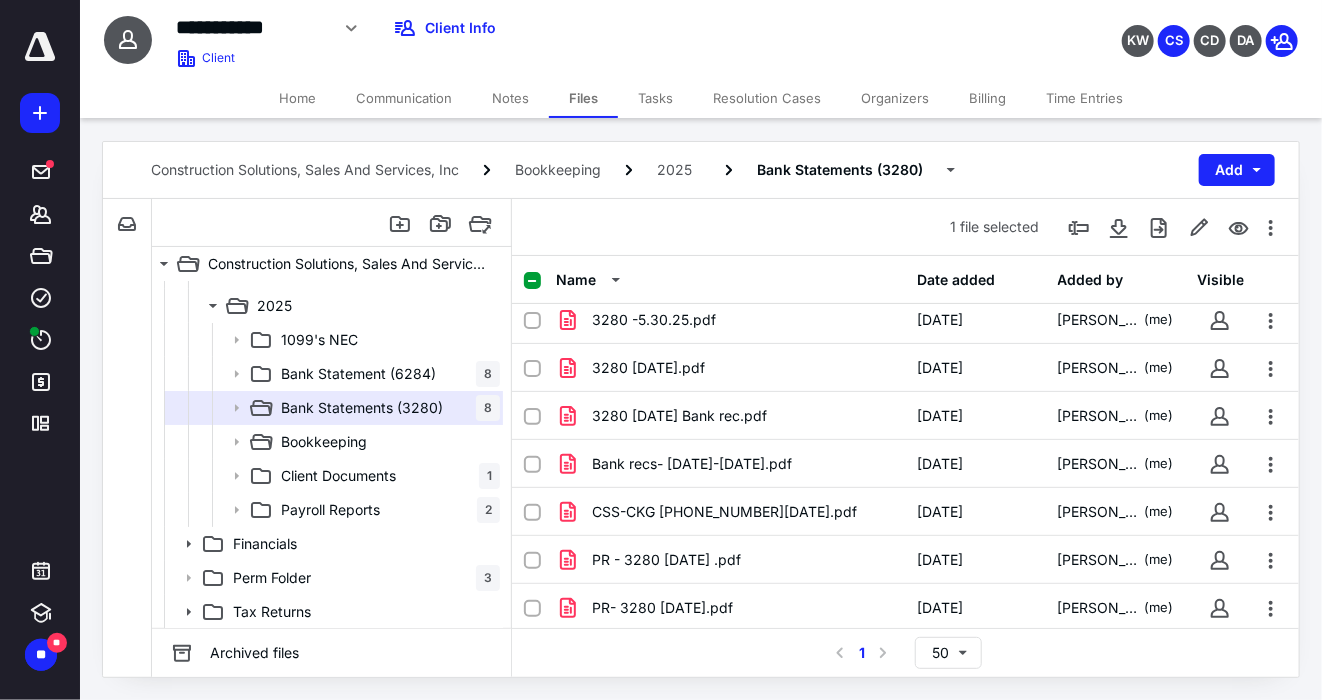 scroll, scrollTop: 105, scrollLeft: 0, axis: vertical 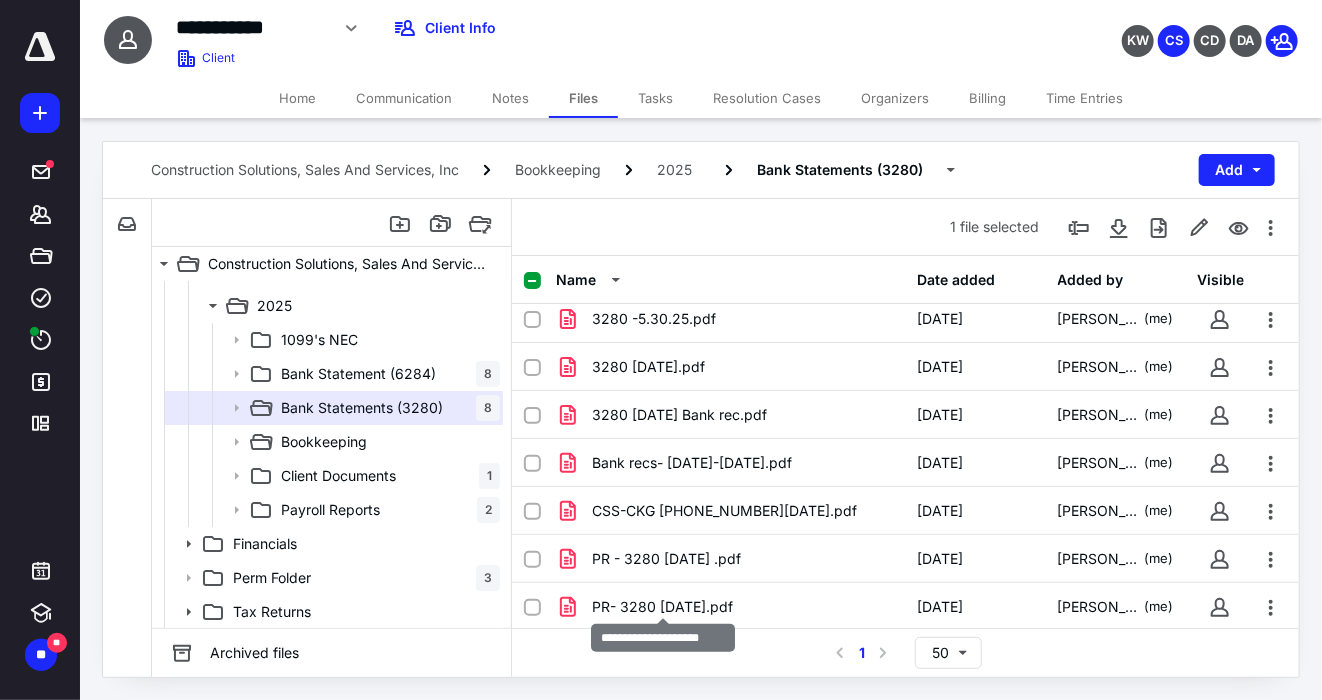 click on "PR- 3280 6.30.25.pdf" at bounding box center [662, 607] 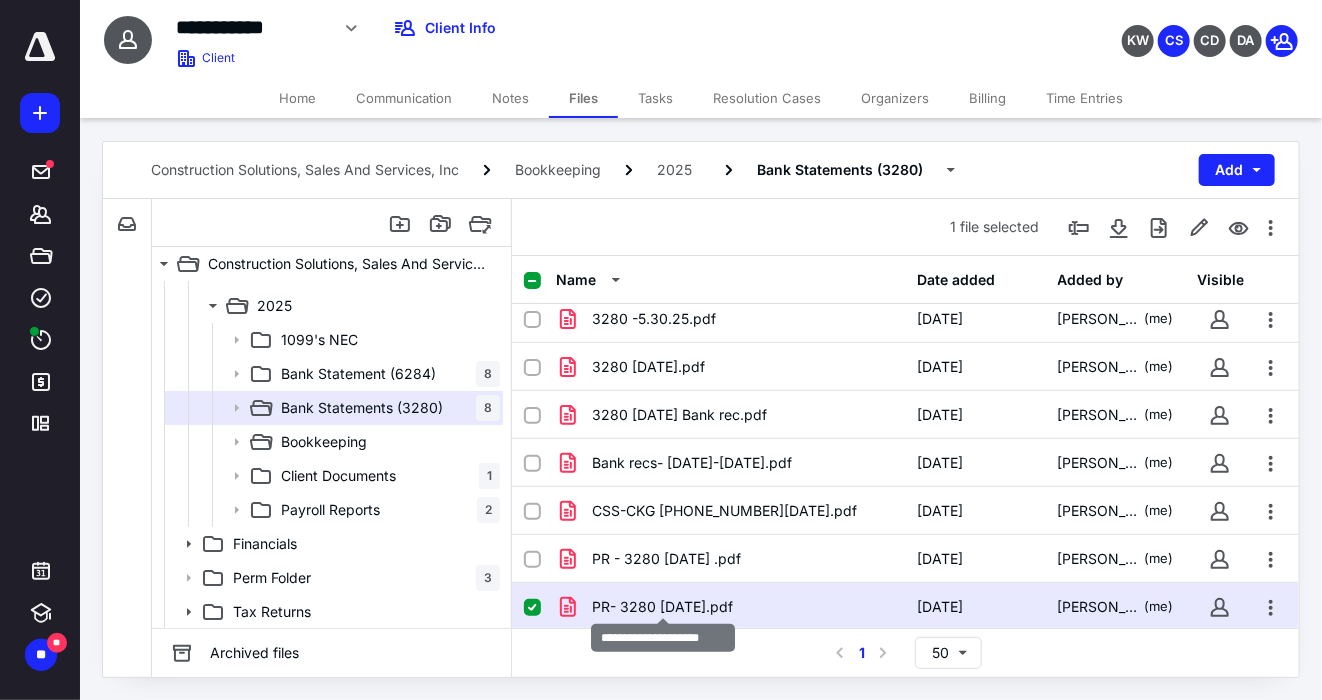 click on "PR- 3280 6.30.25.pdf" at bounding box center (662, 607) 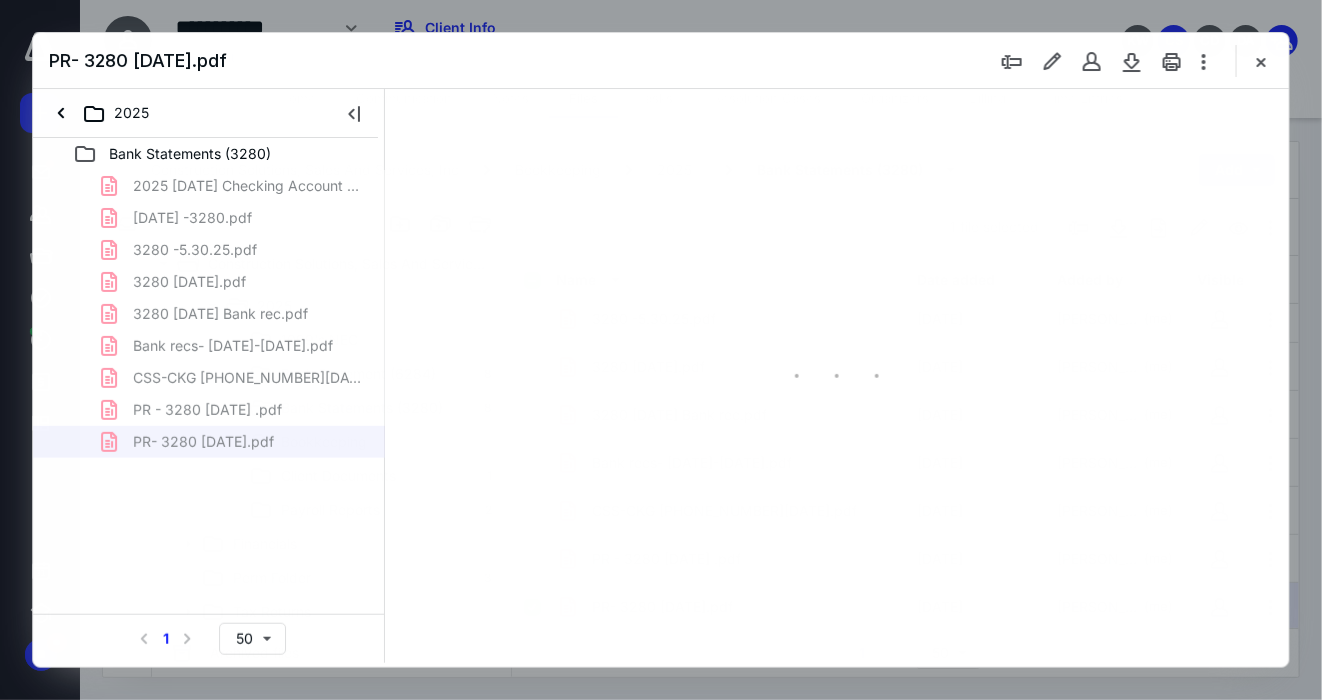 scroll, scrollTop: 0, scrollLeft: 0, axis: both 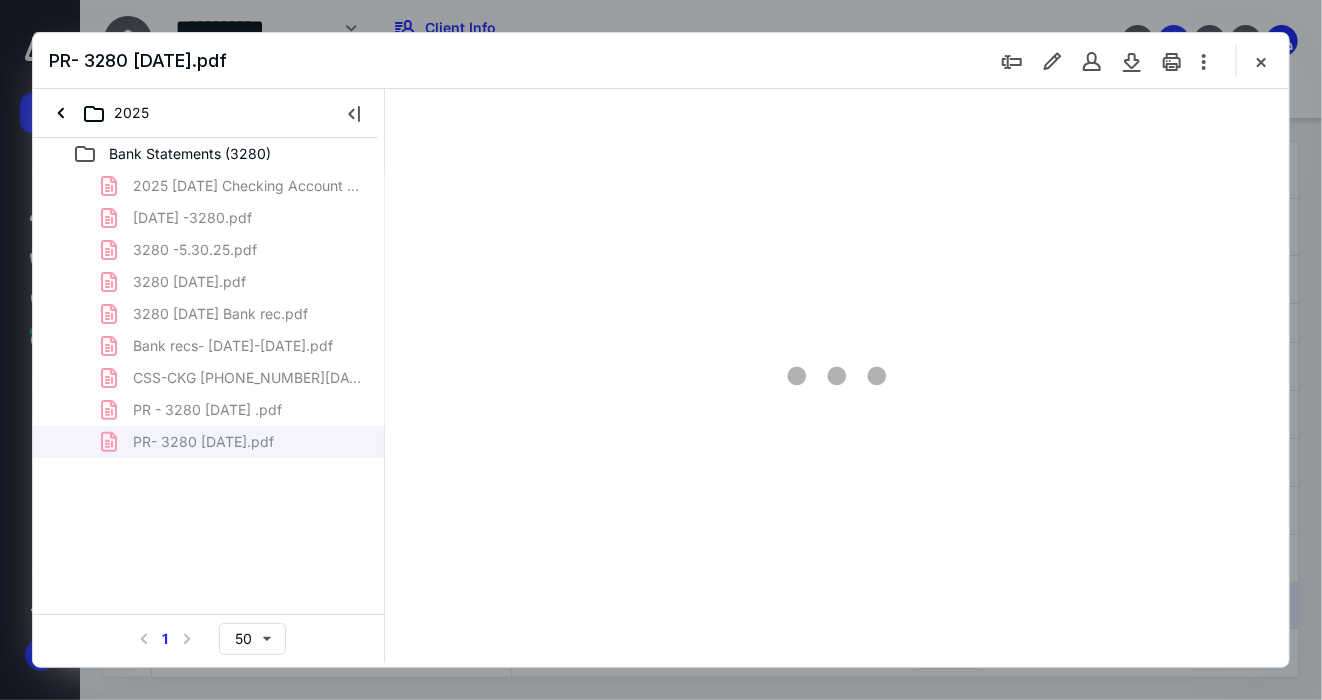type on "145" 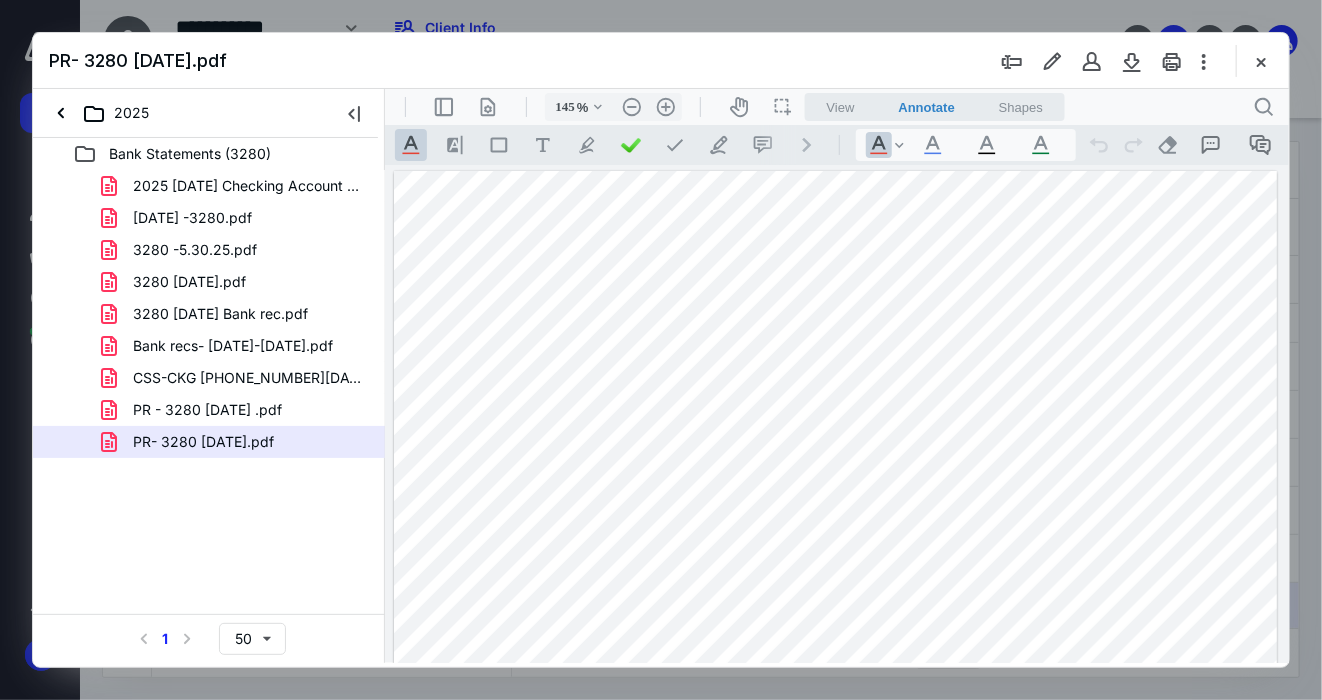 drag, startPoint x: 282, startPoint y: 447, endPoint x: 1263, endPoint y: 59, distance: 1054.9431 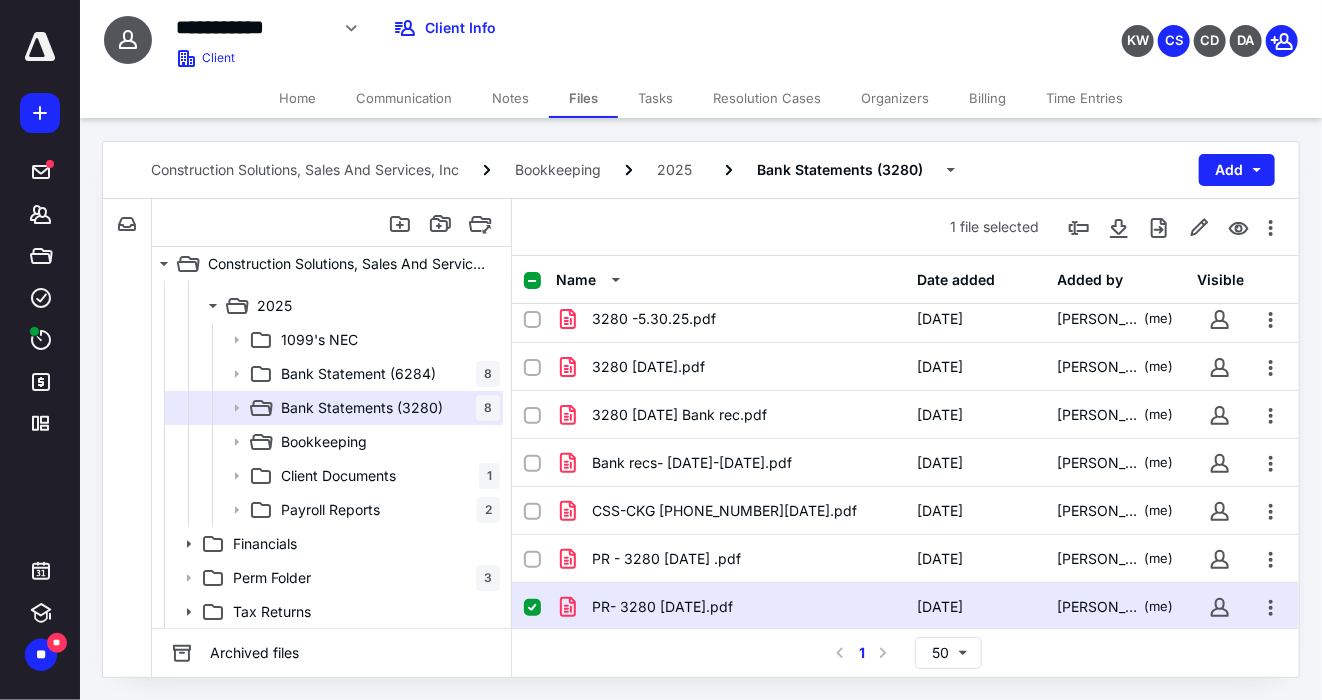 click 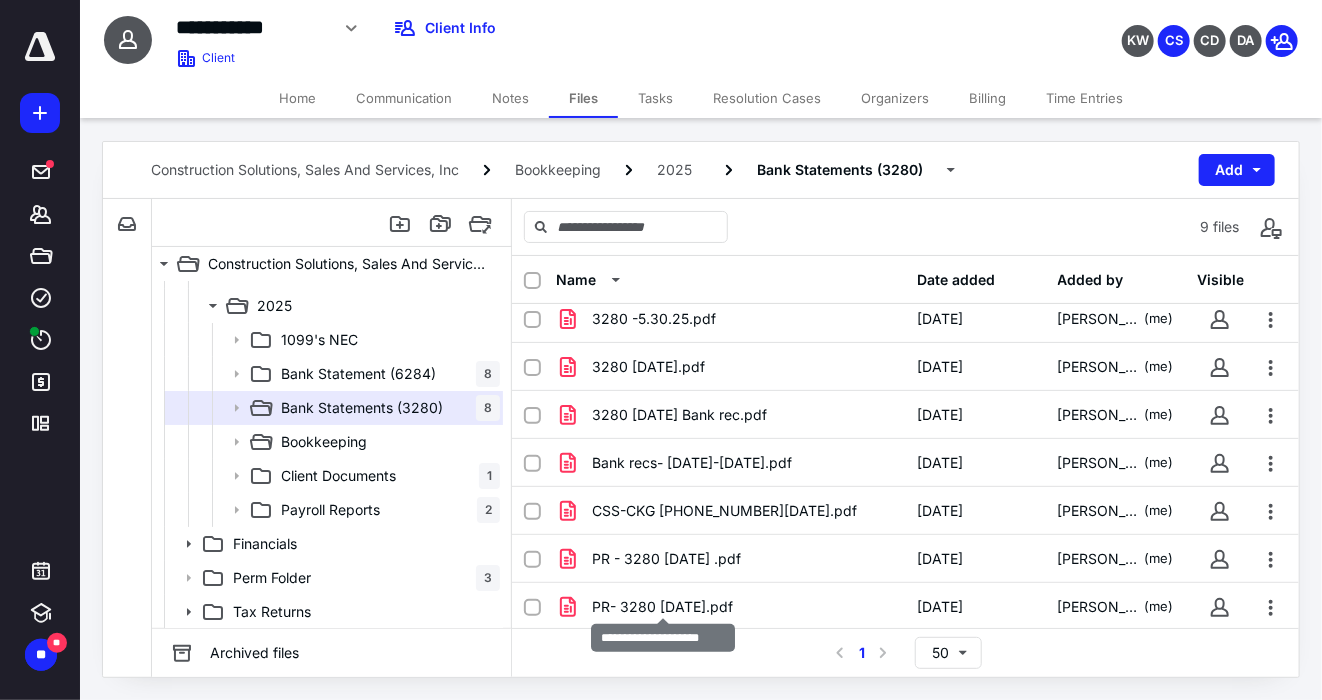 checkbox on "true" 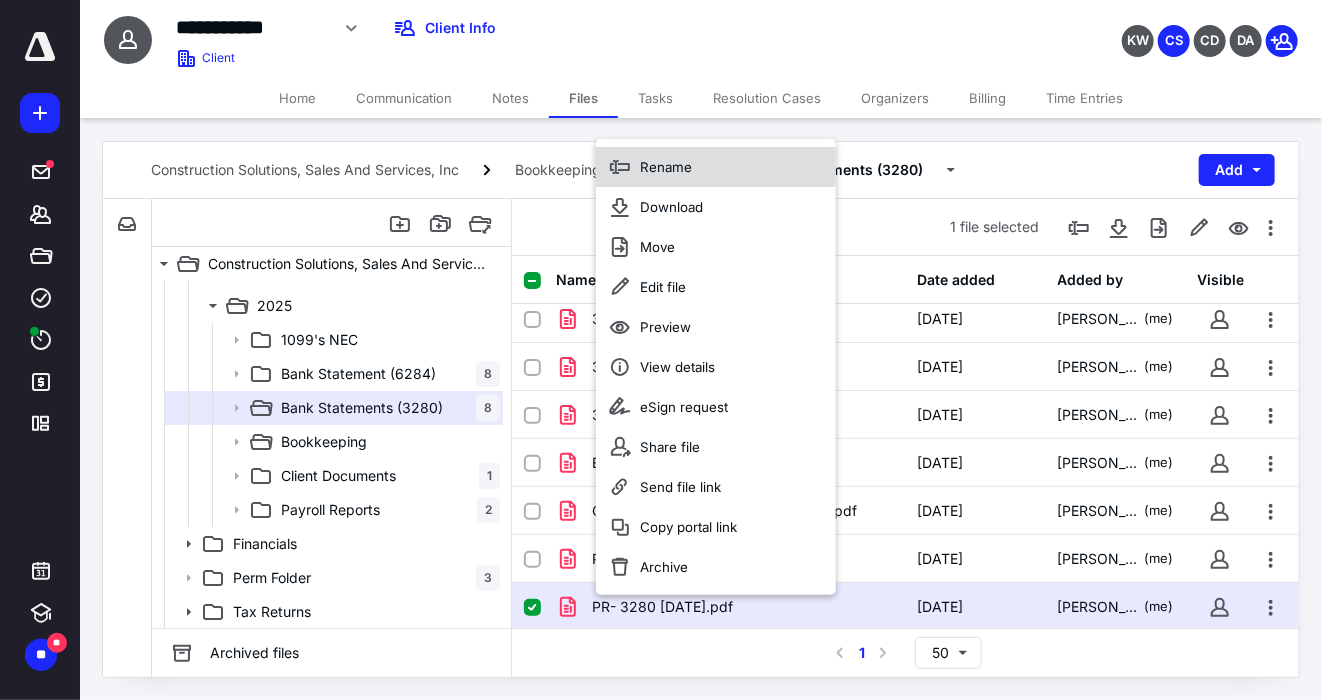 click on "Rename" at bounding box center (716, 167) 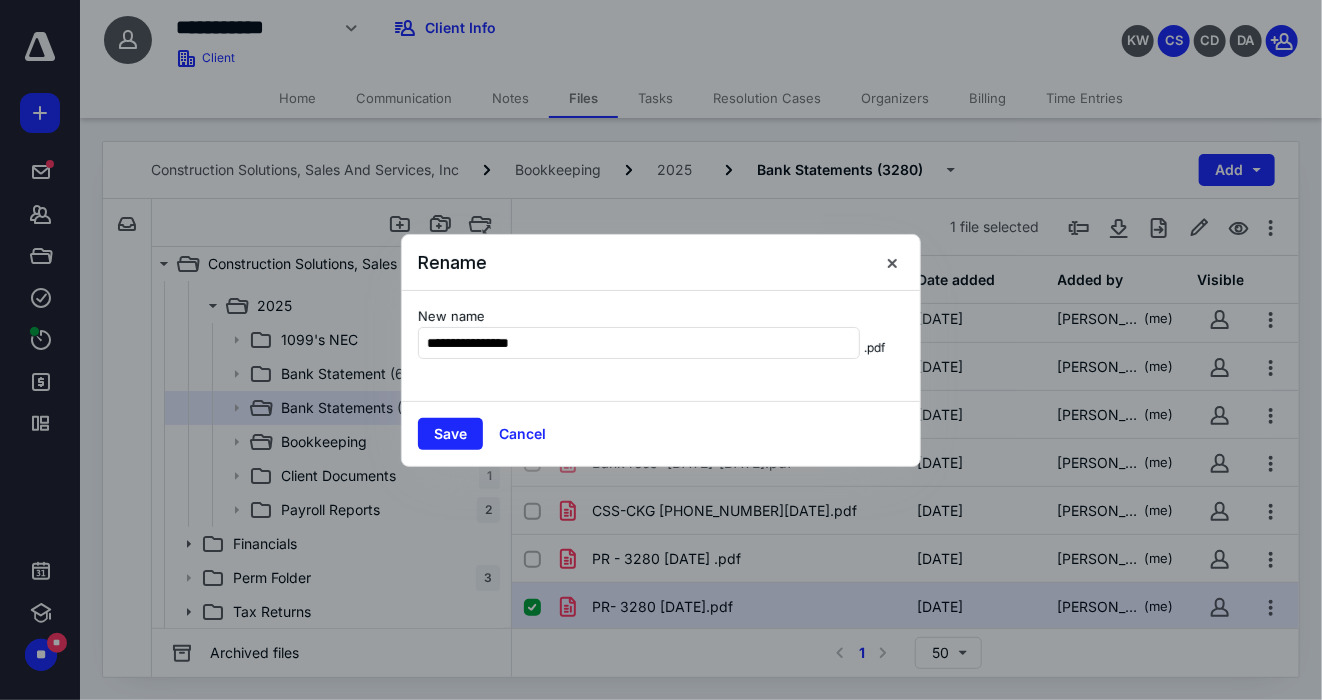 click on "**********" at bounding box center (639, 343) 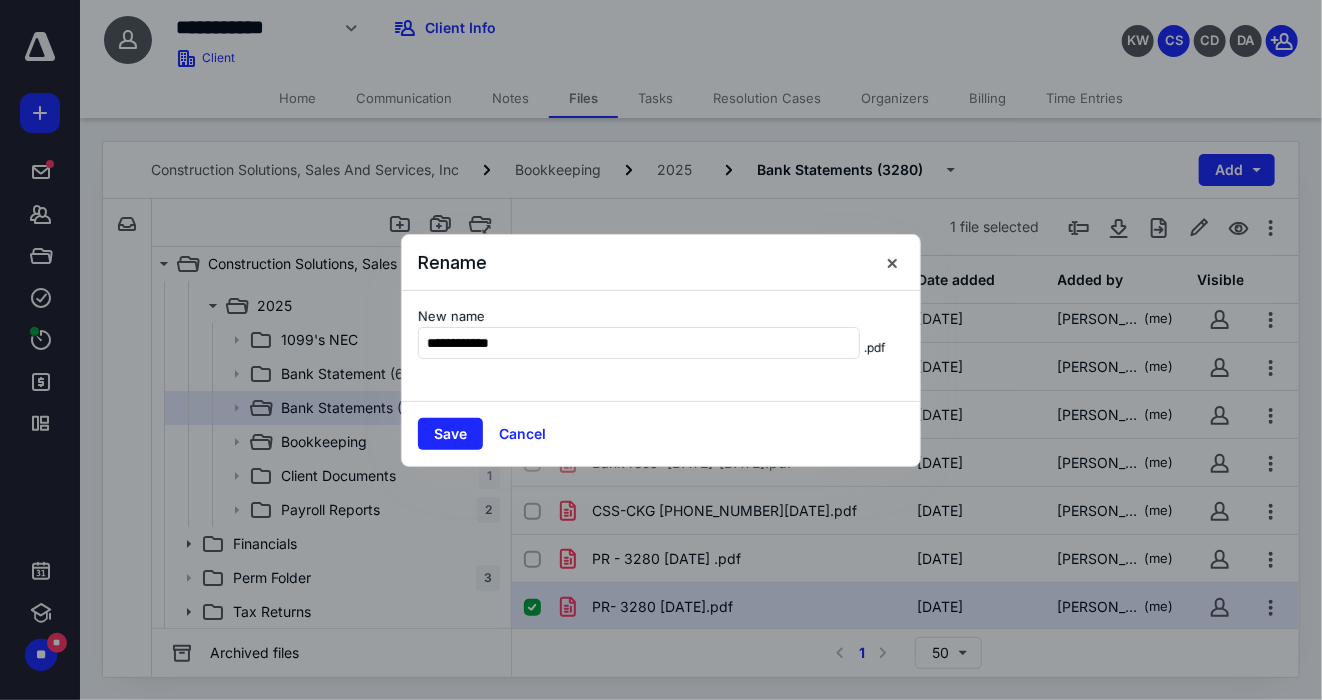 click on "**********" at bounding box center [639, 343] 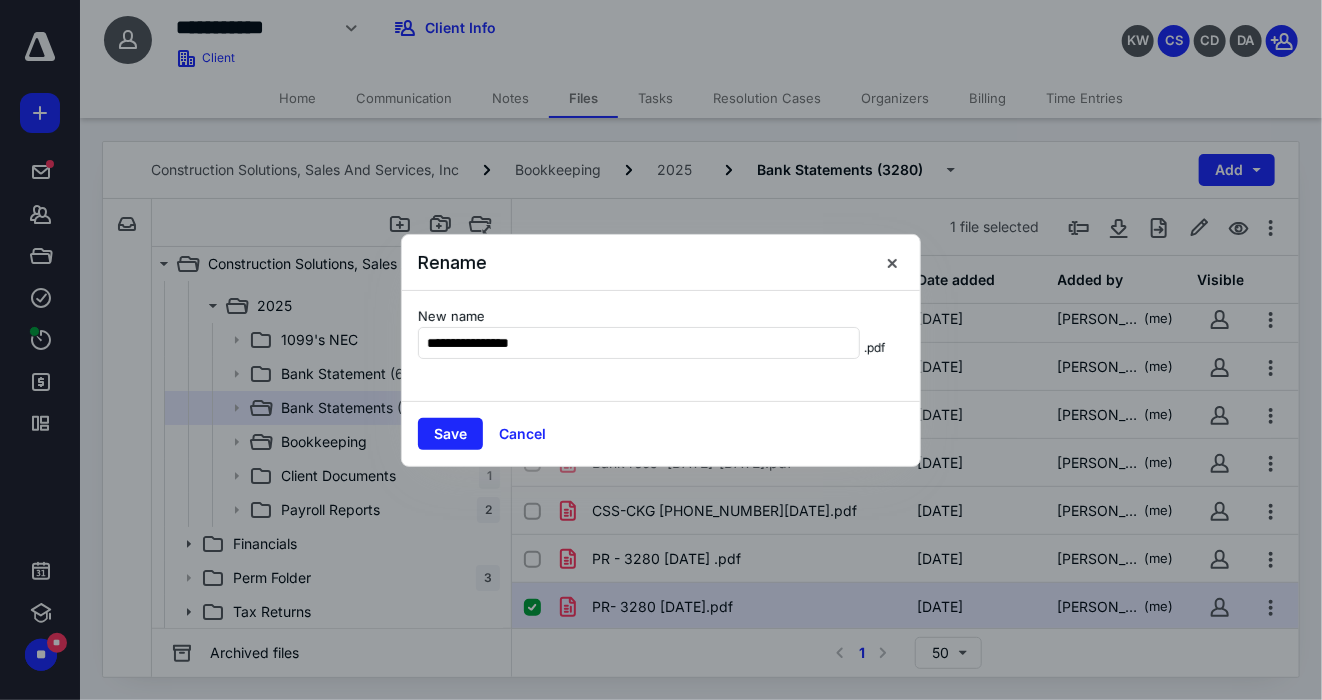 type on "**********" 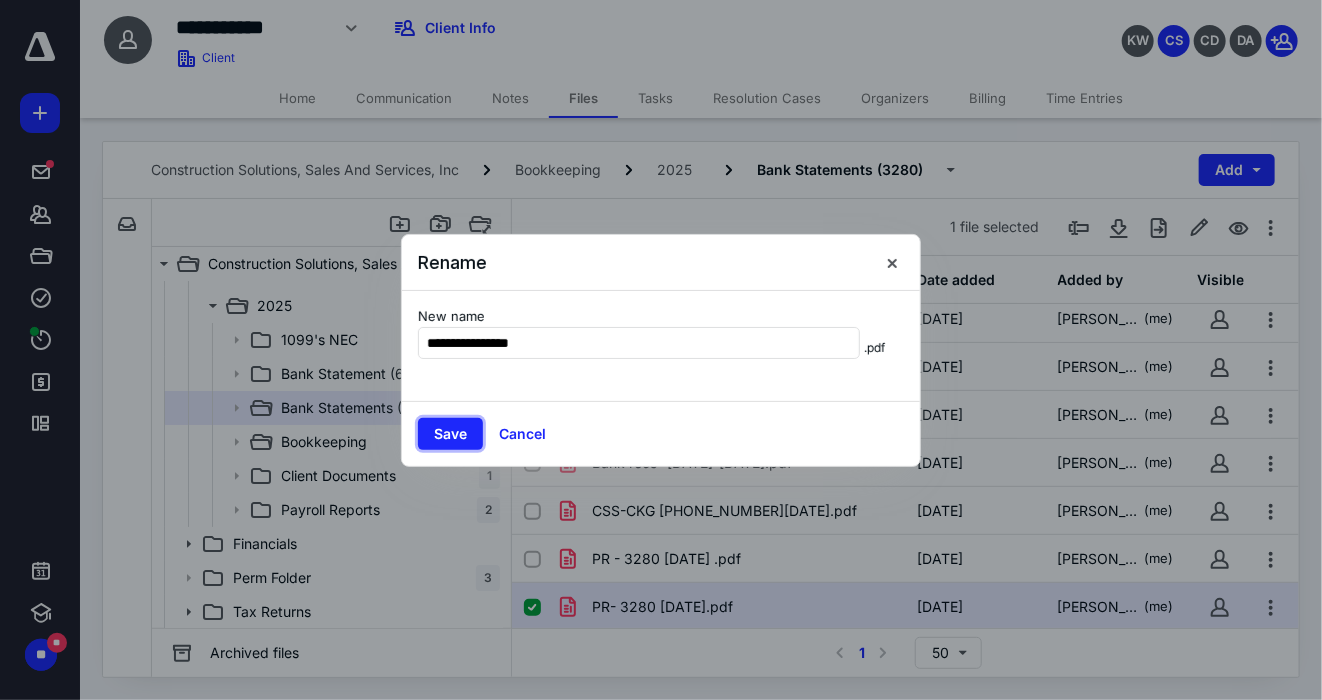 click on "Save" at bounding box center (450, 434) 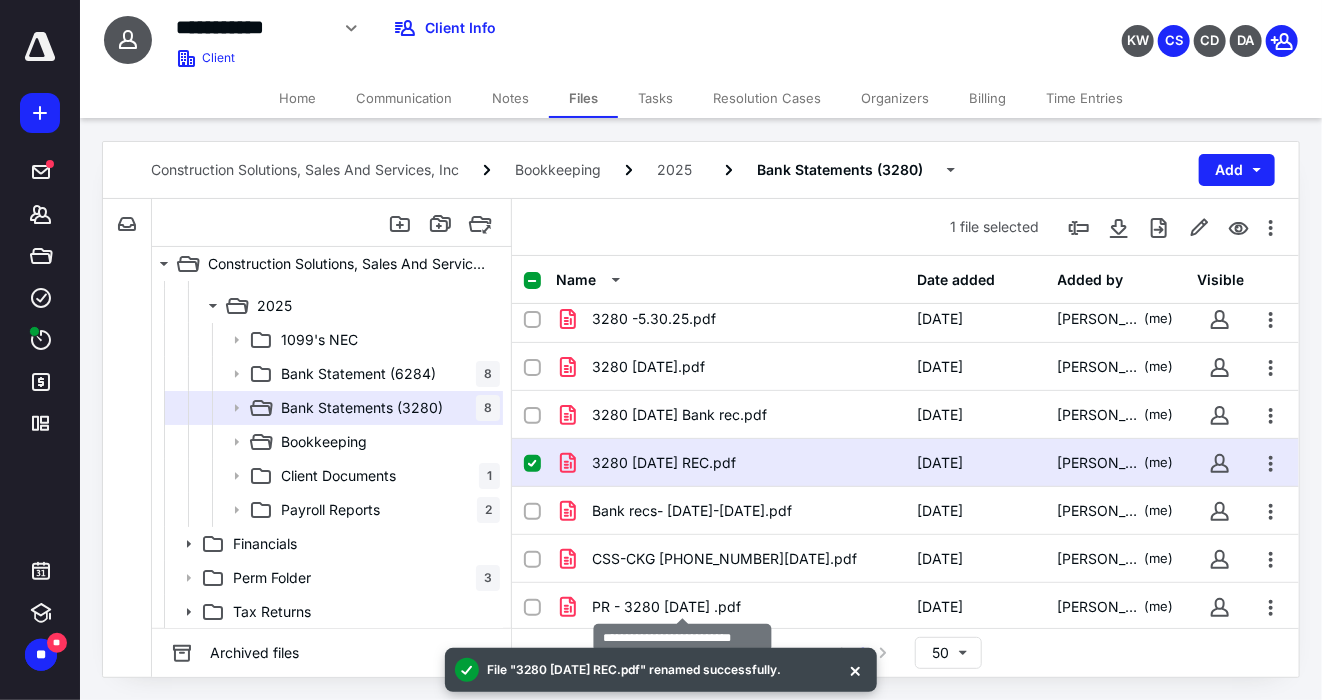 checkbox on "false" 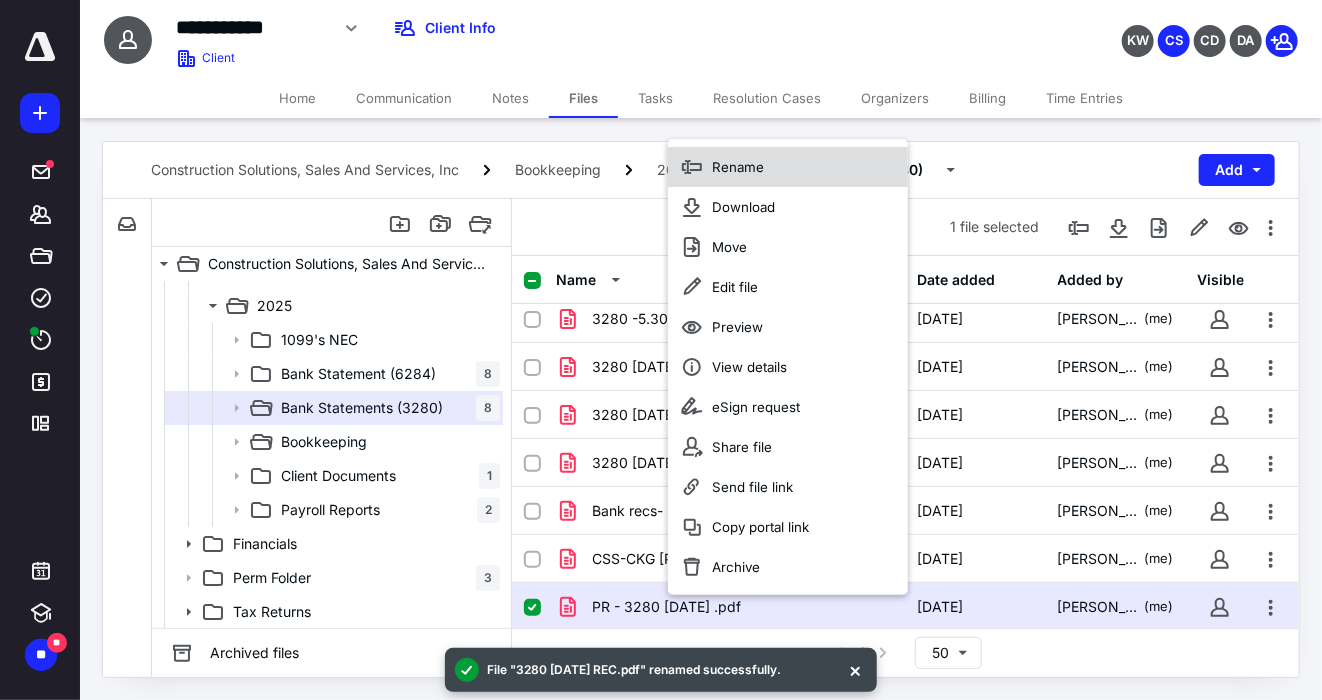click on "Rename" at bounding box center [788, 167] 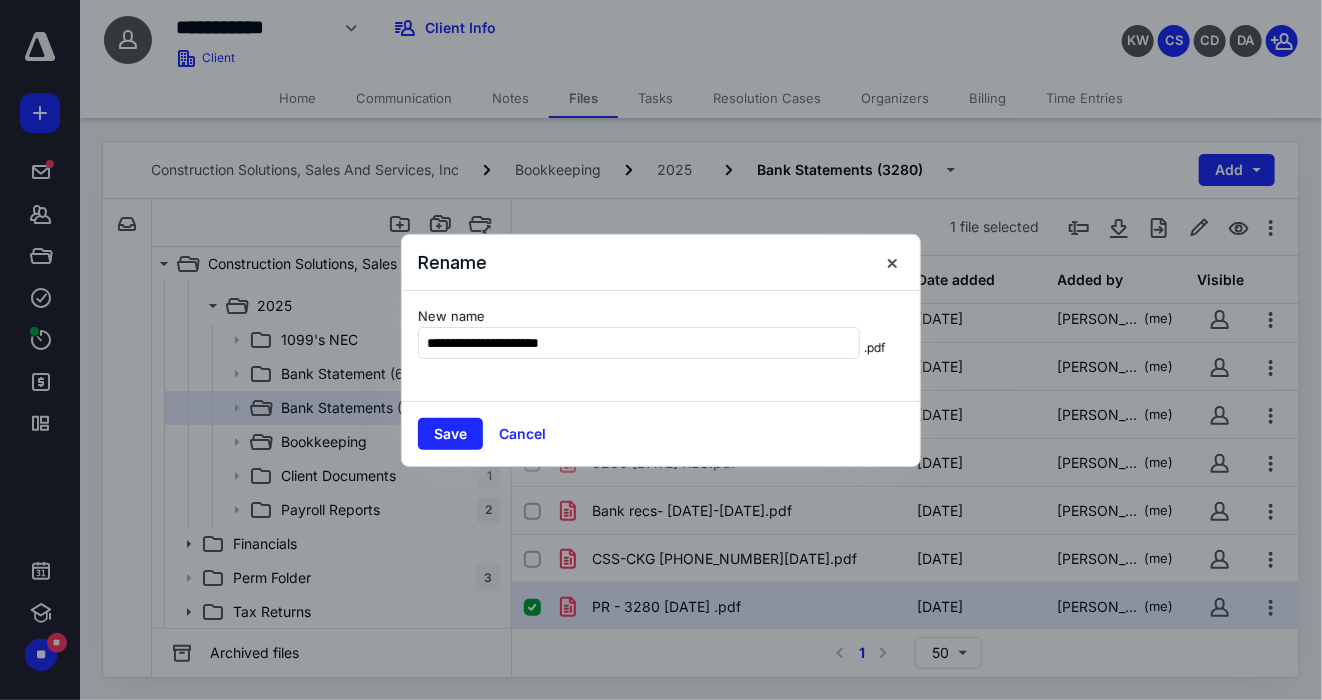 click on "**********" at bounding box center (639, 343) 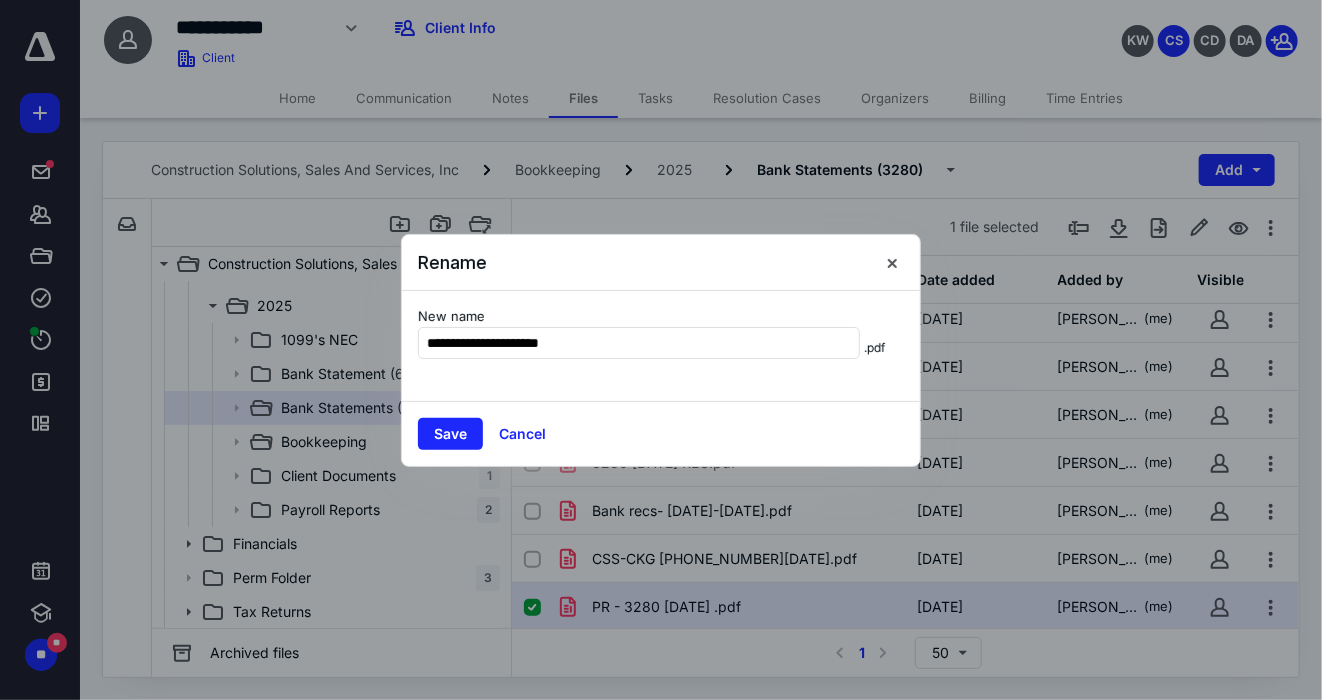 drag, startPoint x: 456, startPoint y: 343, endPoint x: 322, endPoint y: 343, distance: 134 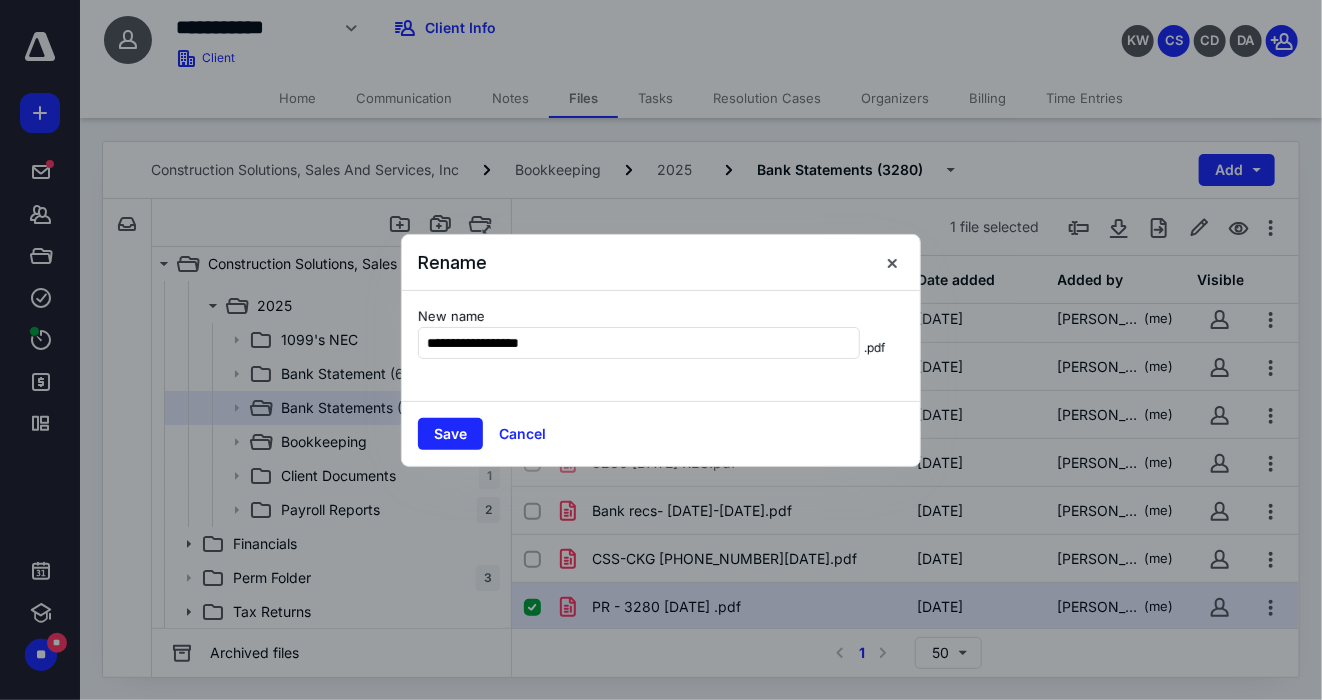 type on "**********" 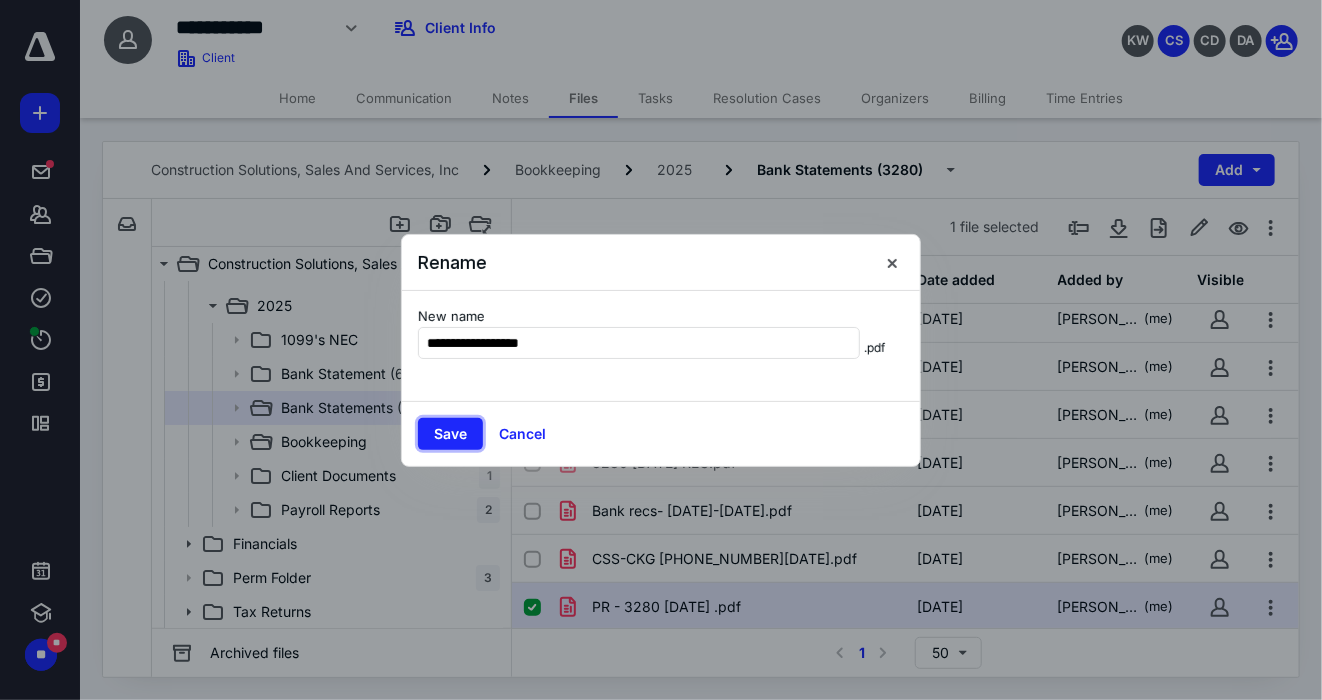 click on "Save" at bounding box center (450, 434) 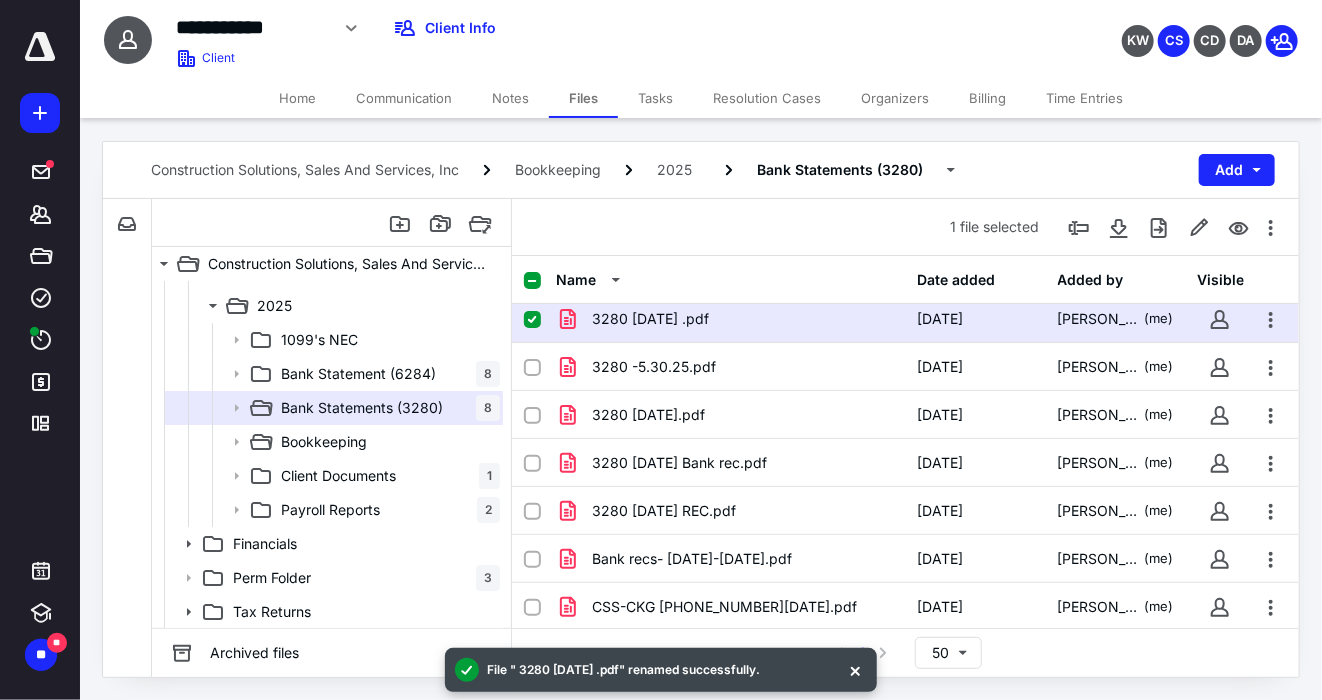 scroll, scrollTop: 0, scrollLeft: 0, axis: both 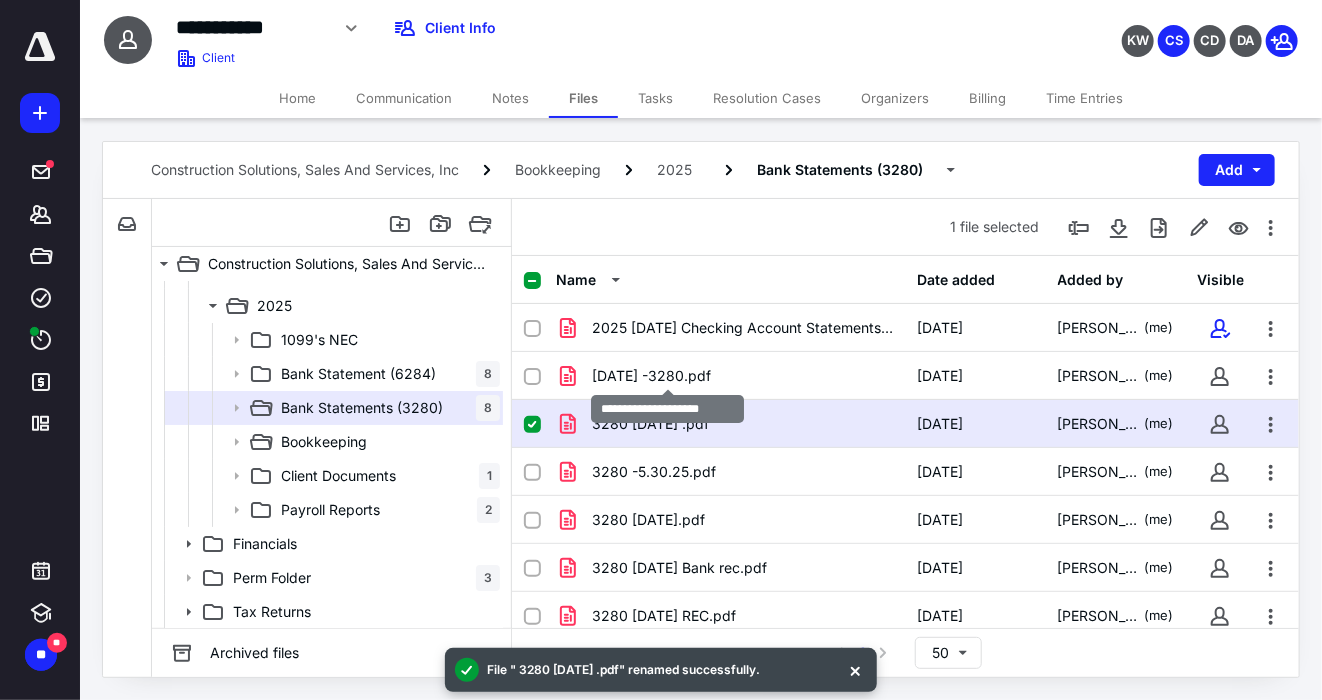 click on "2025-06-30 -3280.pdf" at bounding box center (651, 376) 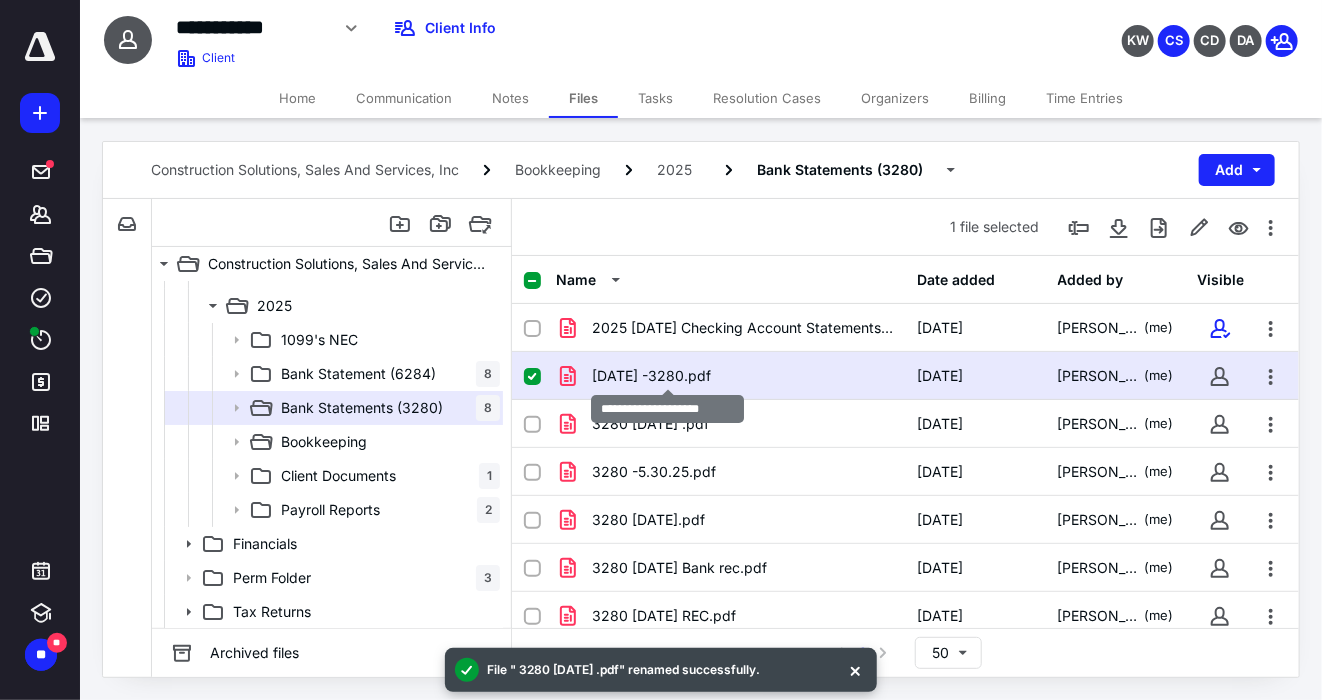 click on "2025-06-30 -3280.pdf" at bounding box center [651, 376] 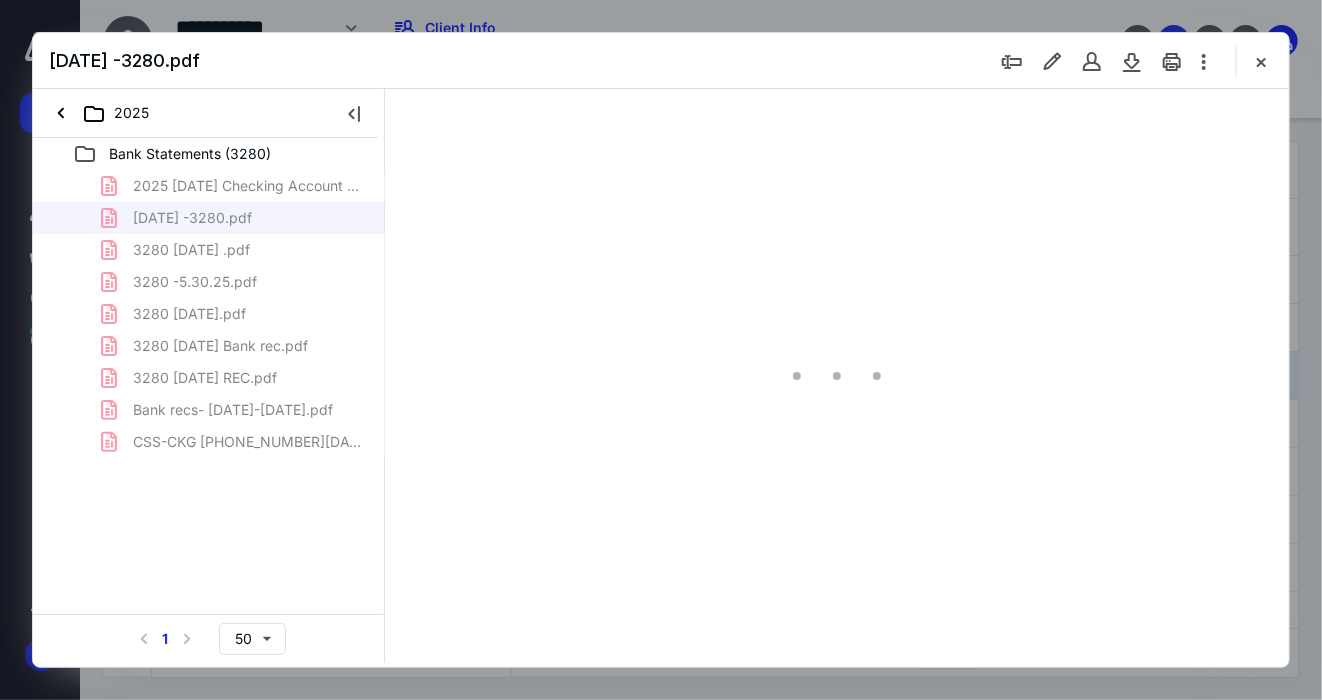 scroll, scrollTop: 0, scrollLeft: 0, axis: both 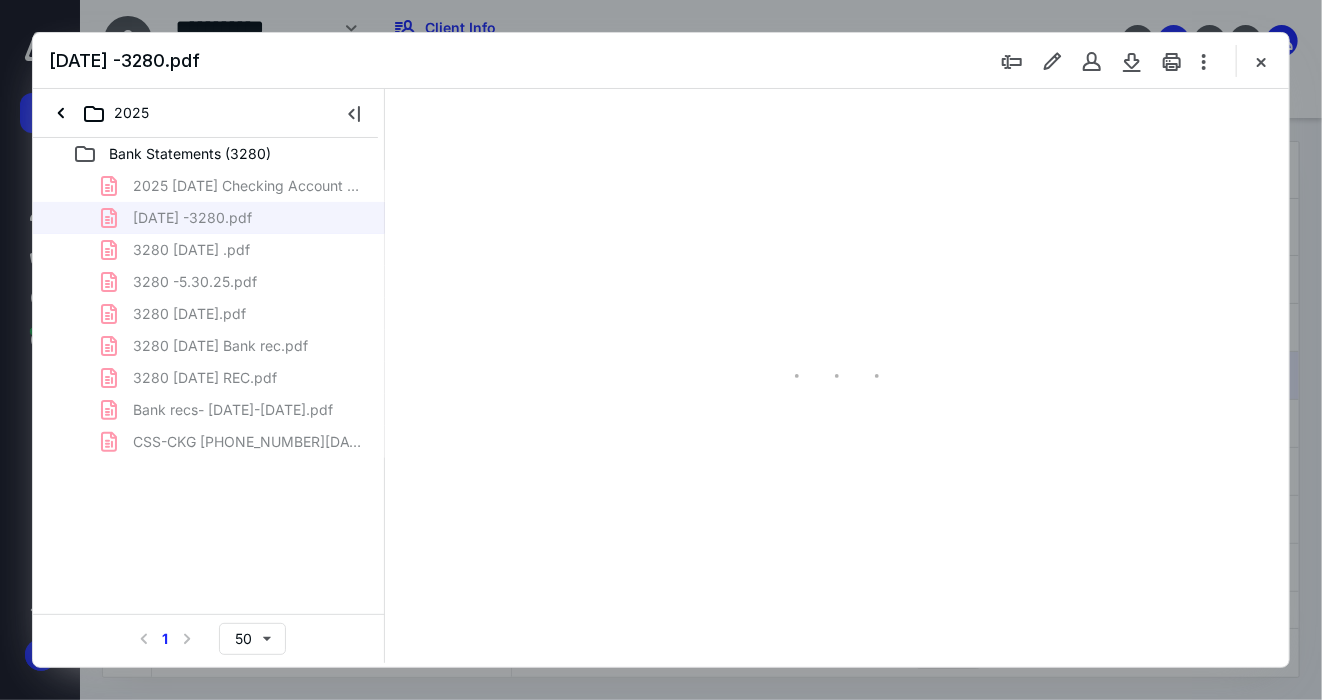 type on "145" 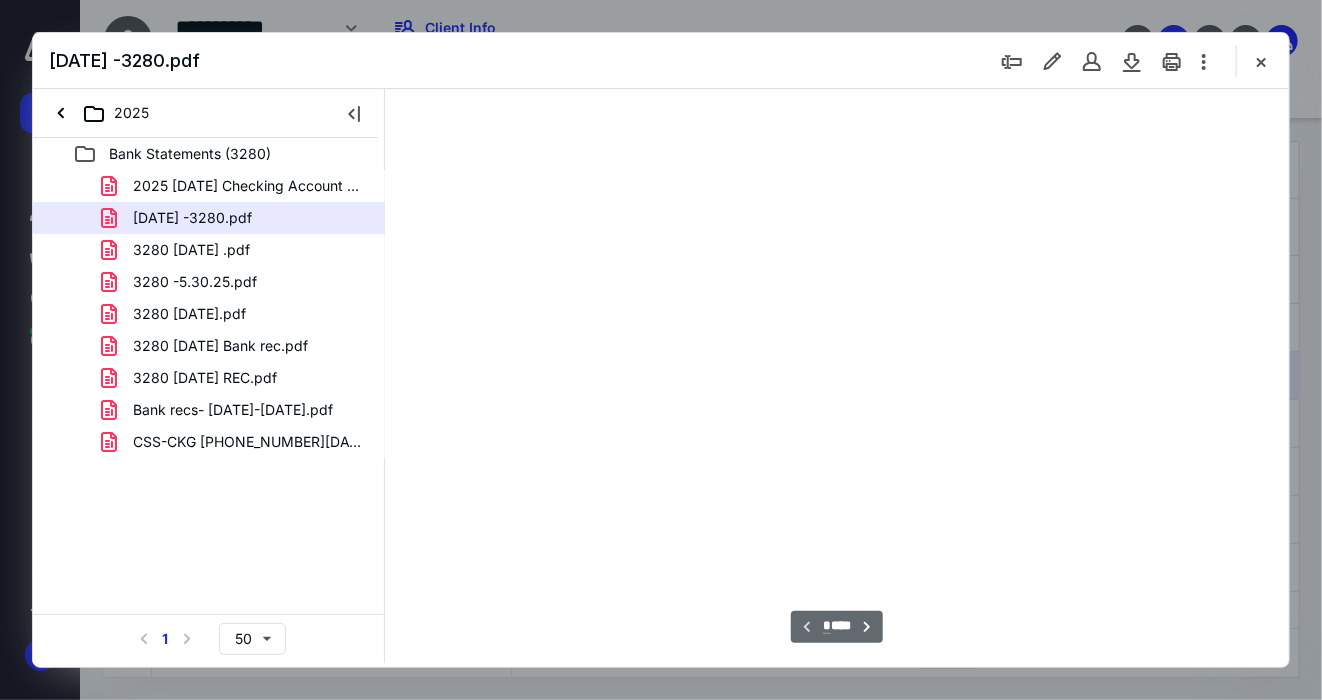 scroll, scrollTop: 82, scrollLeft: 0, axis: vertical 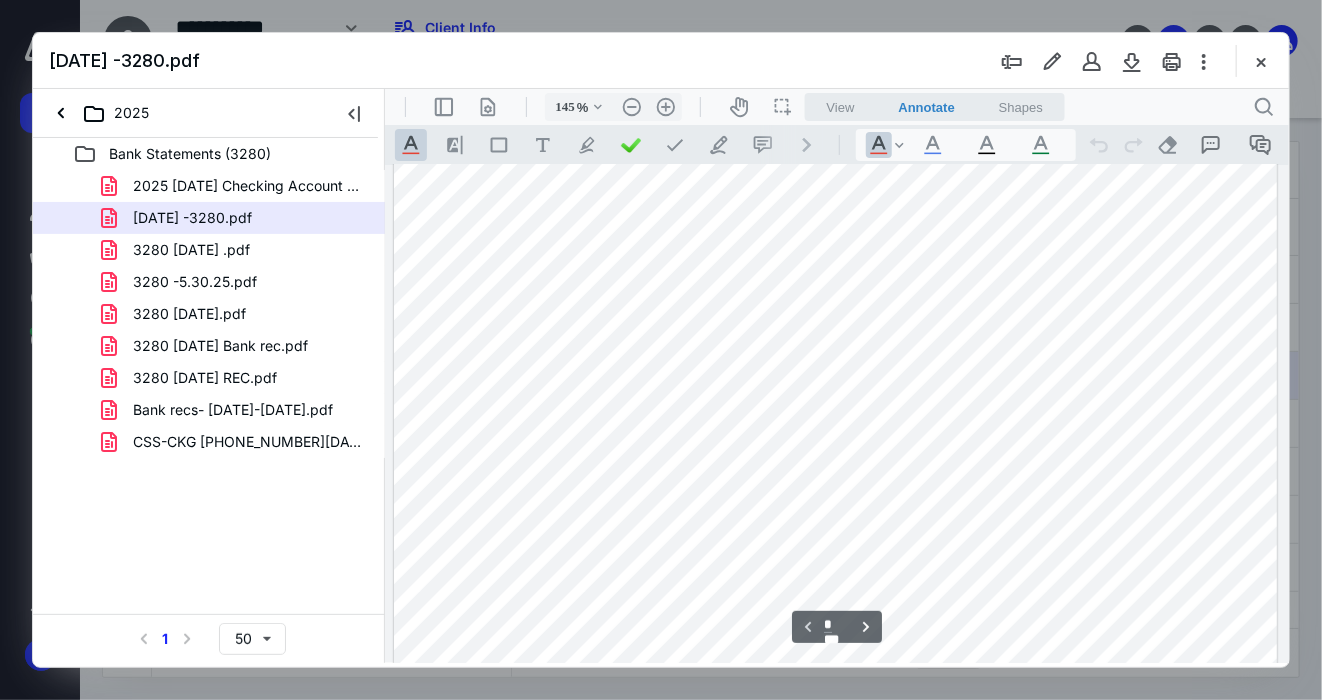 click at bounding box center [1261, 61] 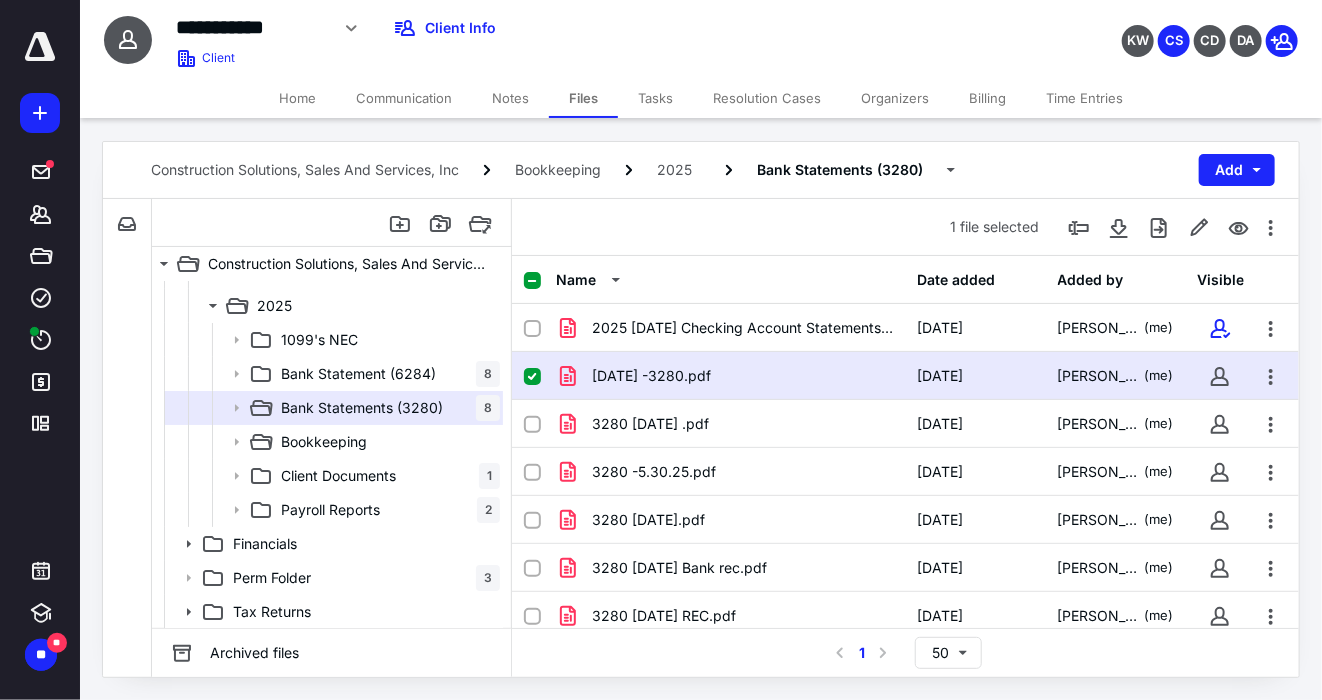 click 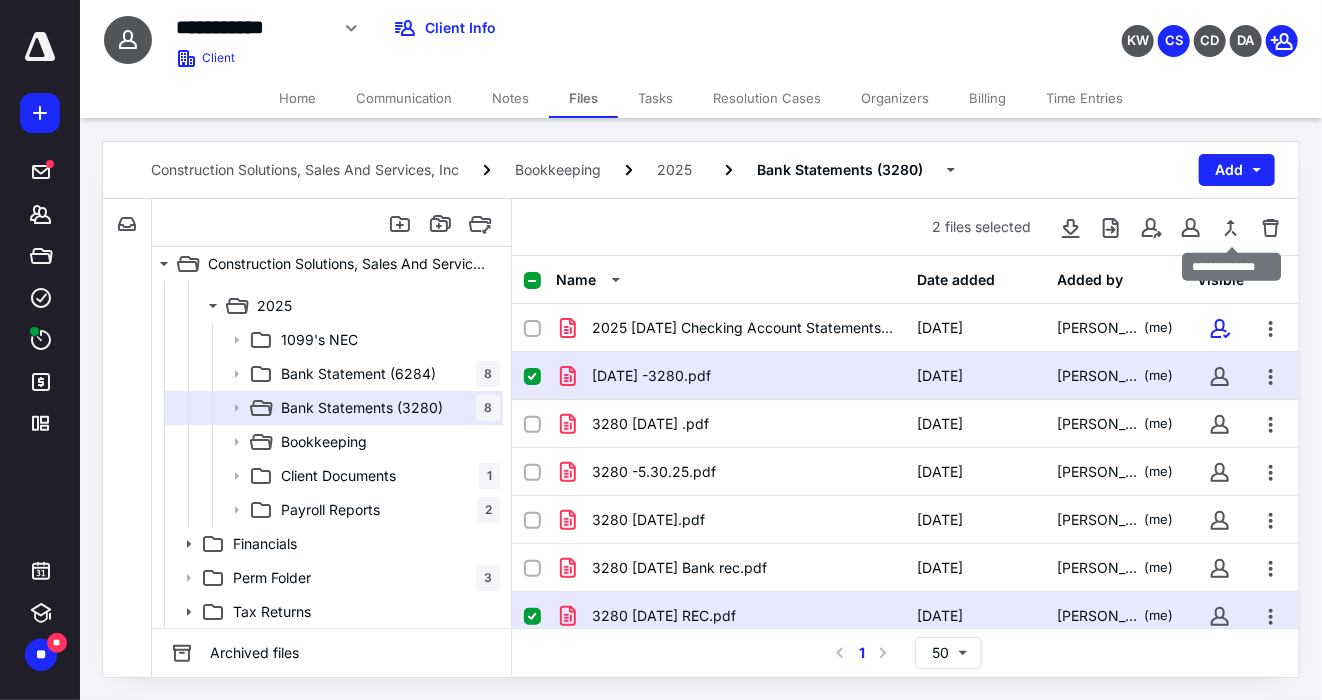 click at bounding box center [1231, 227] 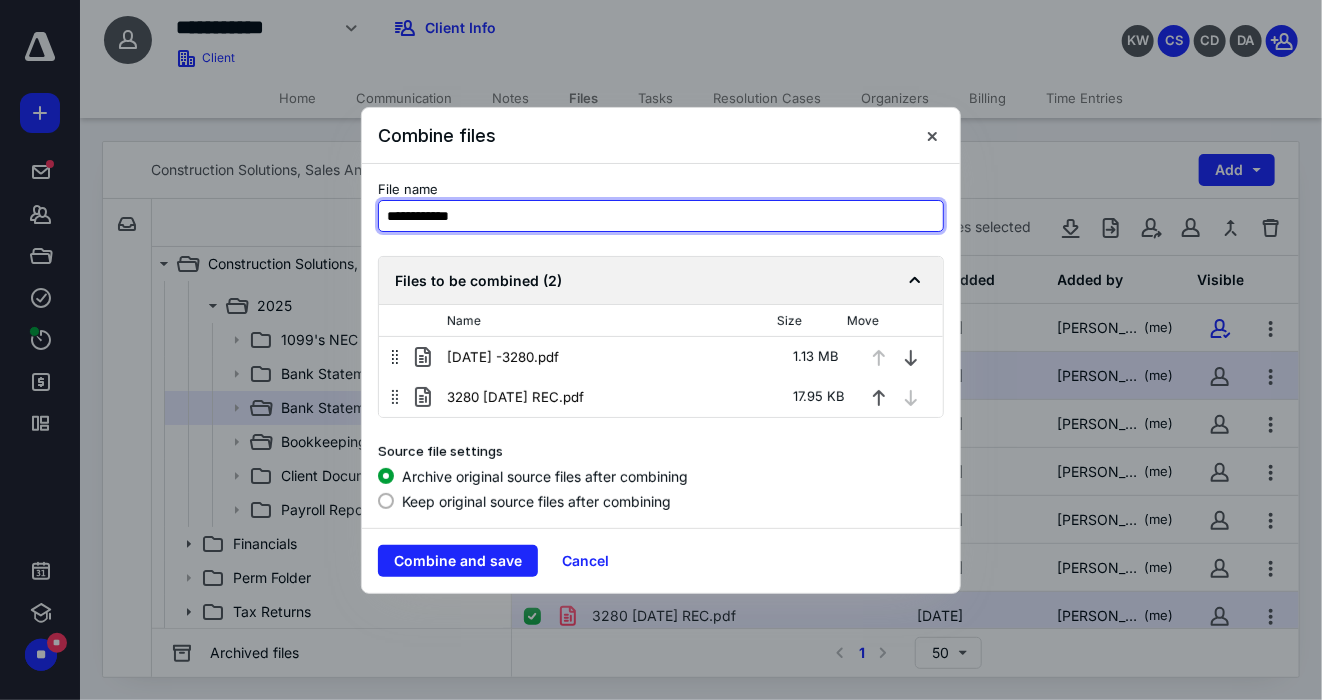 drag, startPoint x: 508, startPoint y: 205, endPoint x: 118, endPoint y: 221, distance: 390.32806 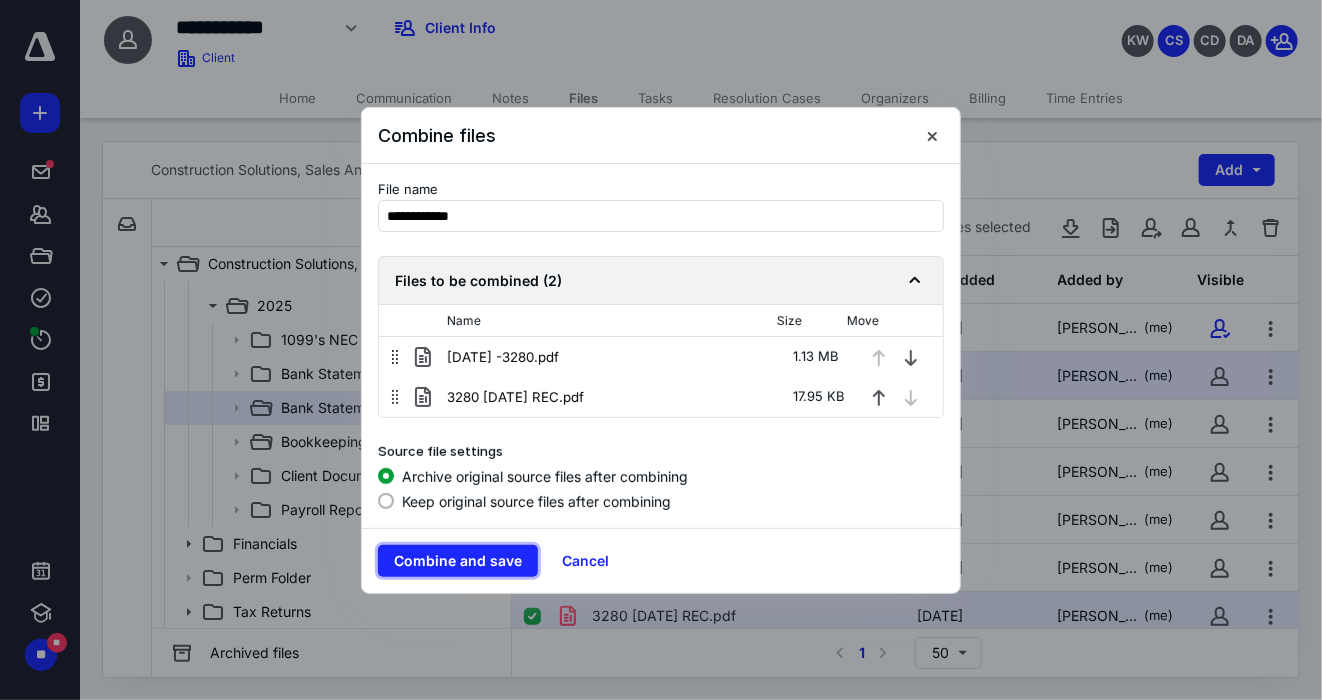 click on "Combine and save" at bounding box center [458, 561] 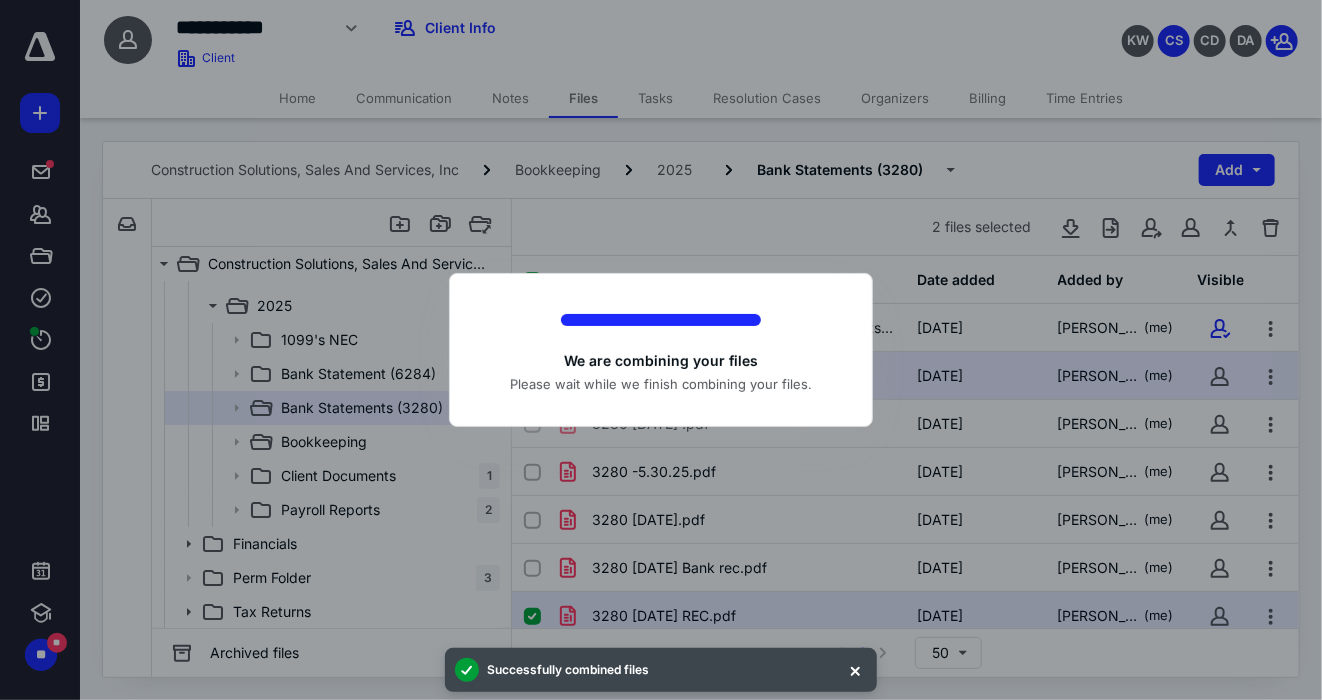 checkbox on "false" 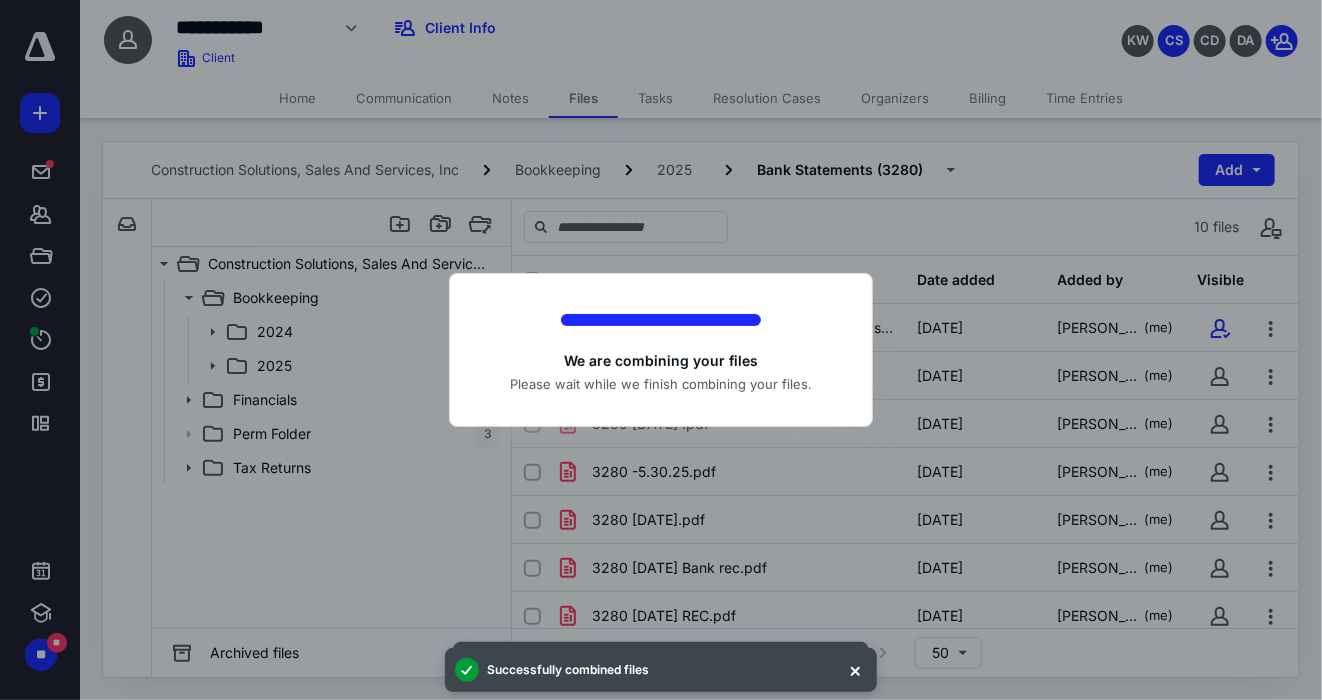 scroll, scrollTop: 0, scrollLeft: 0, axis: both 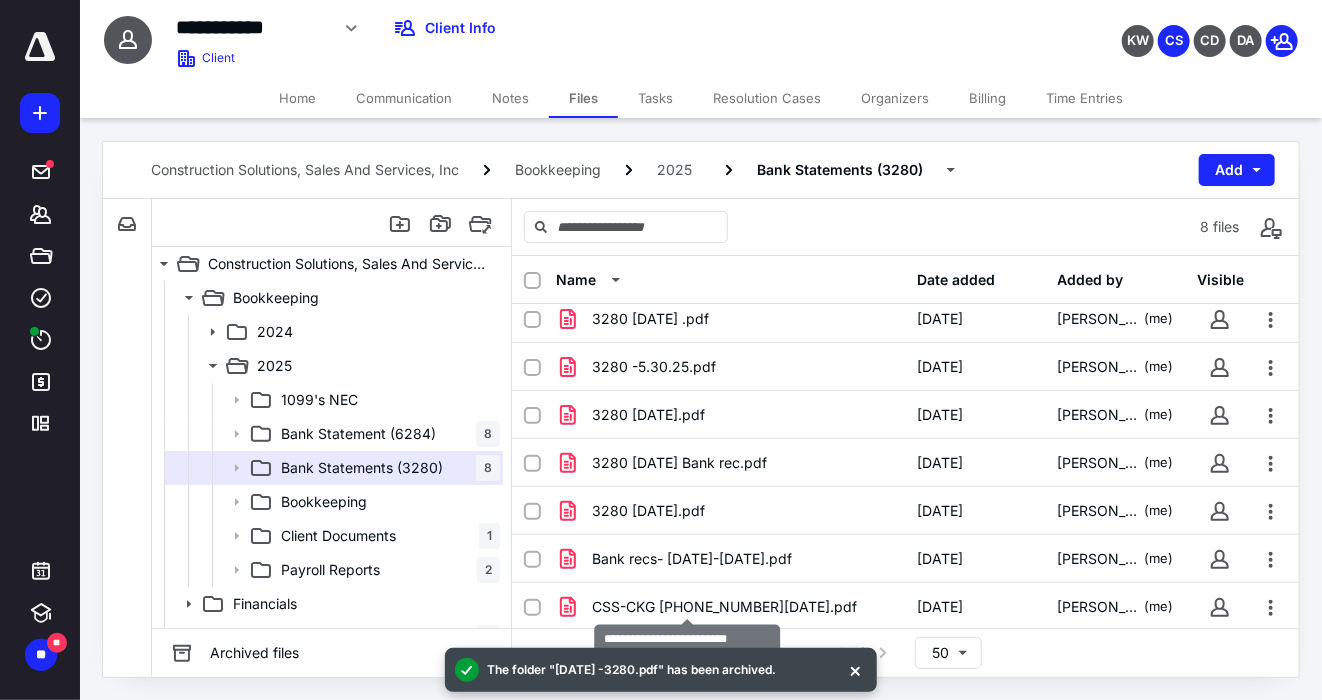 click on "CSS-CKG 3280 05.30.25.pdf" at bounding box center (724, 607) 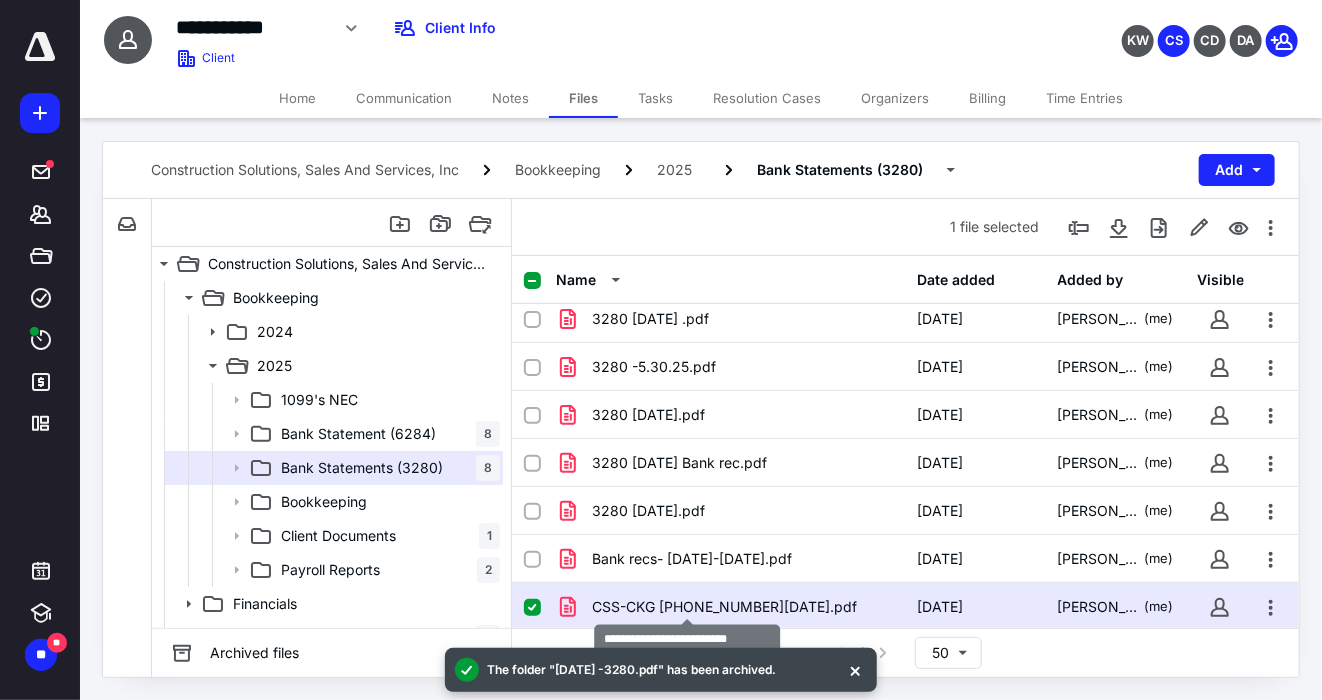 click on "CSS-CKG 3280 05.30.25.pdf" at bounding box center (724, 607) 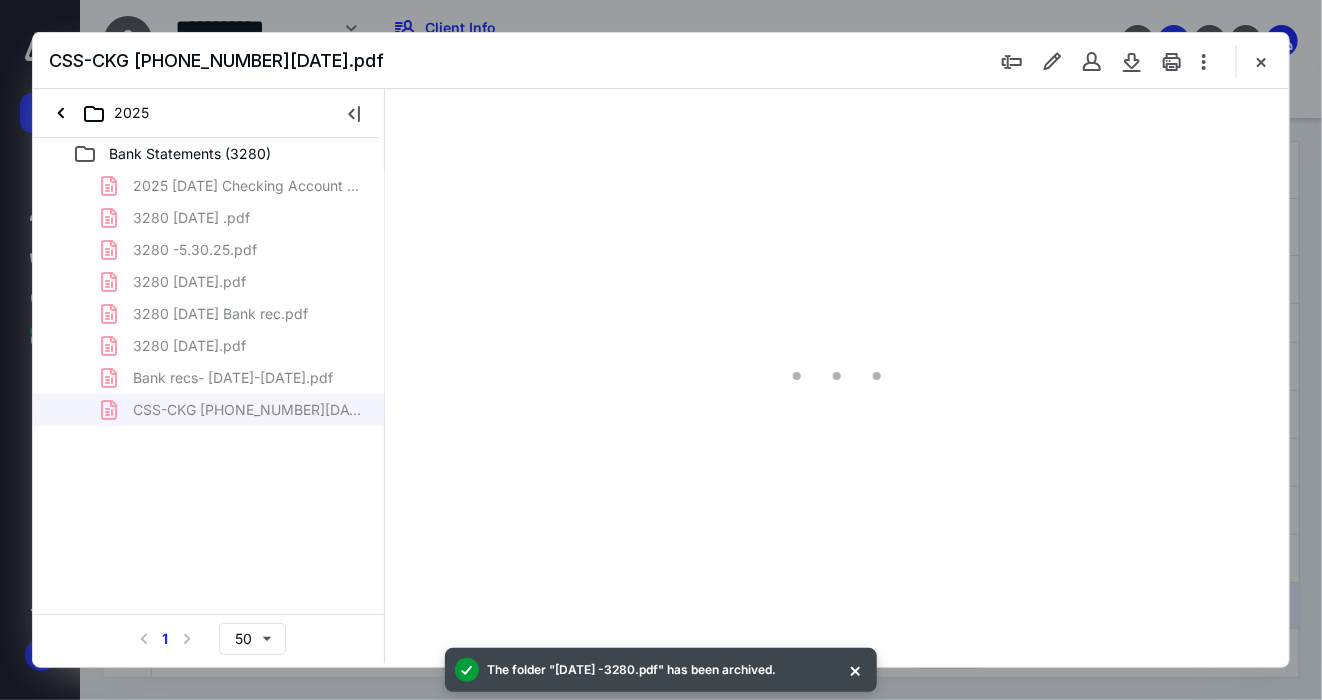 scroll, scrollTop: 0, scrollLeft: 0, axis: both 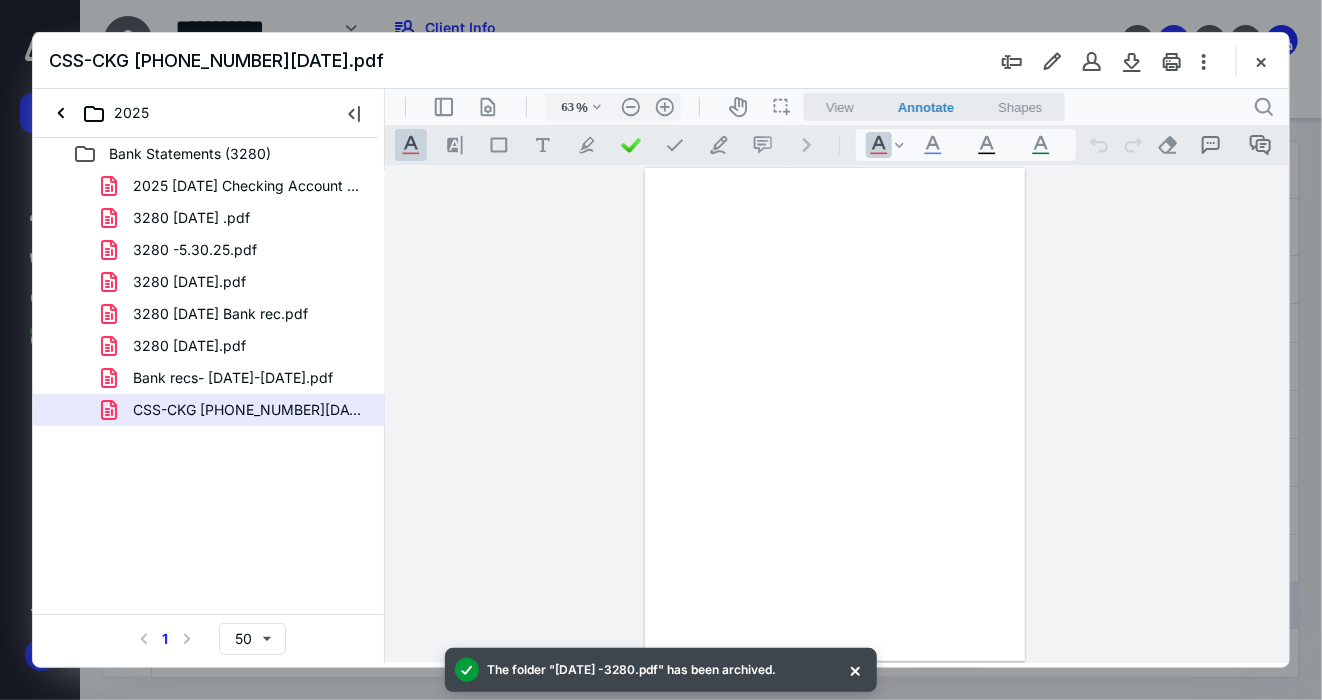 type on "145" 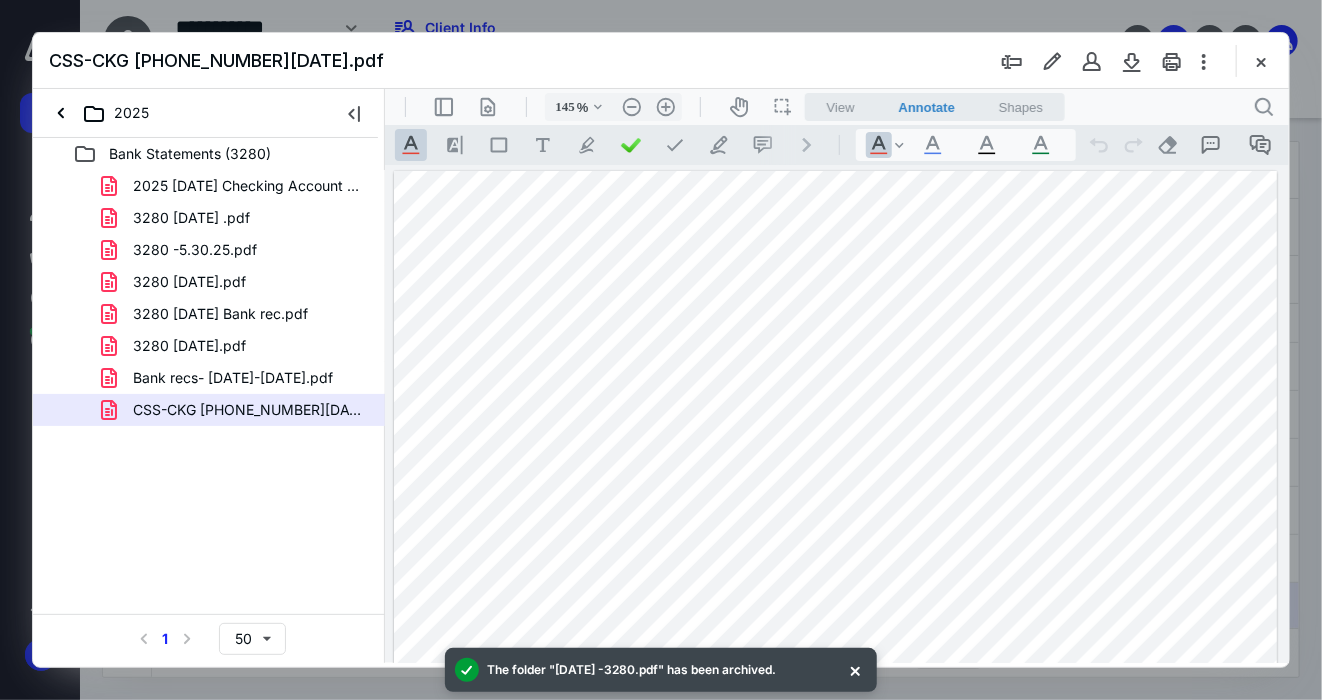click at bounding box center (1261, 61) 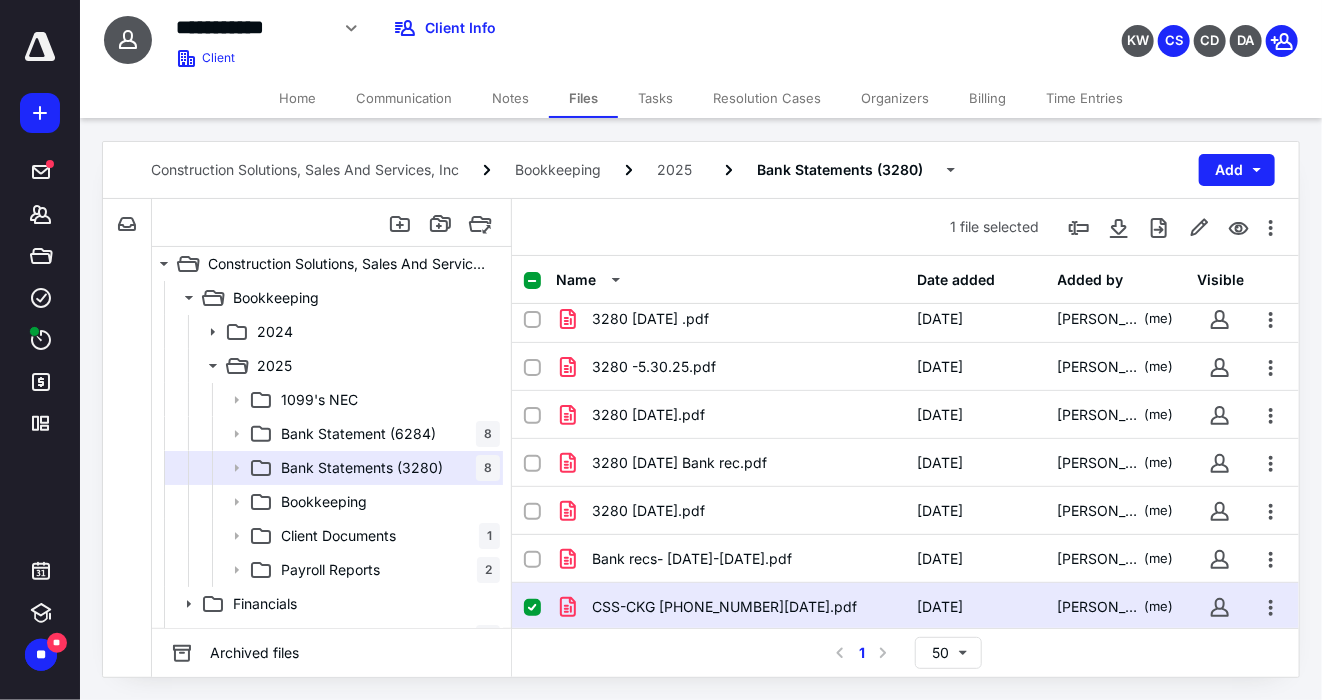 click on "3280 6.30.25.pdf" at bounding box center [648, 511] 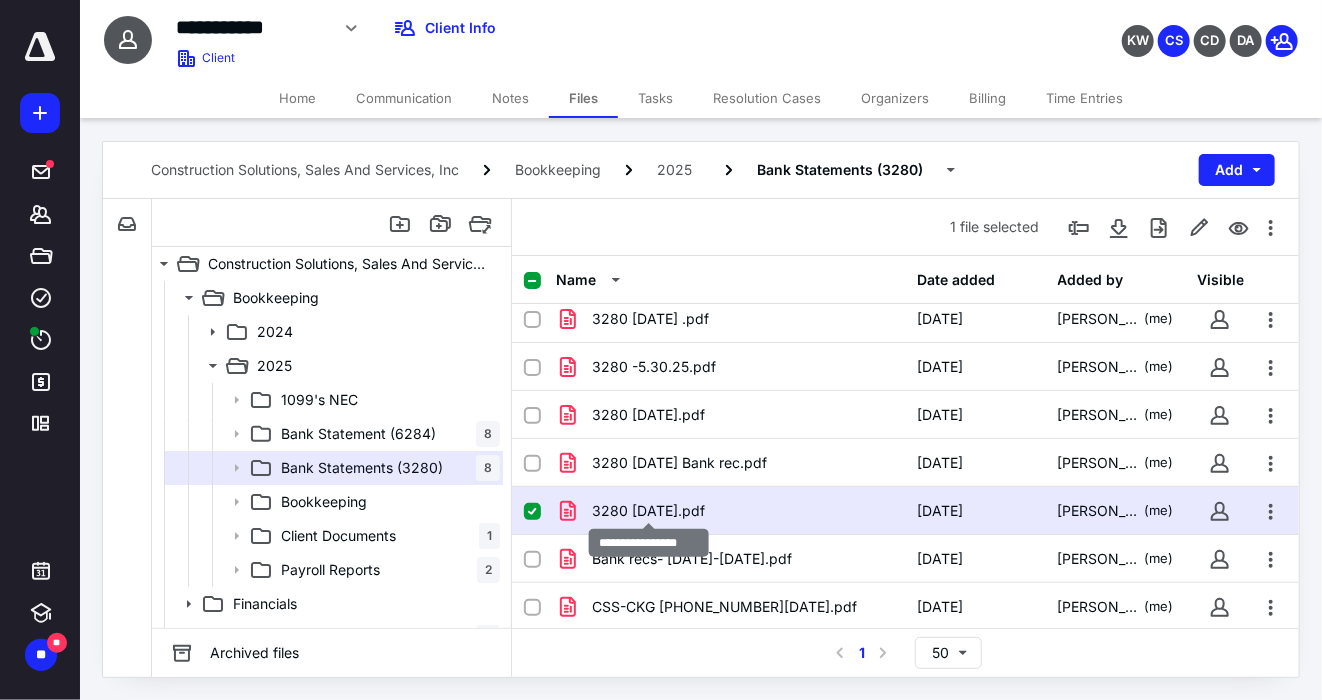 click on "3280 6.30.25.pdf" at bounding box center [648, 511] 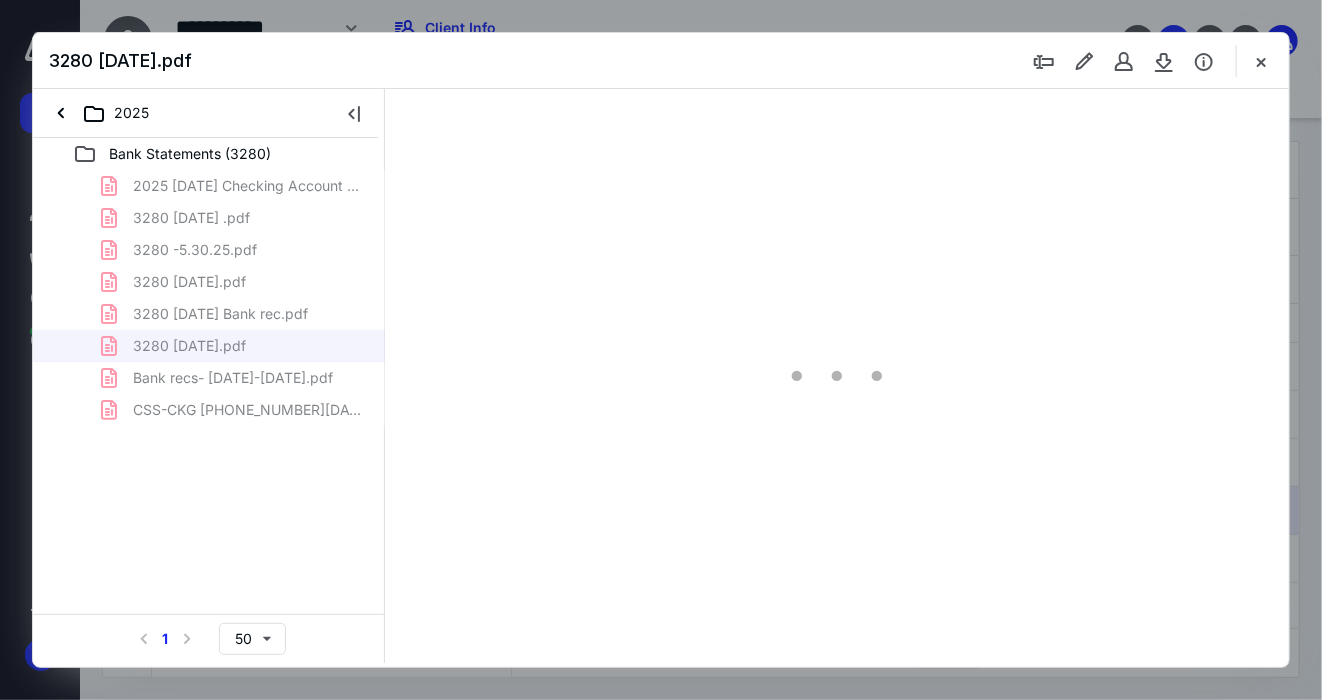 scroll, scrollTop: 0, scrollLeft: 0, axis: both 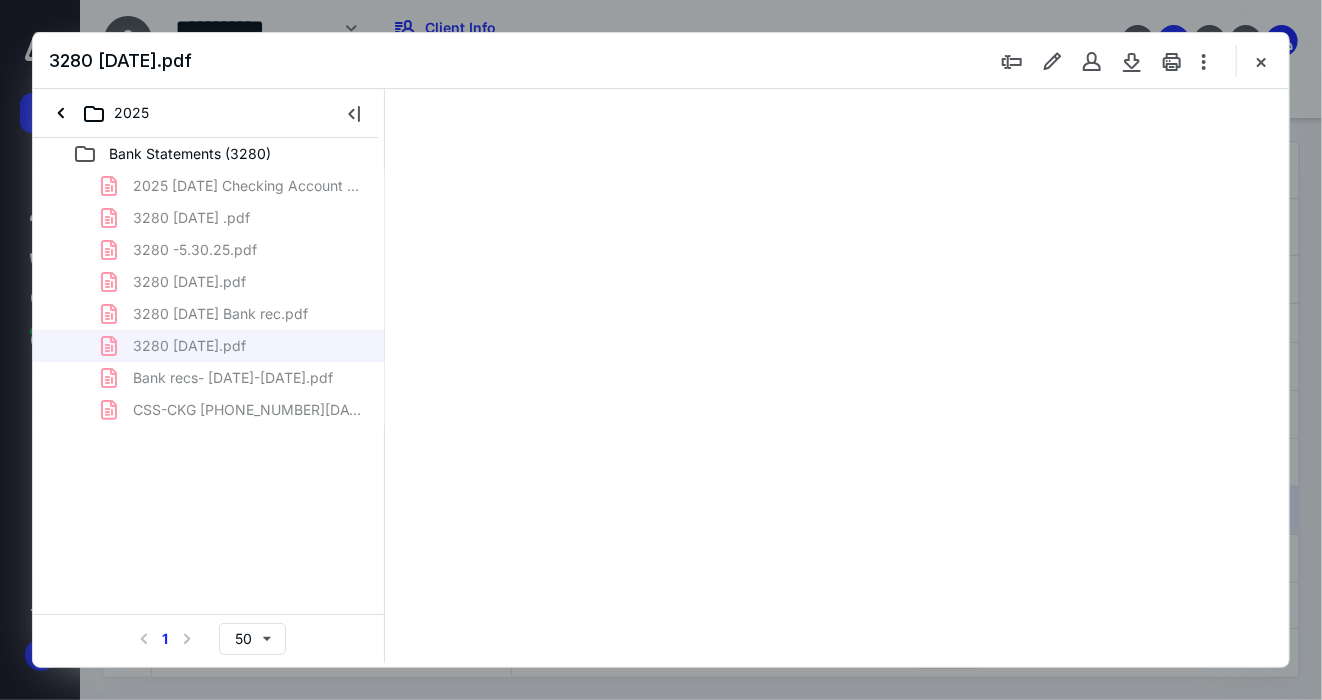 type on "145" 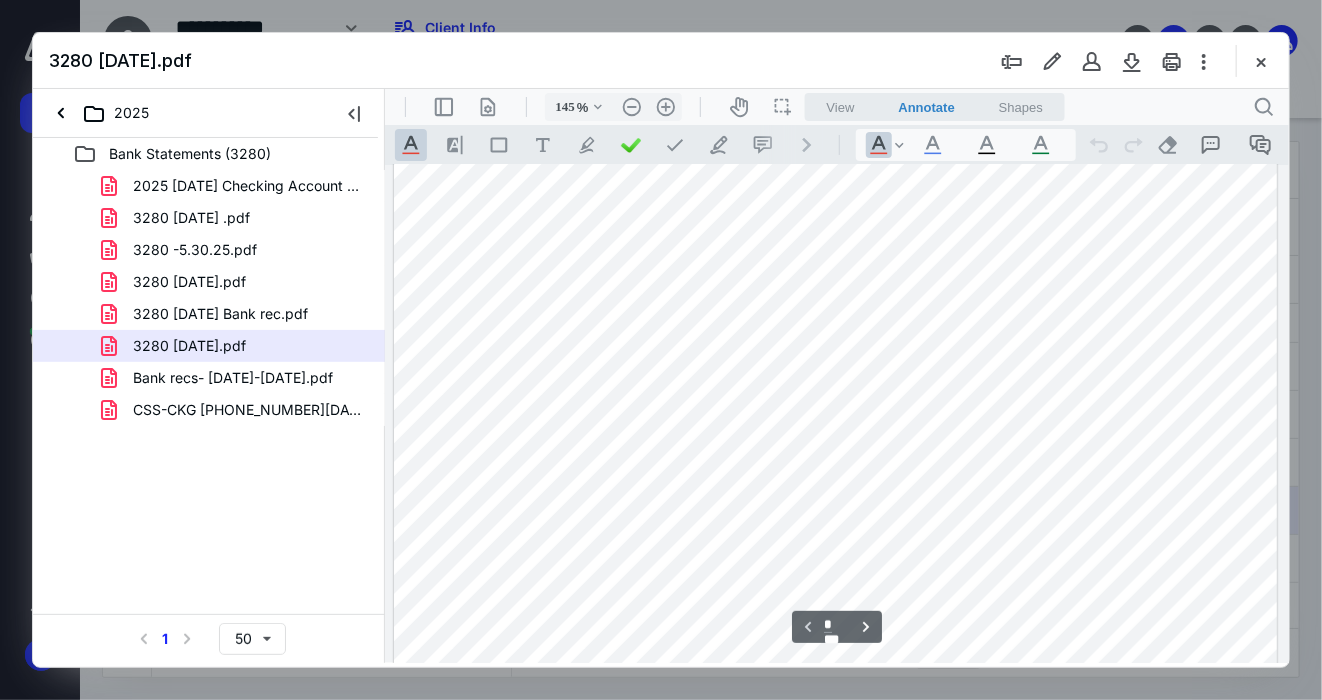 scroll, scrollTop: 0, scrollLeft: 0, axis: both 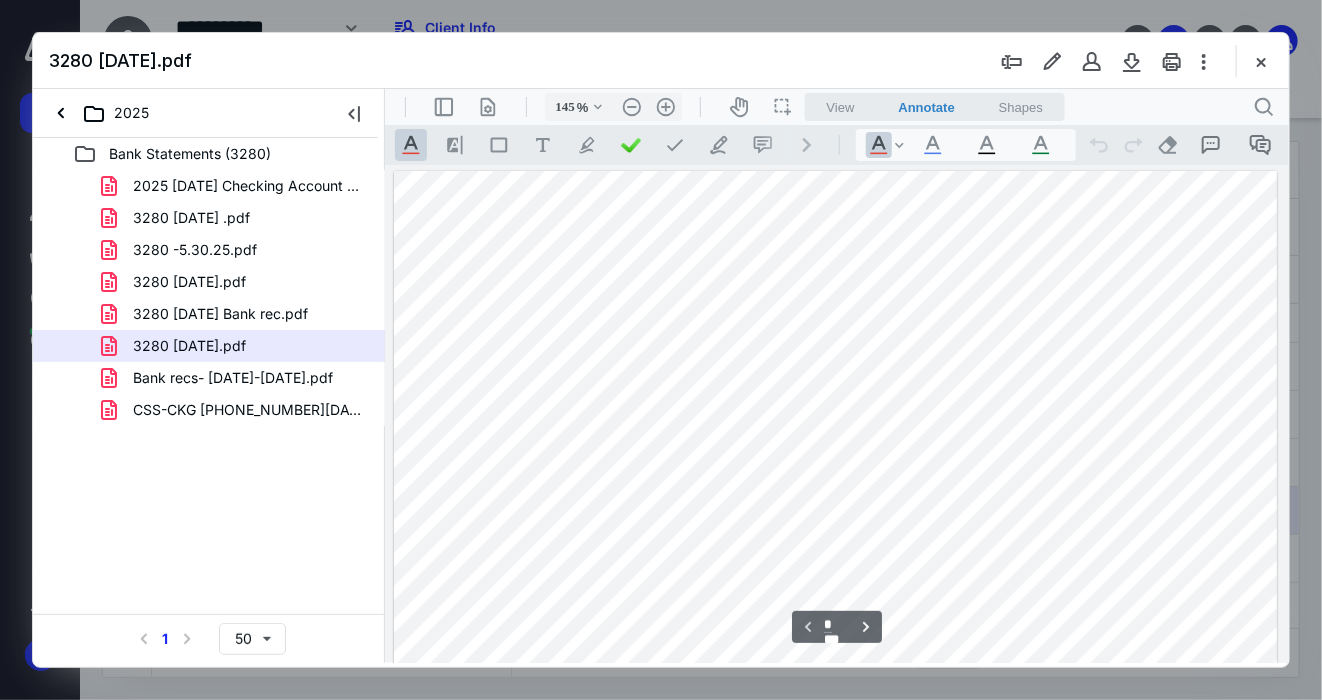 click at bounding box center [1261, 61] 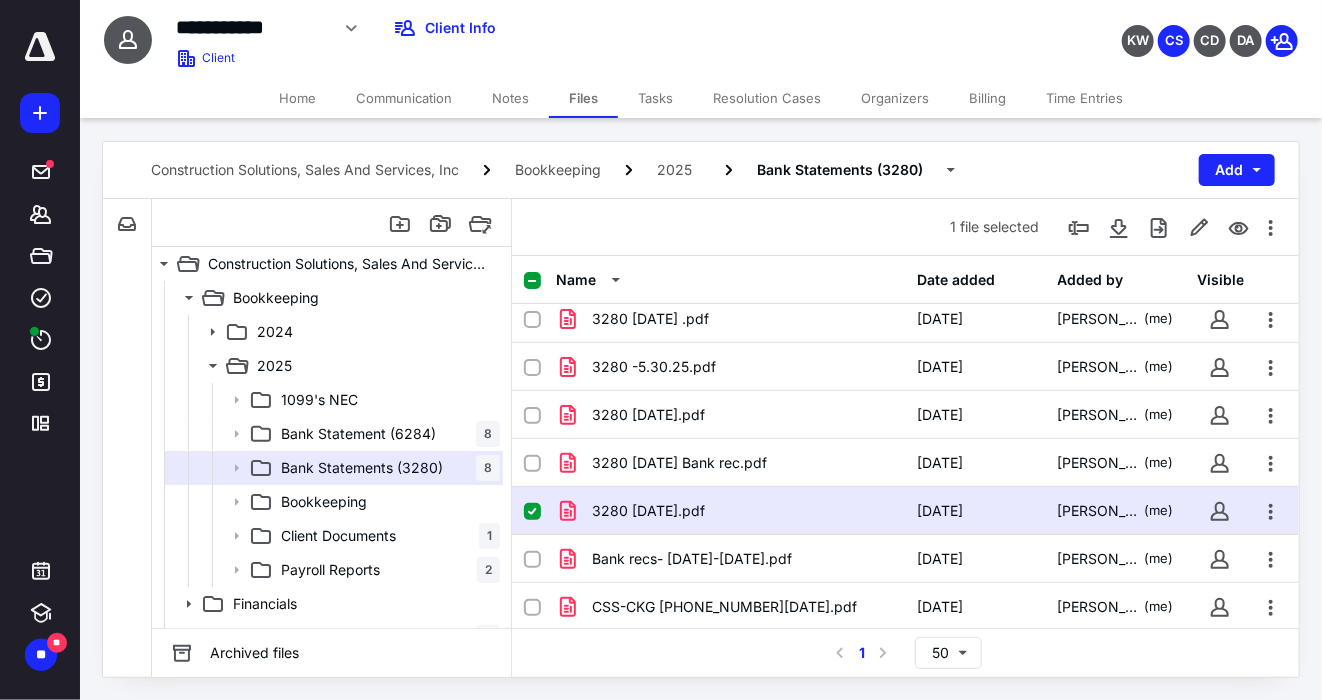 click on "3280 6.30.25.pdf 7/10/2025 Cara Sciarrone  (me)" at bounding box center (905, 511) 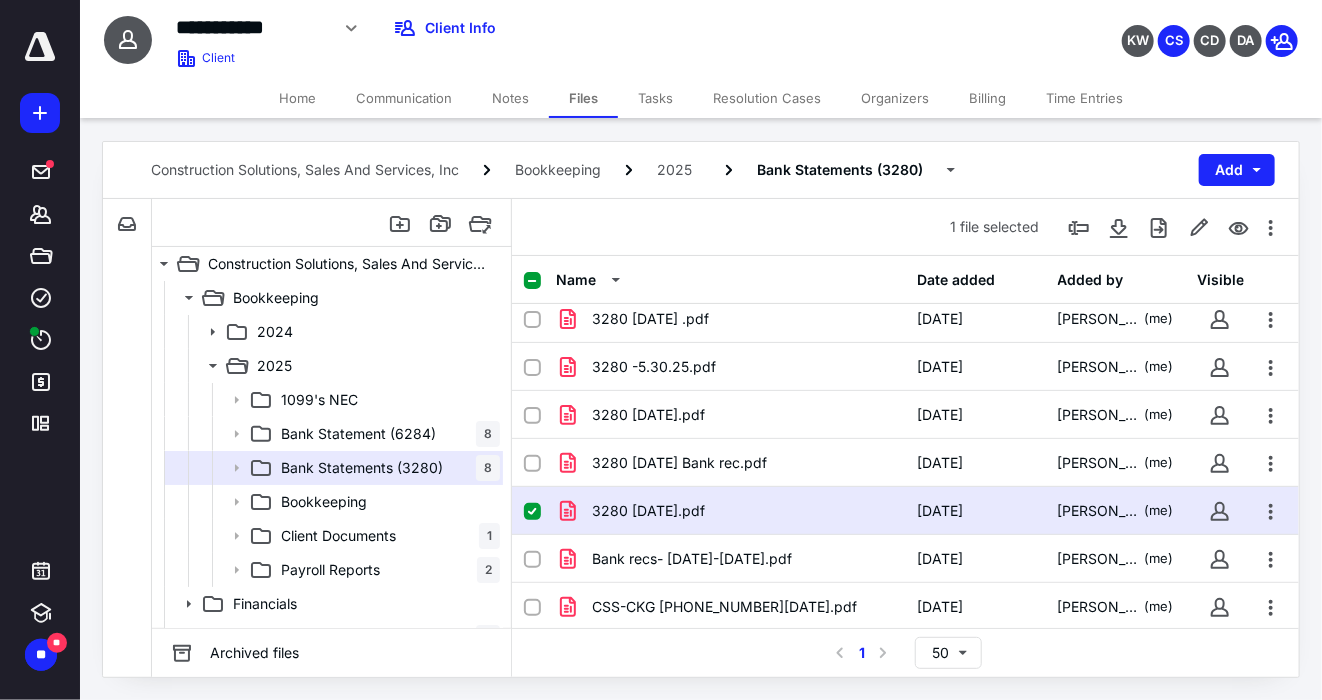 click at bounding box center [532, 512] 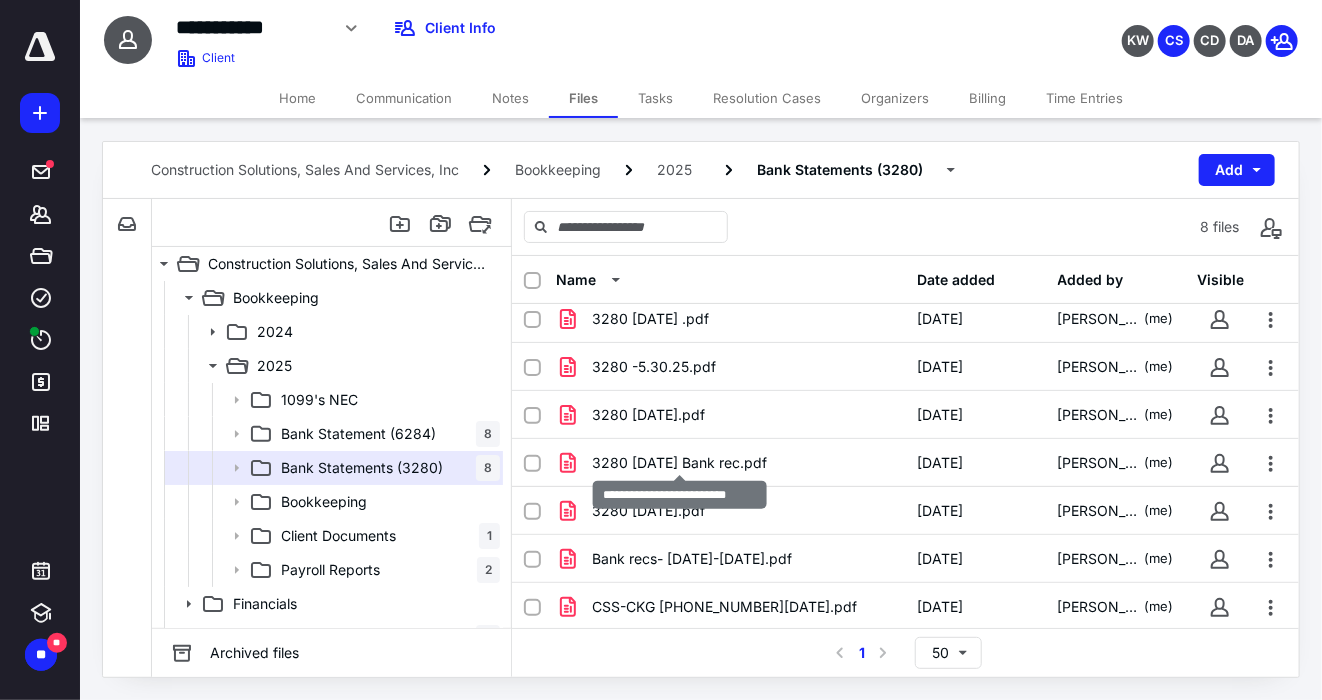 click on "3280 5.30.25 Bank rec.pdf" at bounding box center [679, 463] 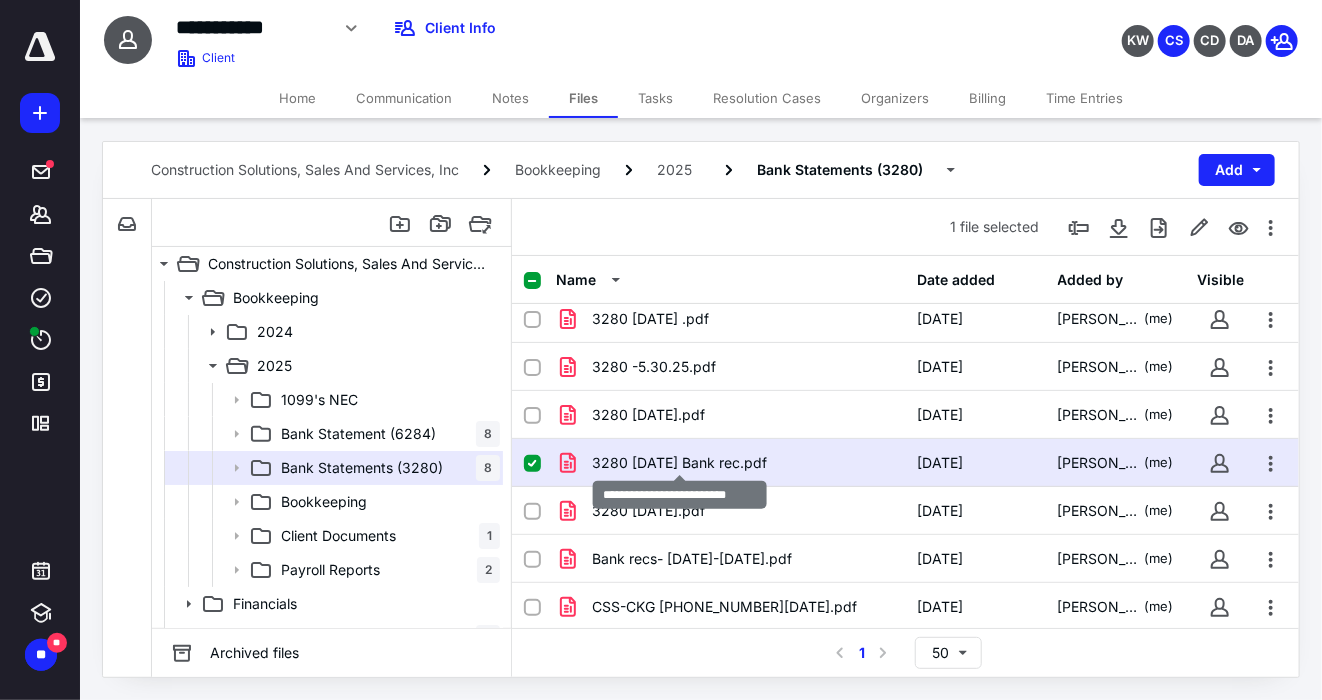 click on "3280 5.30.25 Bank rec.pdf" at bounding box center [679, 463] 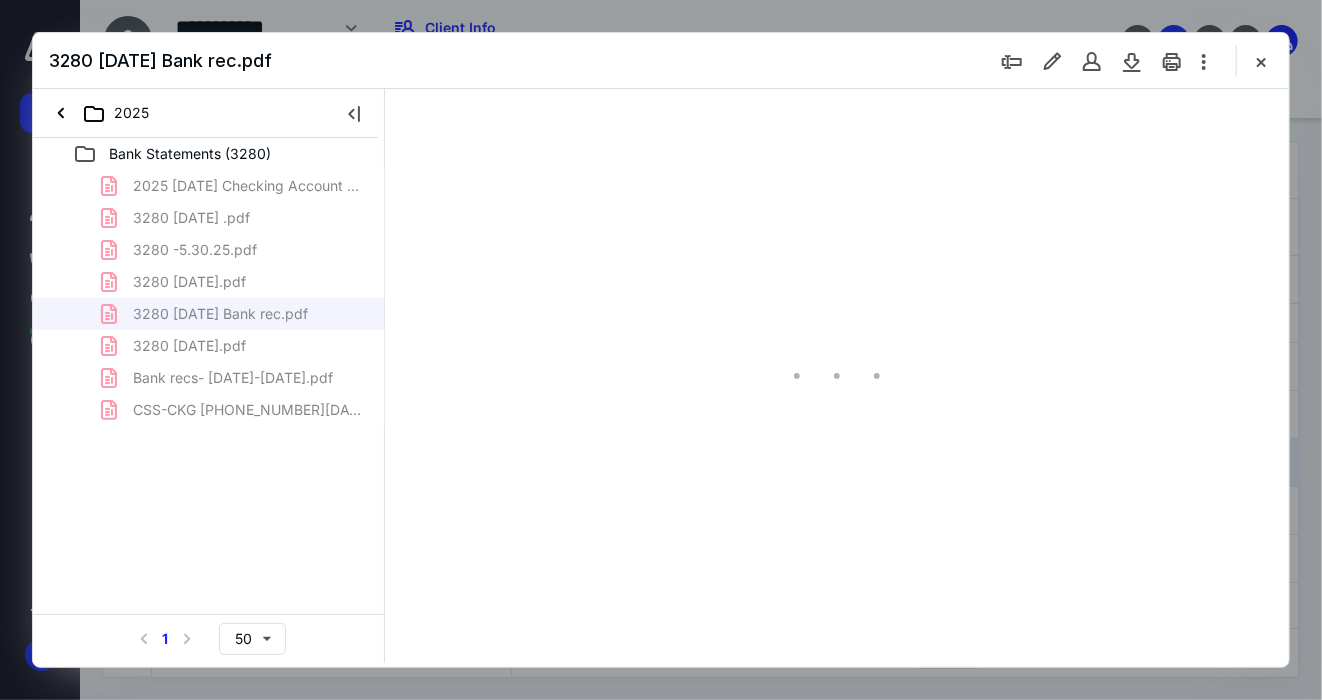 scroll, scrollTop: 0, scrollLeft: 0, axis: both 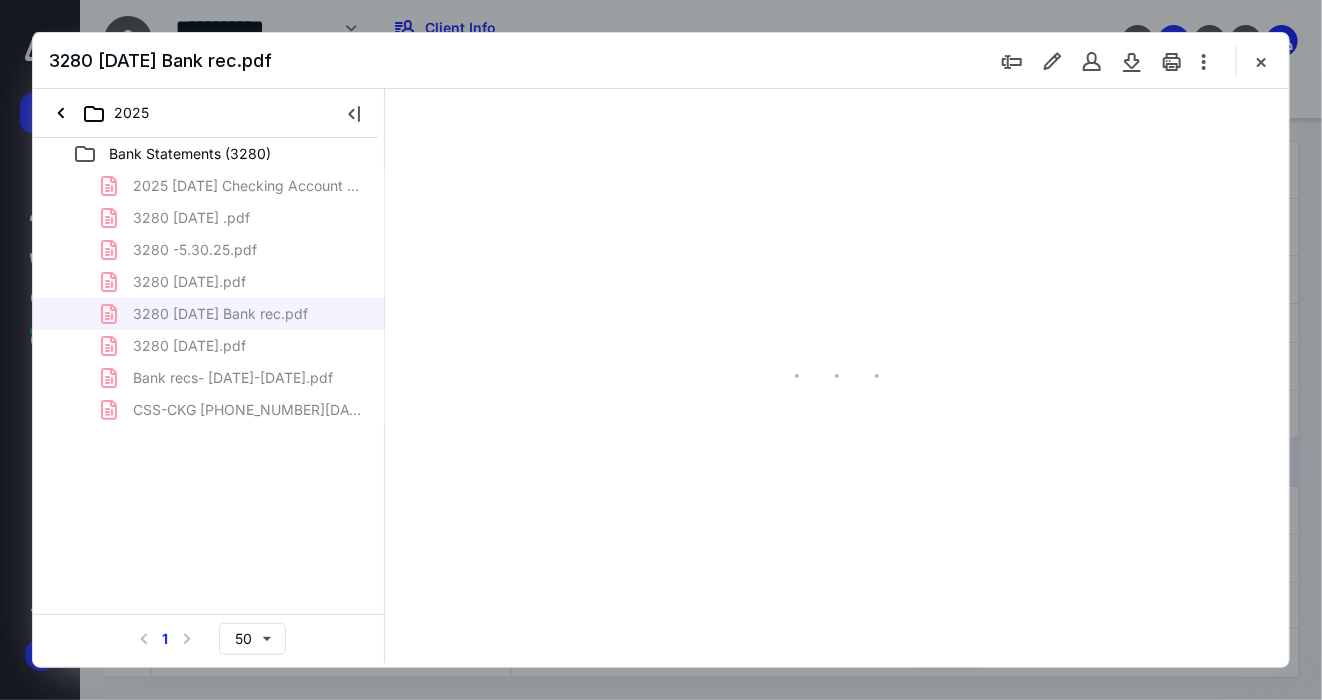 type on "145" 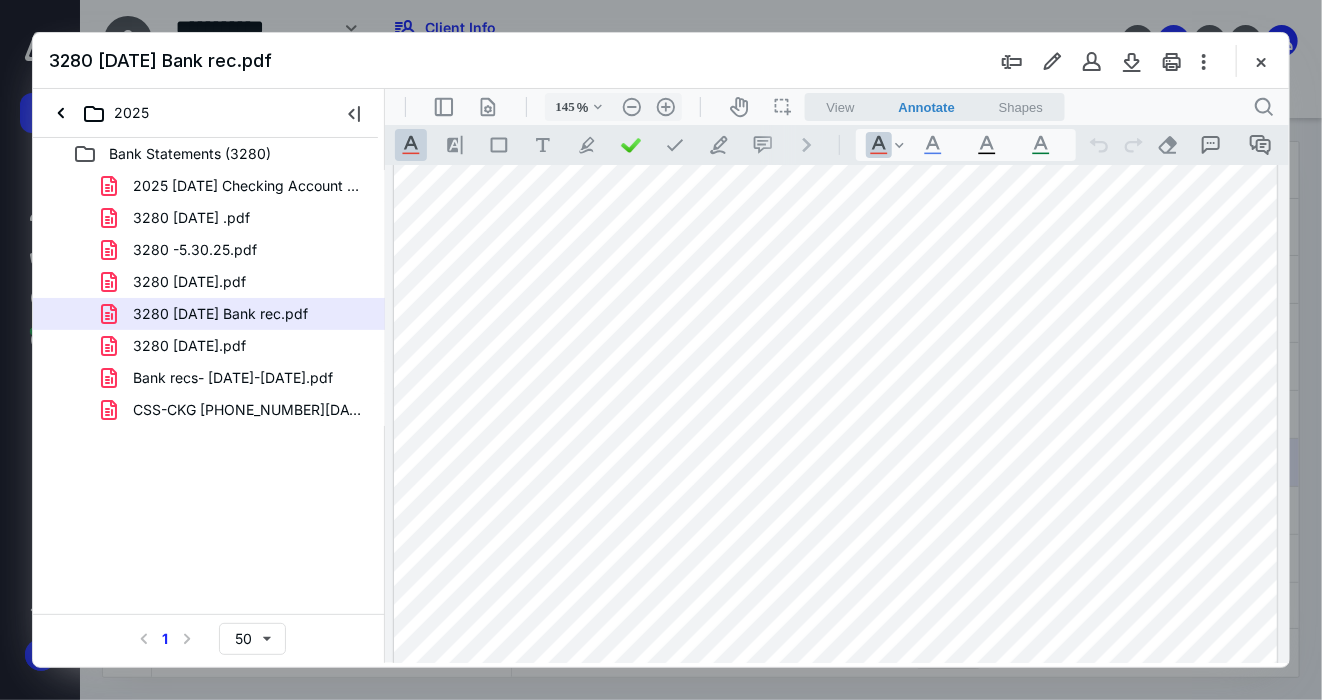 scroll, scrollTop: 500, scrollLeft: 0, axis: vertical 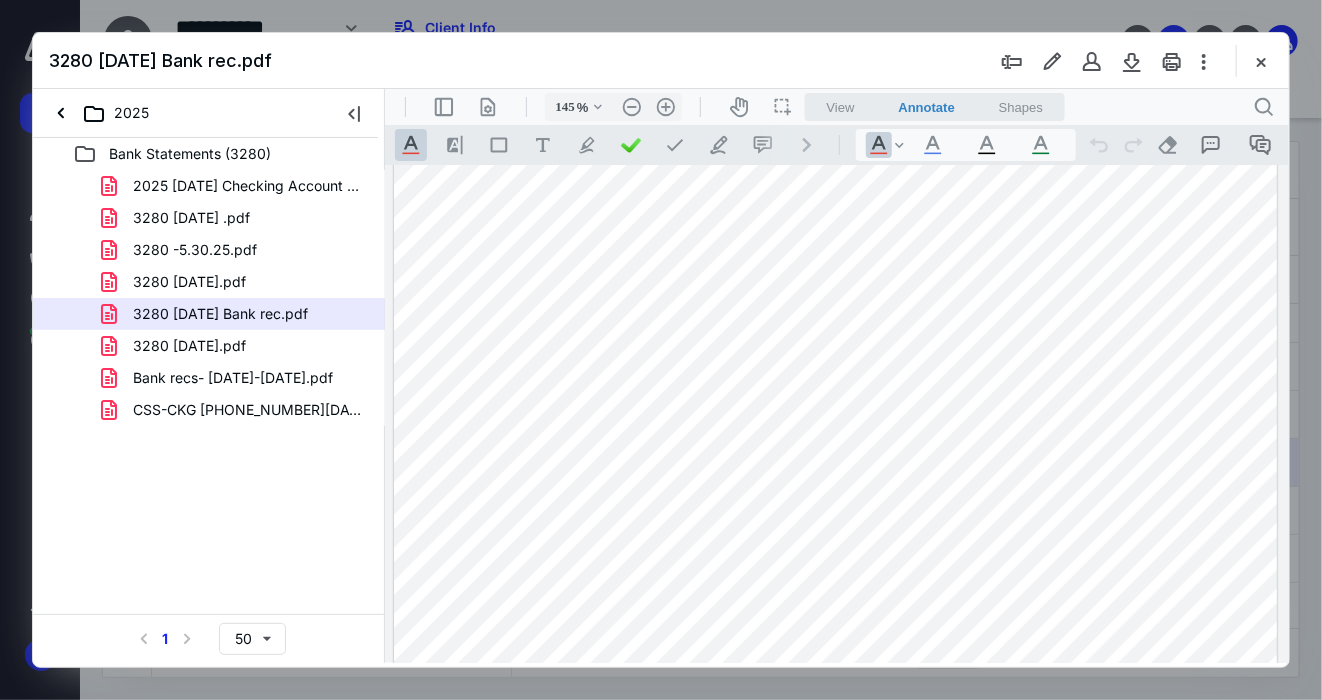 click at bounding box center [1261, 61] 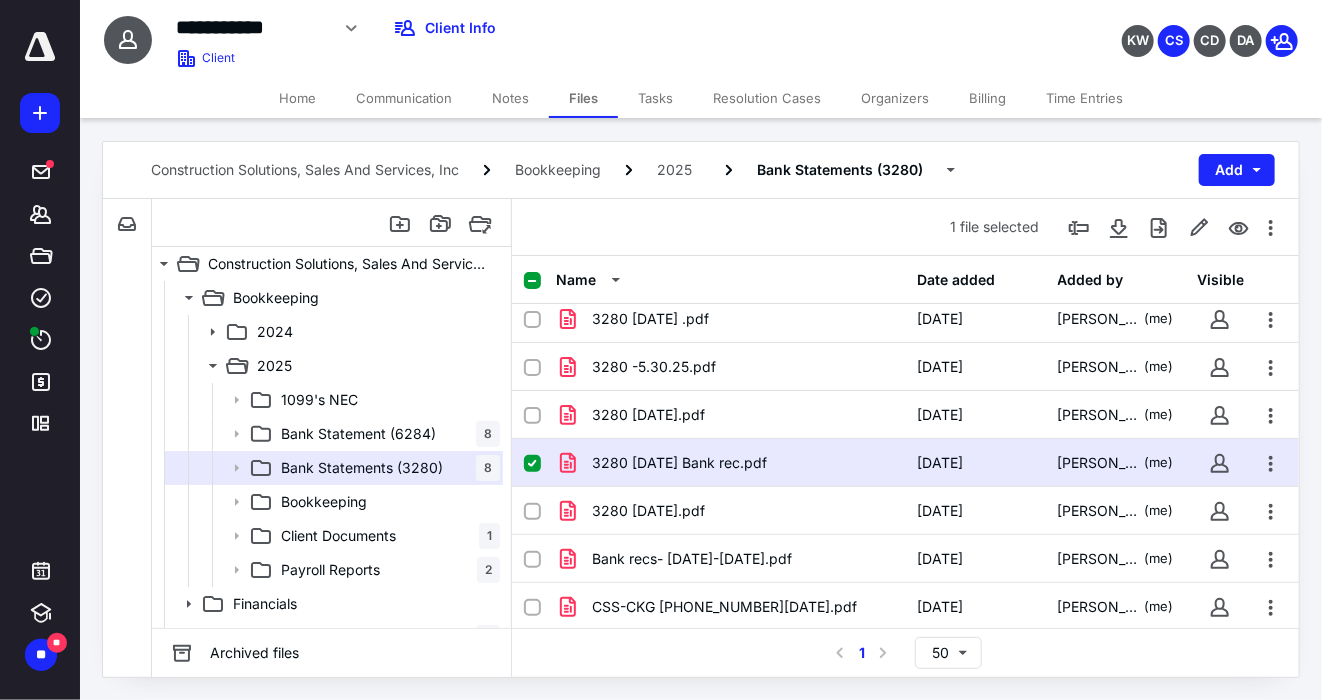 click 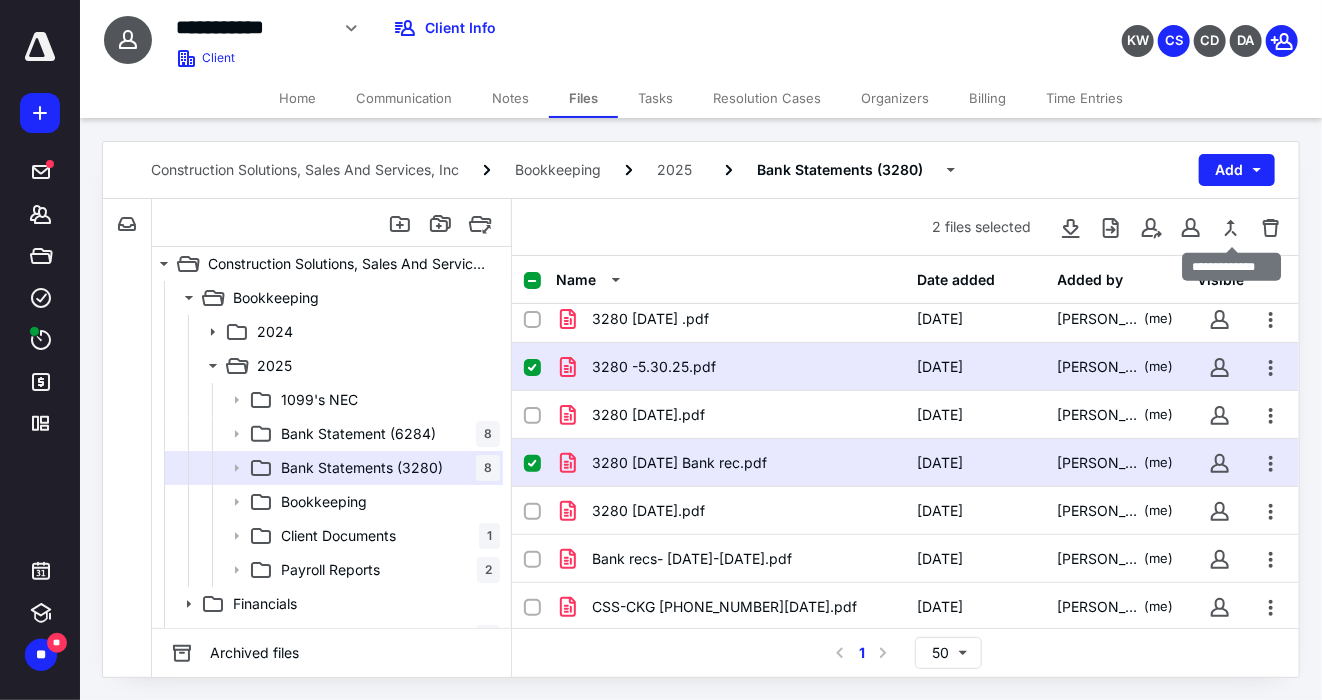 click at bounding box center [1231, 227] 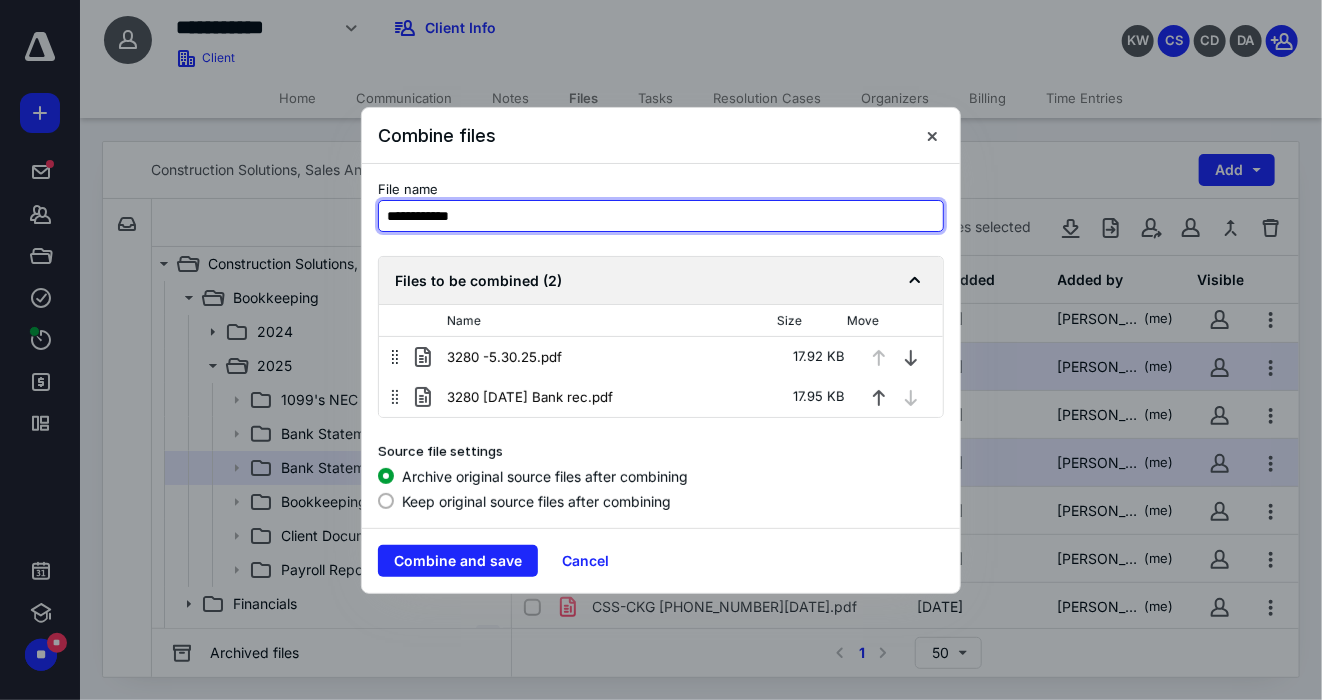 drag, startPoint x: 520, startPoint y: 223, endPoint x: 209, endPoint y: 193, distance: 312.4436 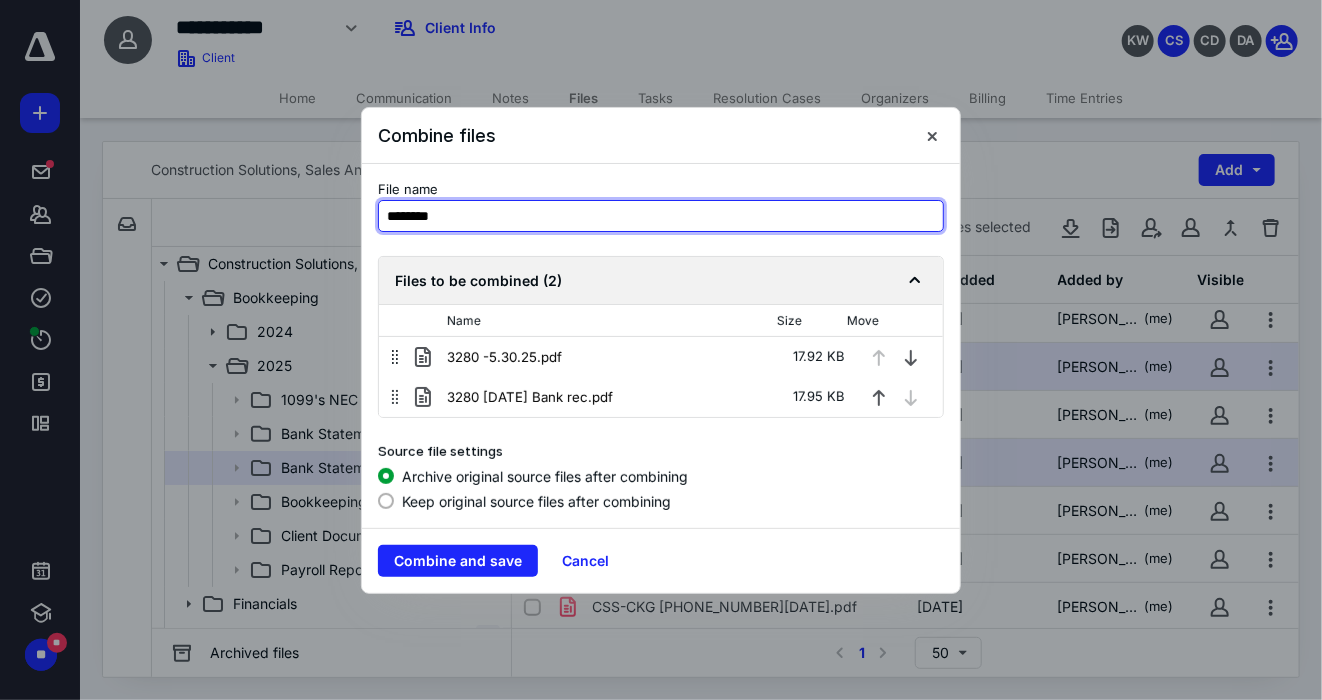 click on "*******" at bounding box center [661, 216] 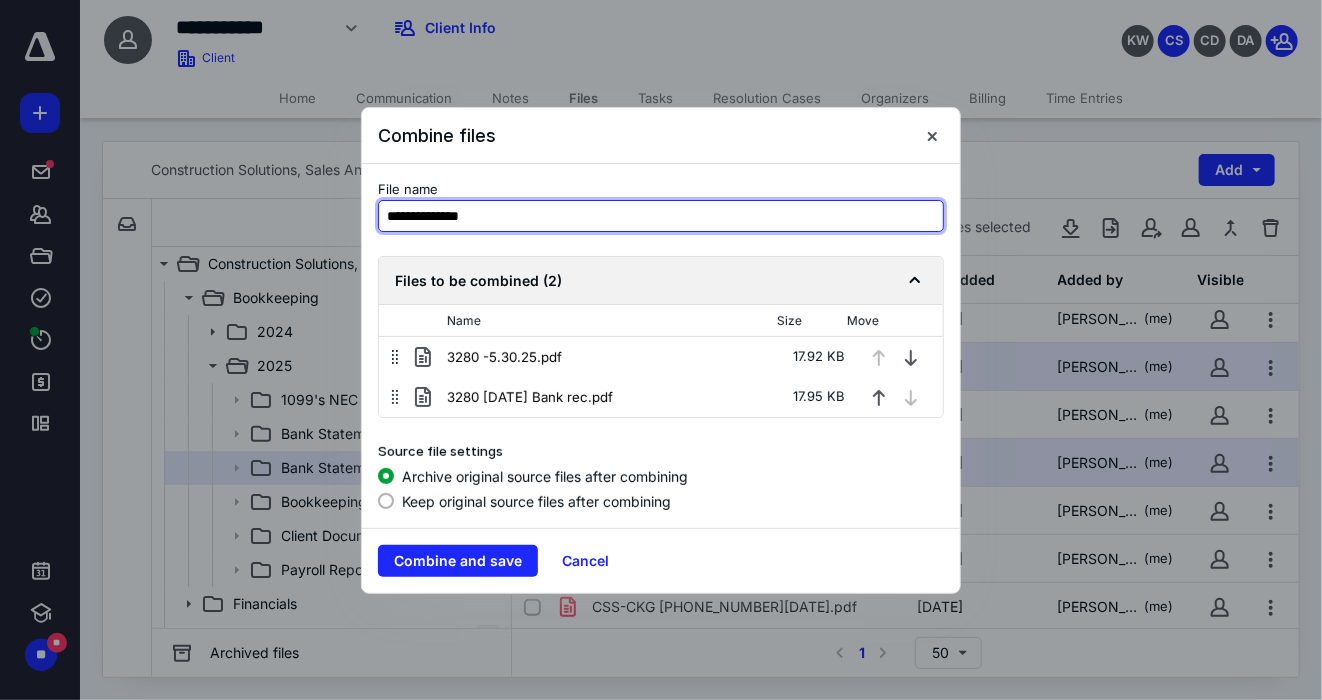 type on "**********" 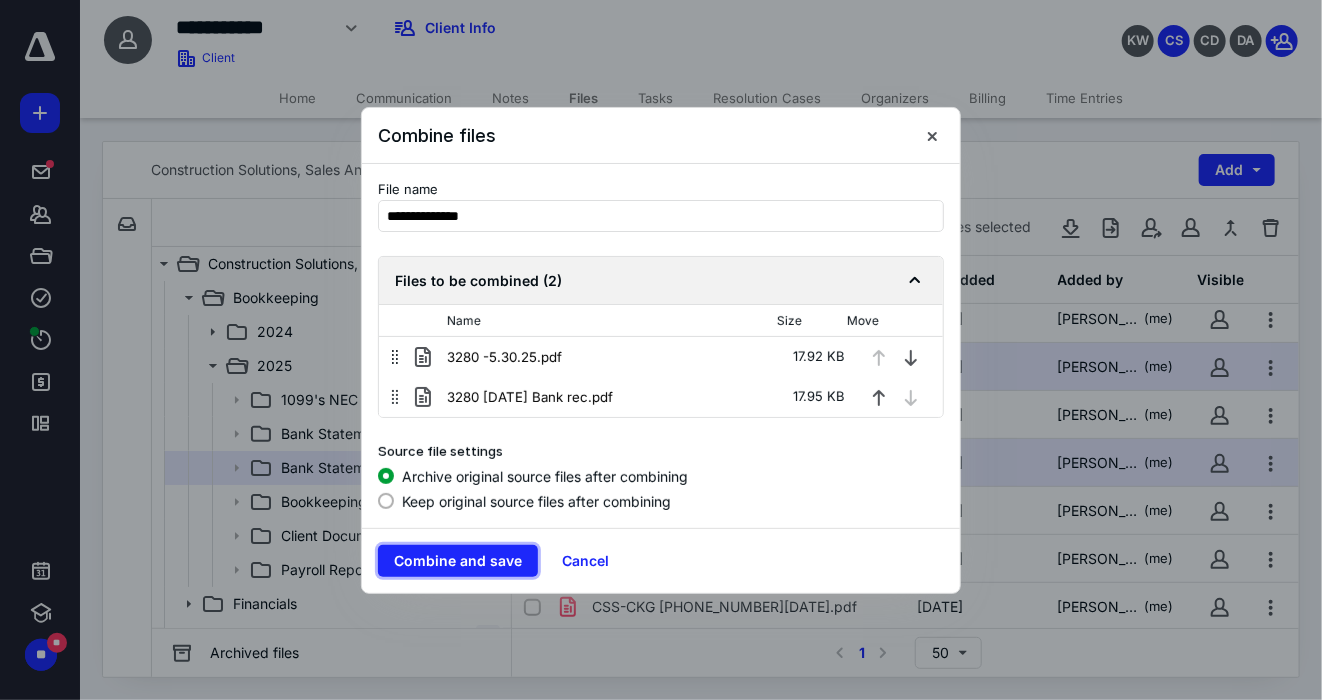 click on "Combine and save" at bounding box center [458, 561] 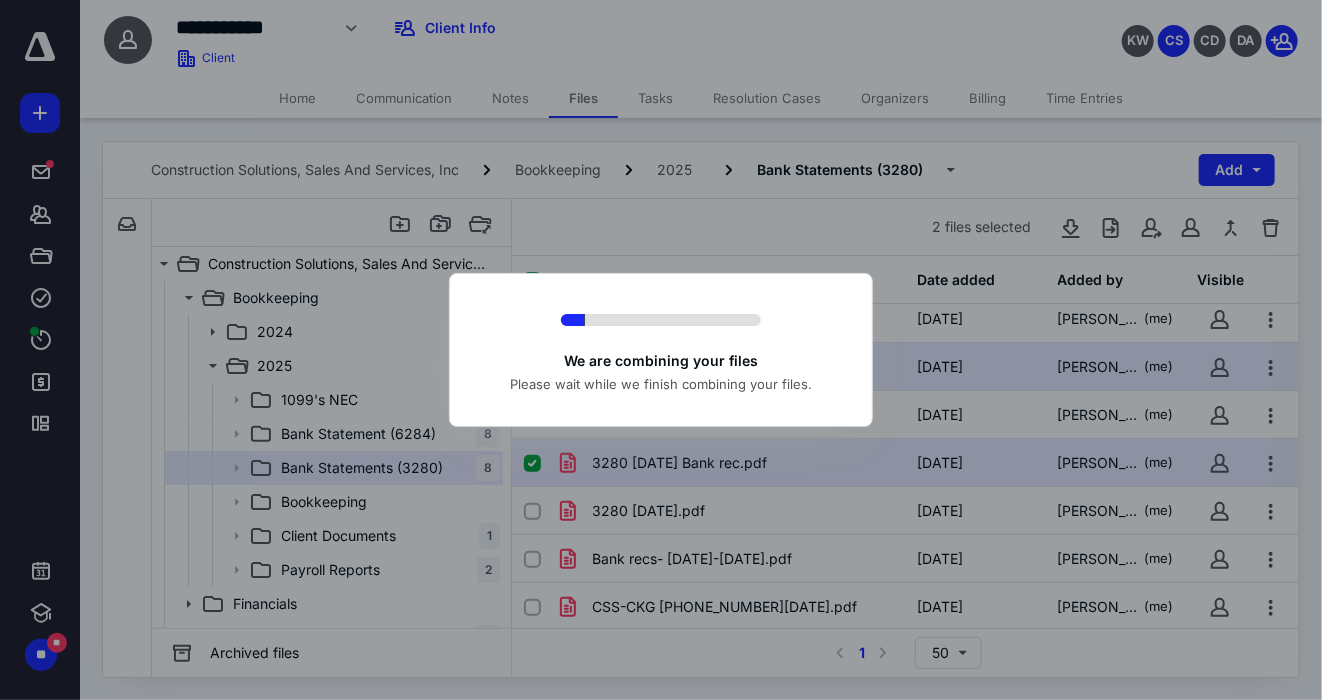 checkbox on "false" 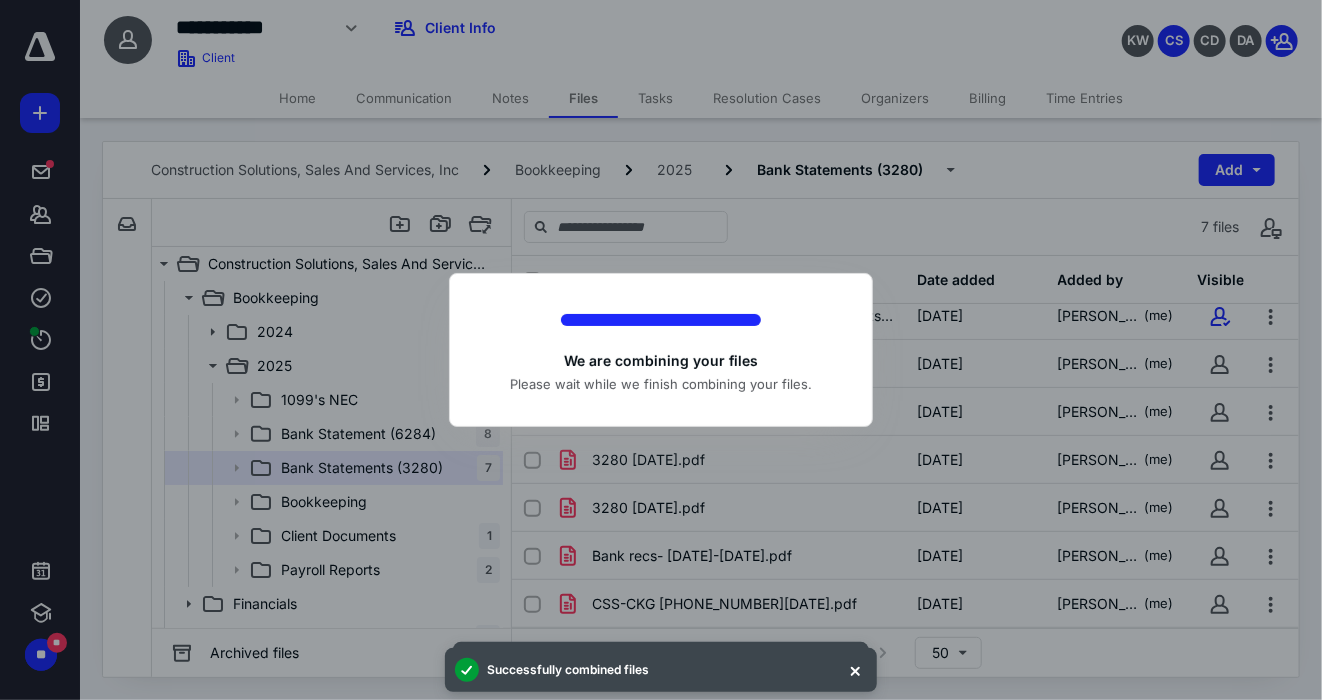 scroll, scrollTop: 9, scrollLeft: 0, axis: vertical 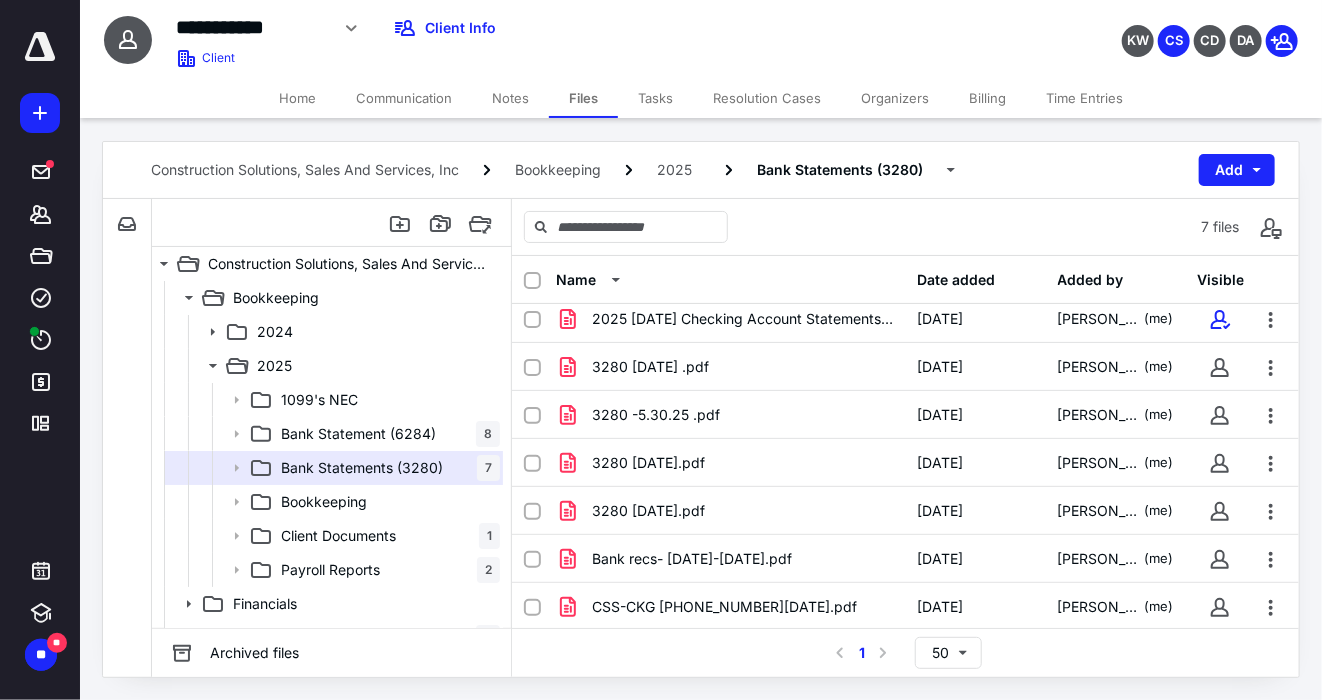 click at bounding box center (532, 368) 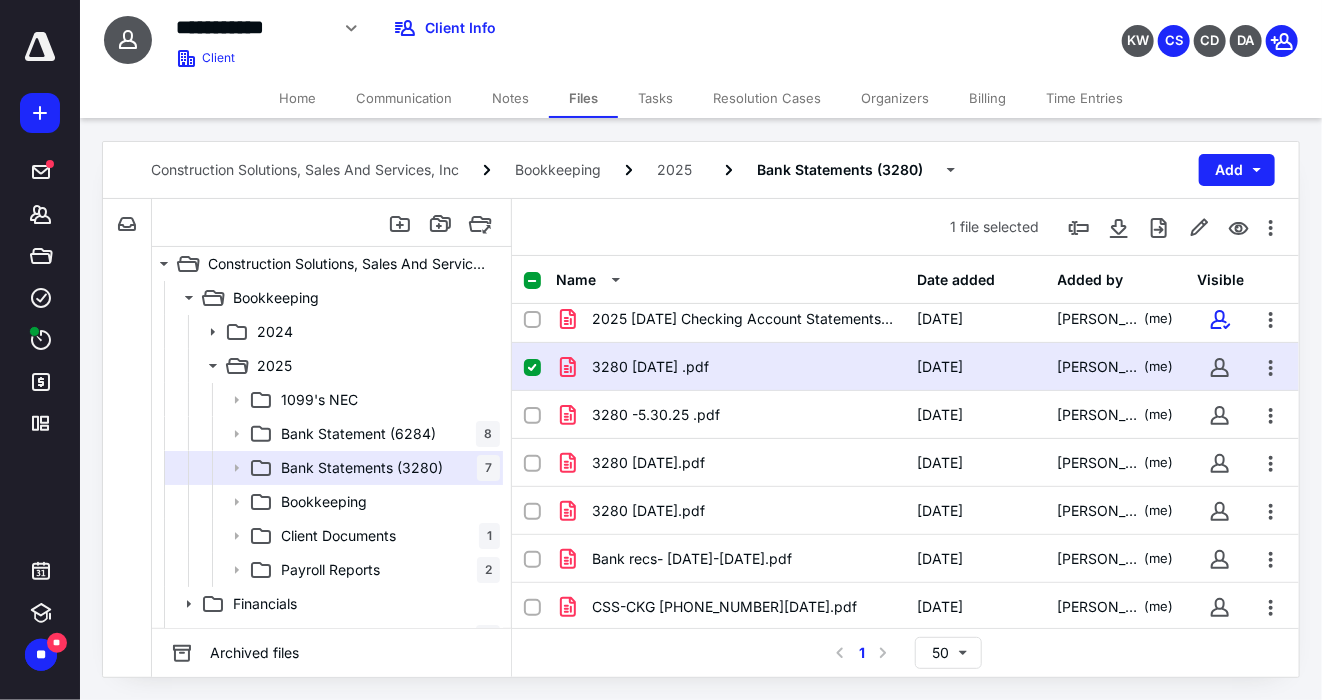 click 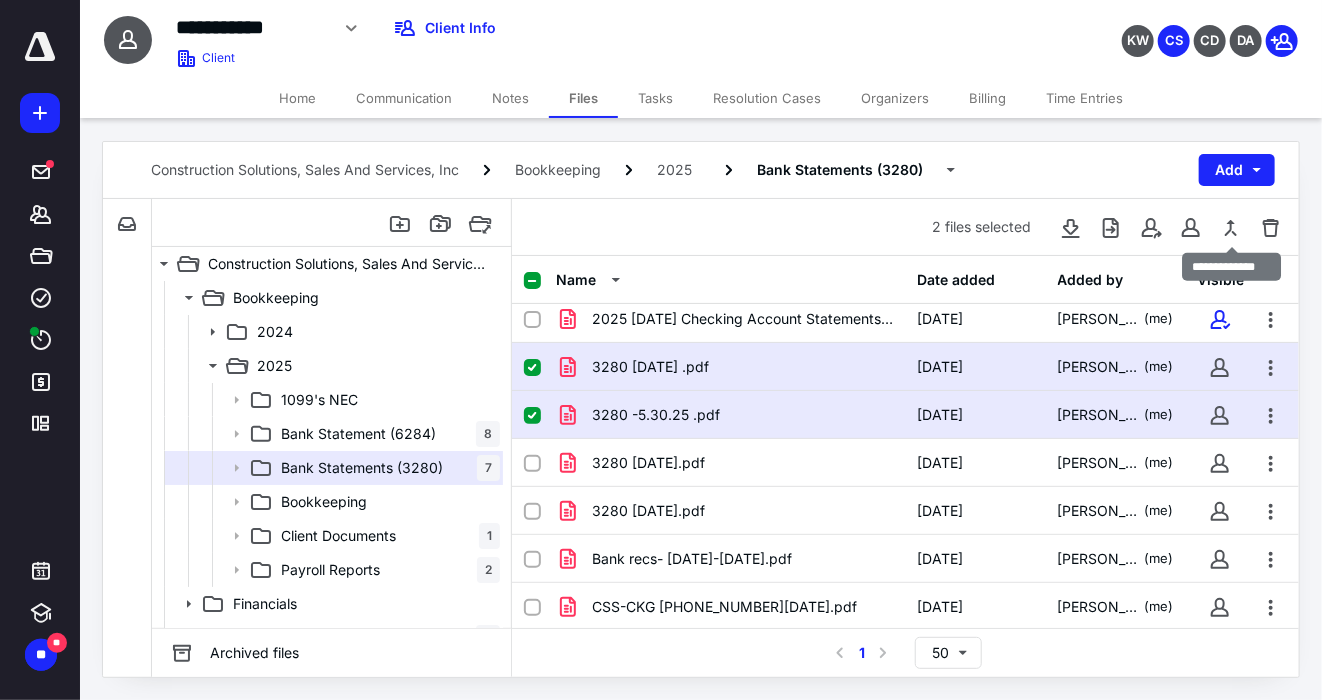 click at bounding box center (1231, 227) 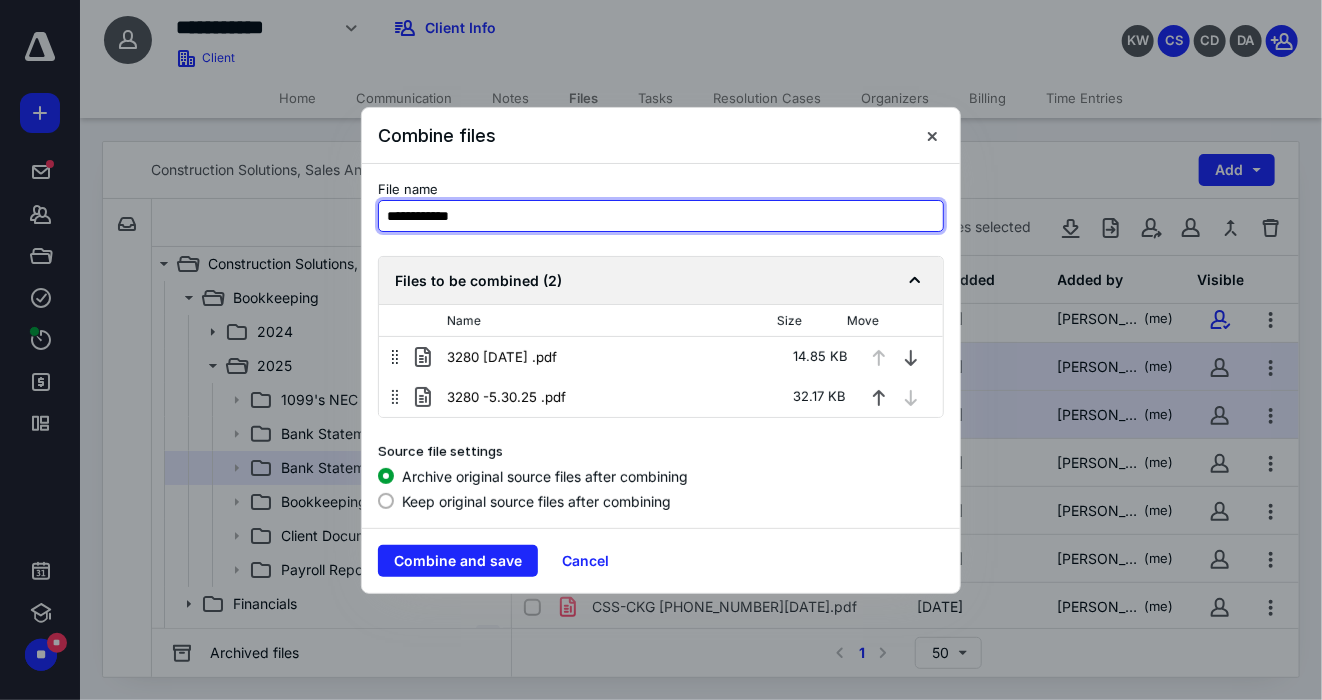 drag, startPoint x: 580, startPoint y: 219, endPoint x: -12, endPoint y: 181, distance: 593.2183 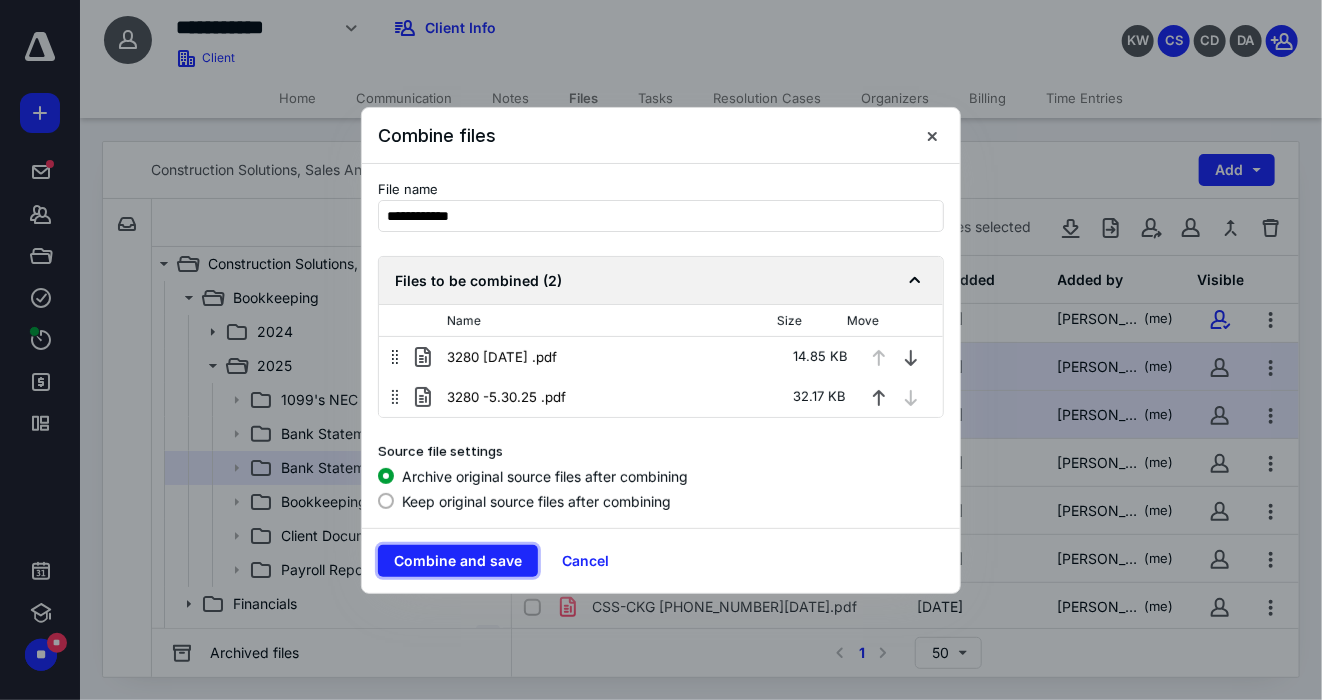 click on "Combine and save" at bounding box center (458, 561) 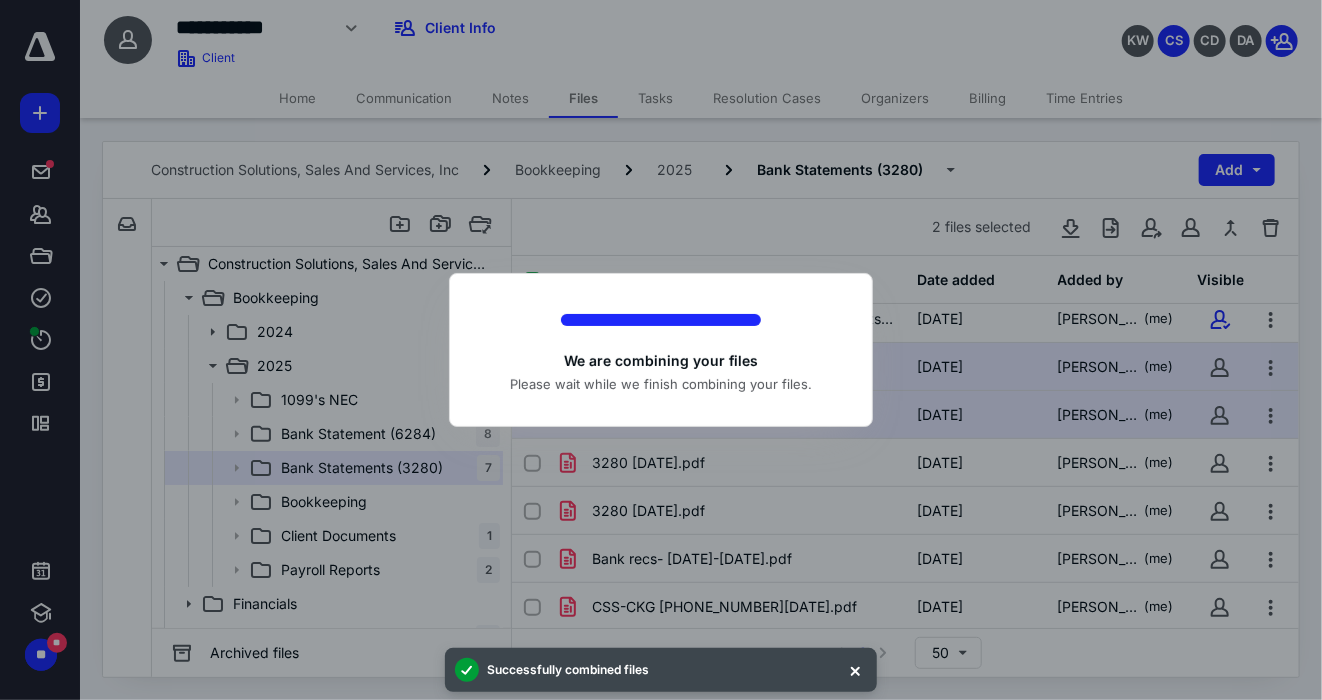 checkbox on "false" 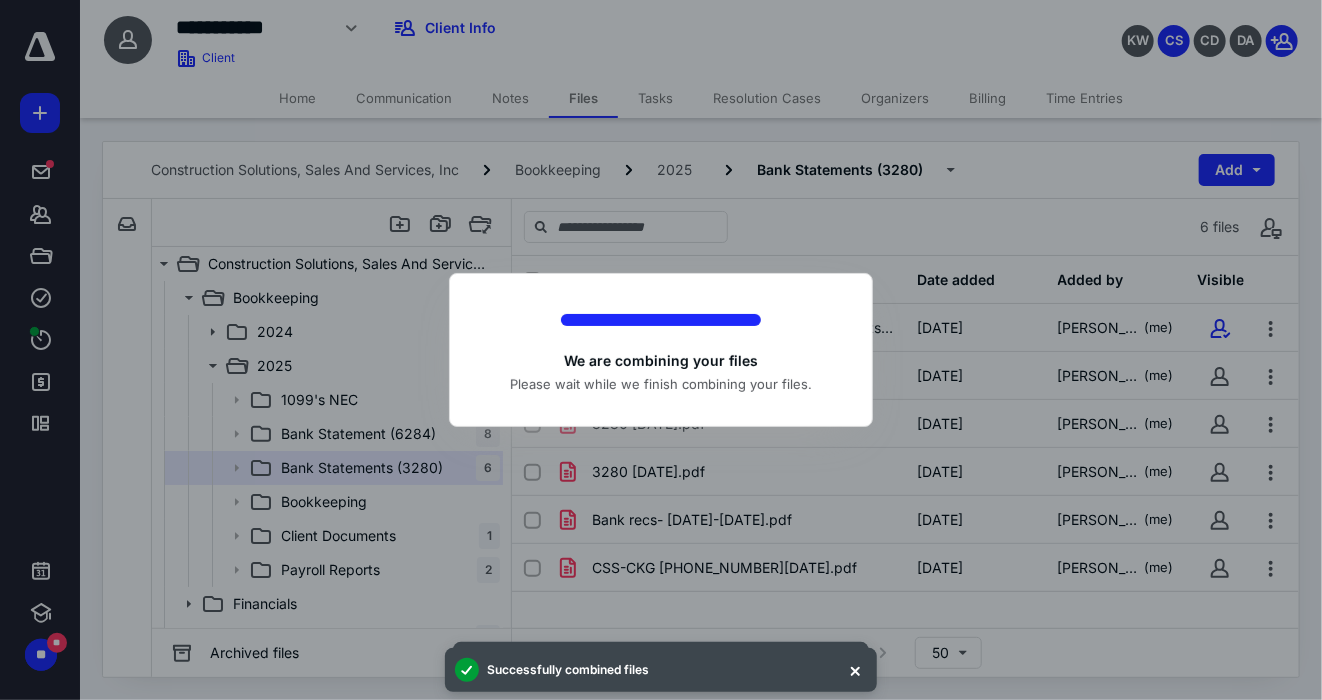 scroll, scrollTop: 0, scrollLeft: 0, axis: both 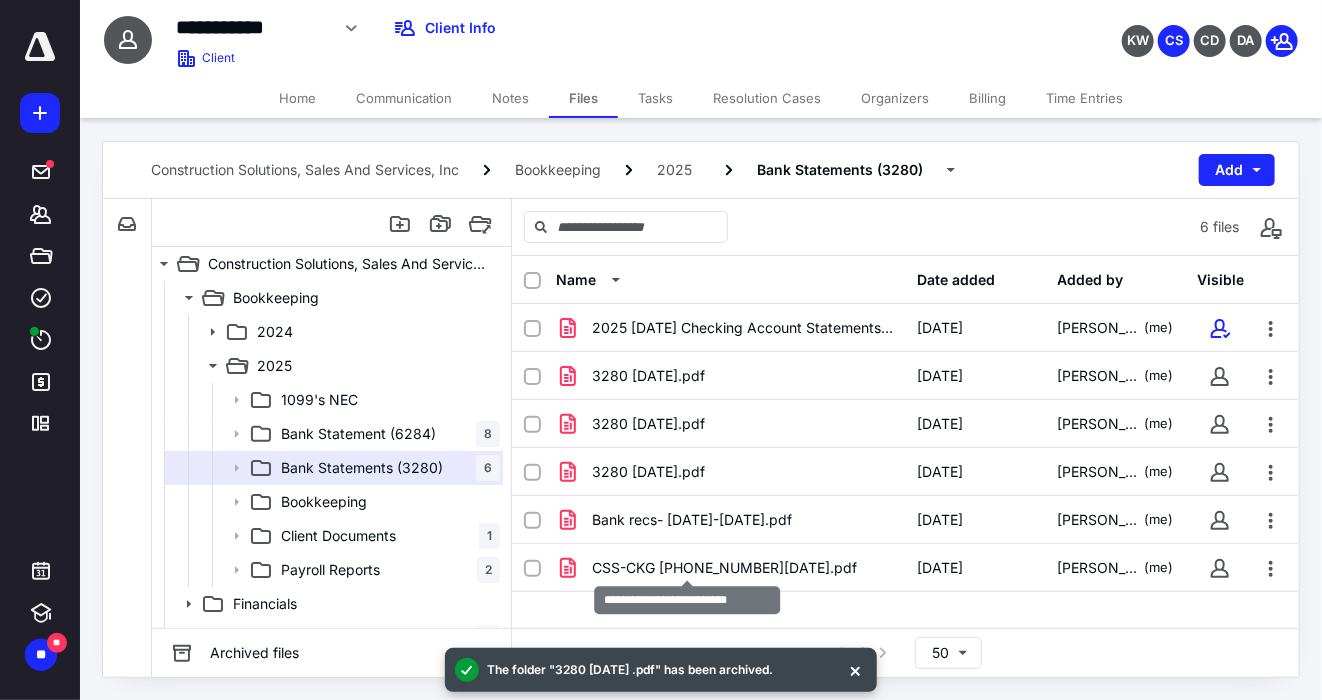 click on "CSS-CKG 3280 05.30.25.pdf" at bounding box center (724, 568) 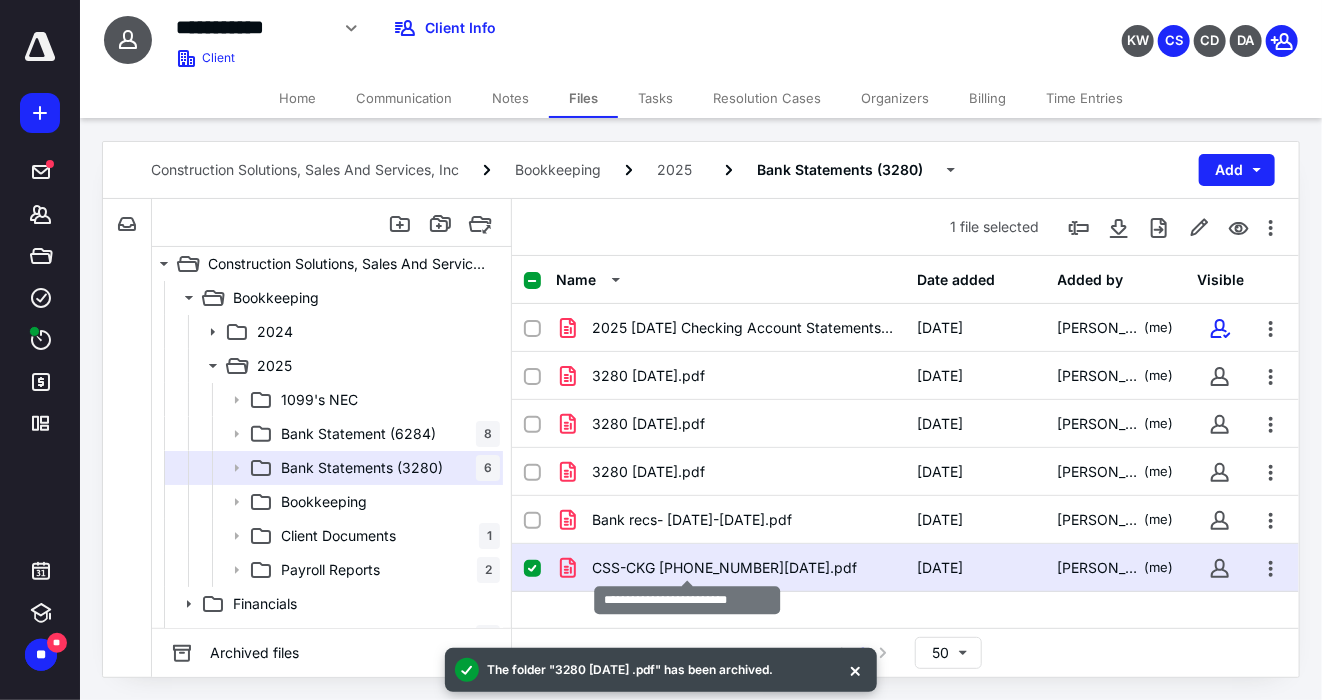 click on "CSS-CKG 3280 05.30.25.pdf" at bounding box center (724, 568) 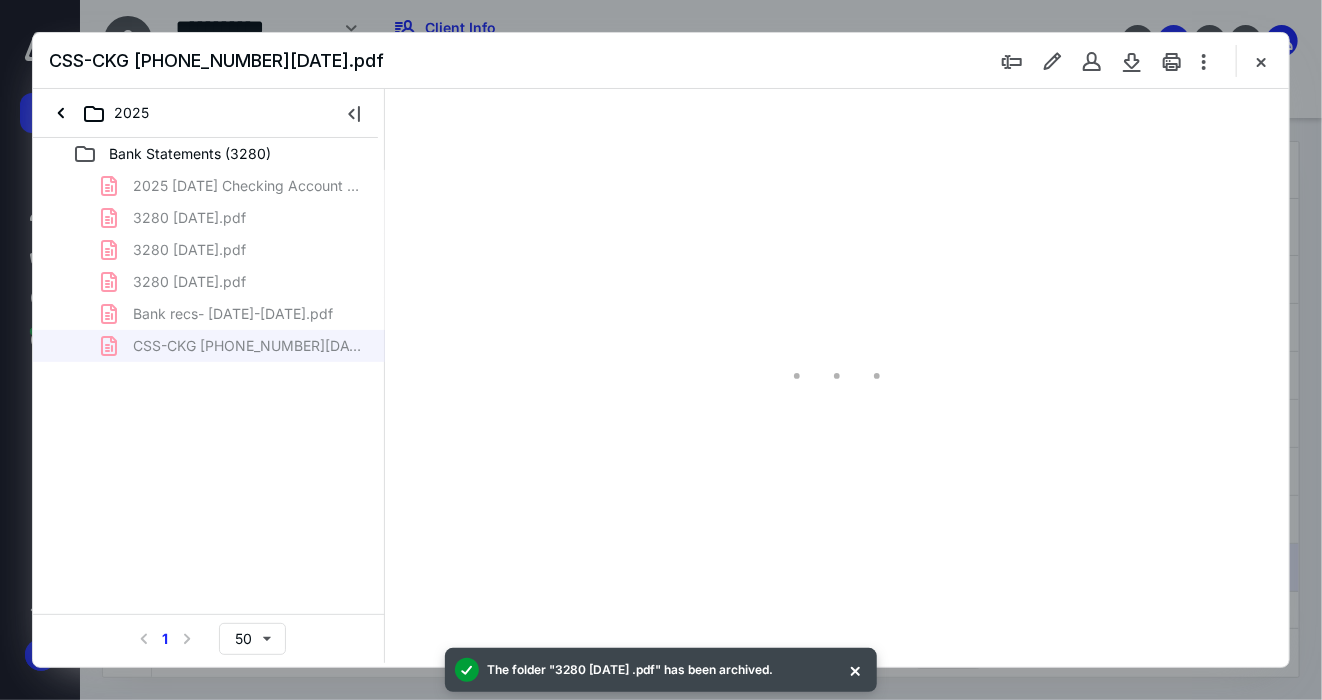 scroll, scrollTop: 0, scrollLeft: 0, axis: both 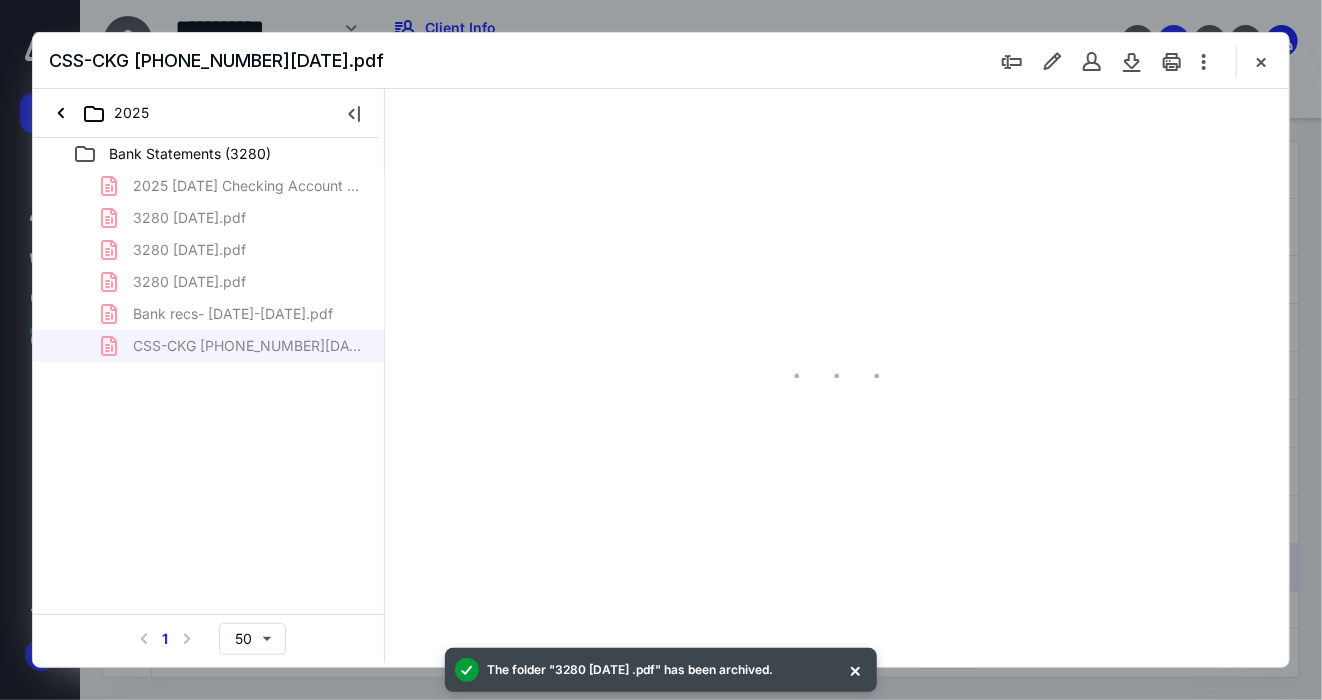 type on "145" 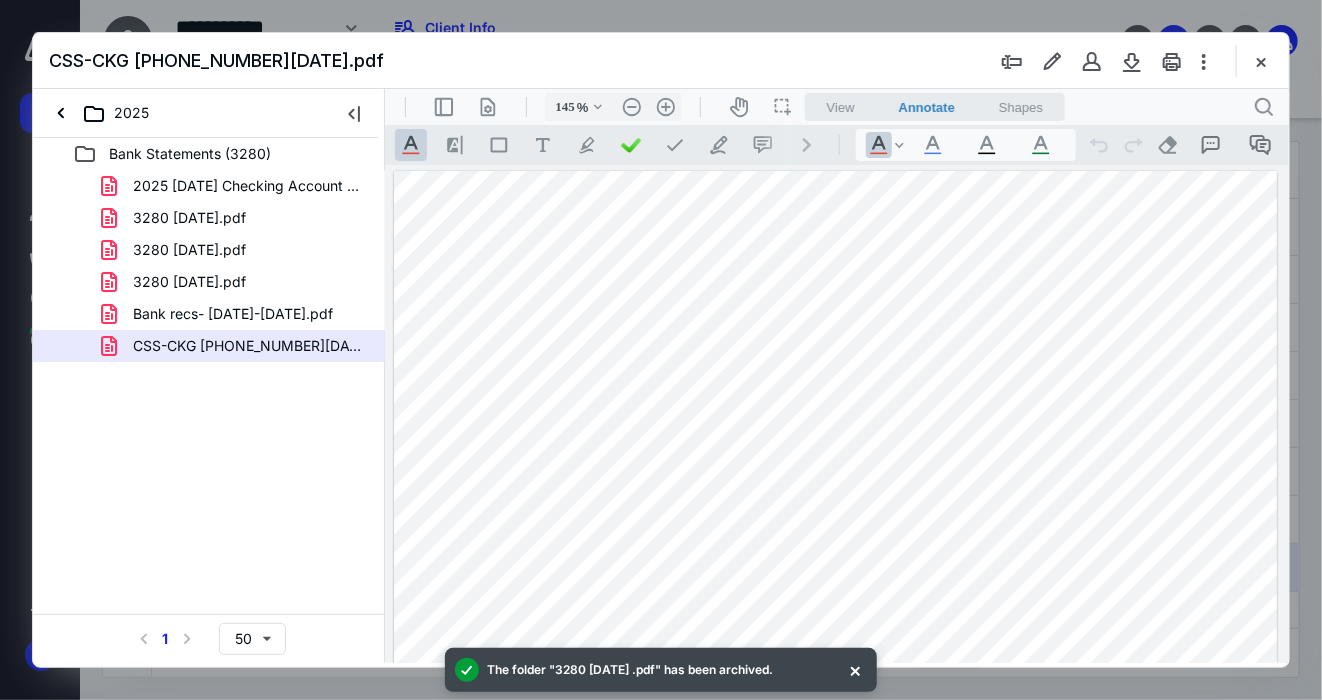 click at bounding box center [1261, 61] 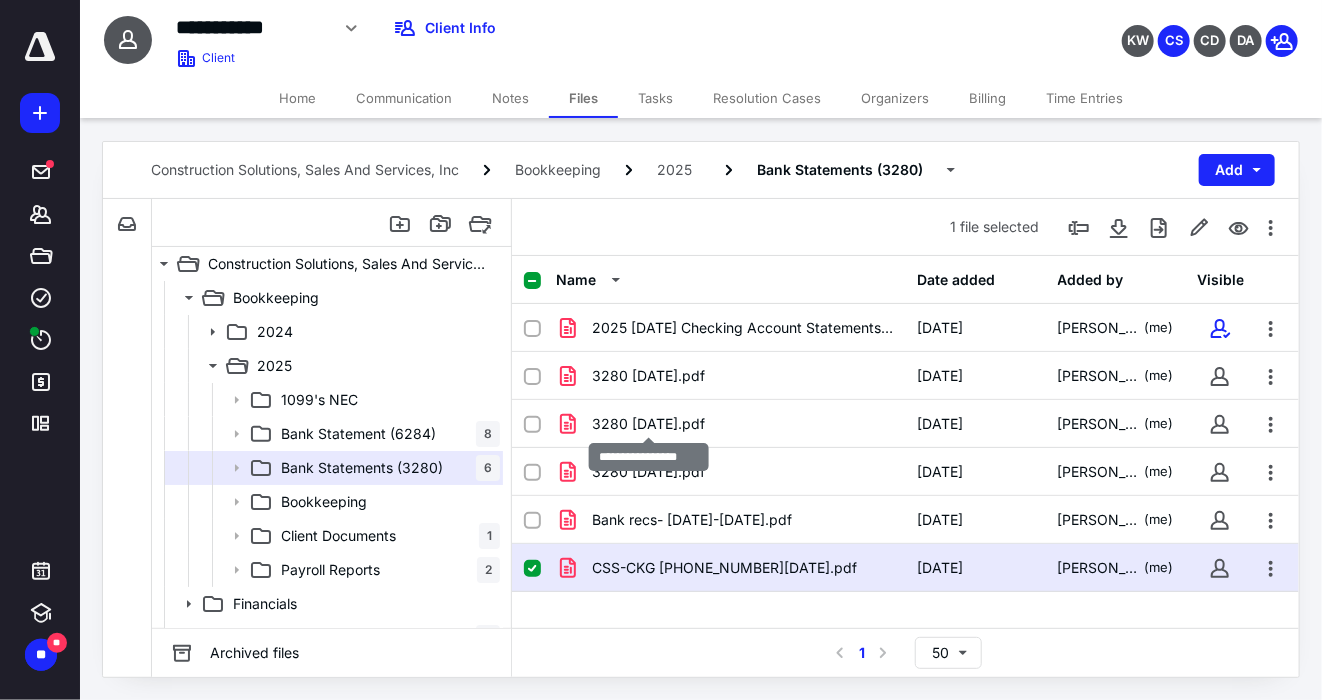click on "3280 5.30.25.pdf" at bounding box center (648, 424) 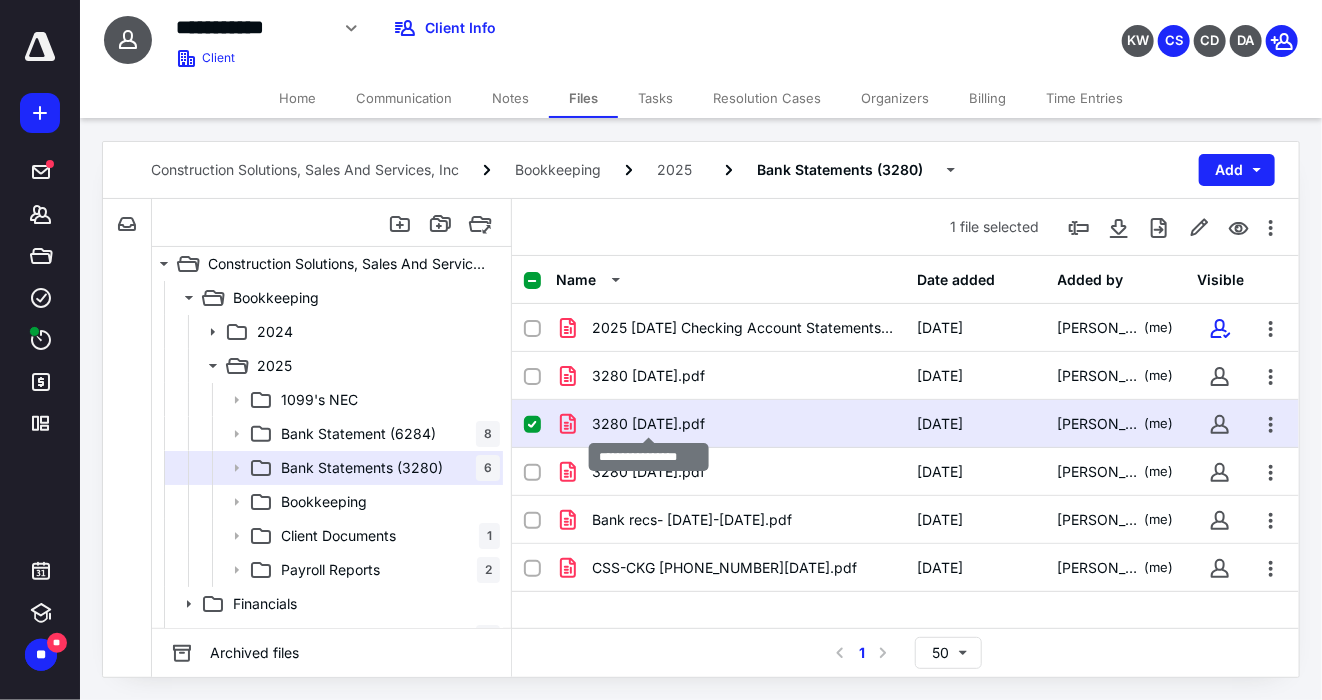 click on "3280 5.30.25.pdf" at bounding box center (648, 424) 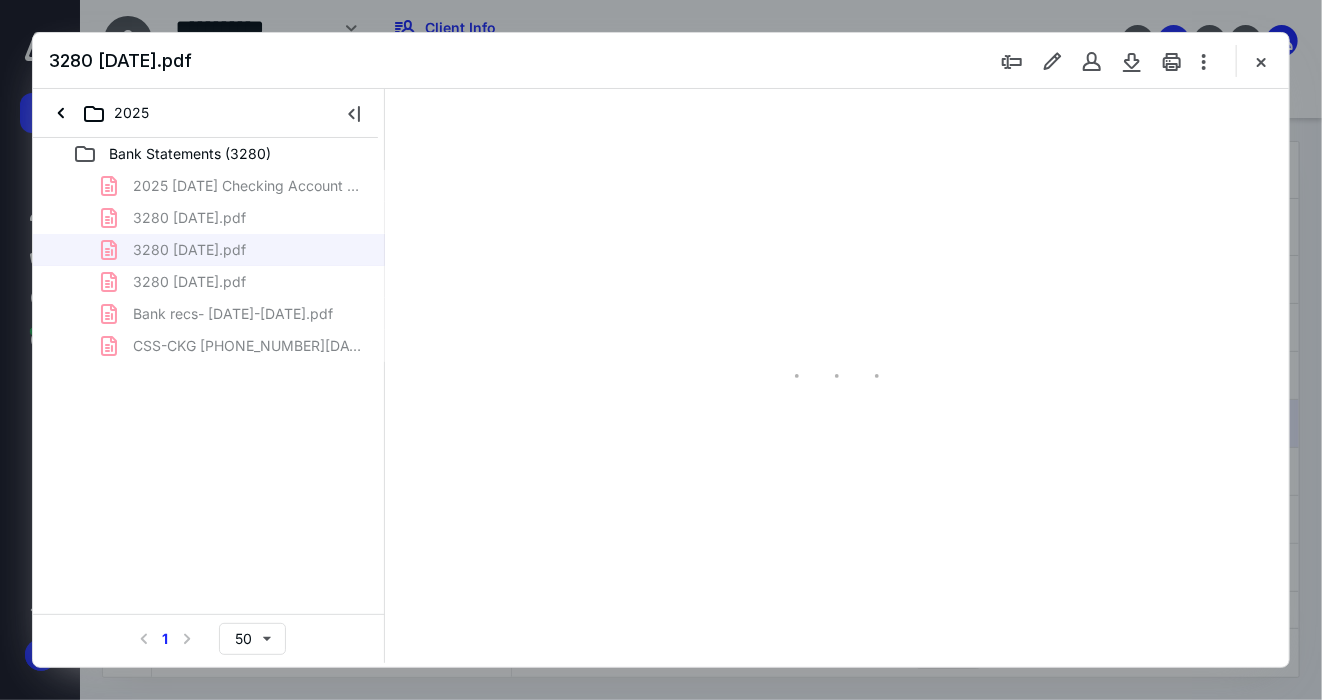 scroll, scrollTop: 0, scrollLeft: 0, axis: both 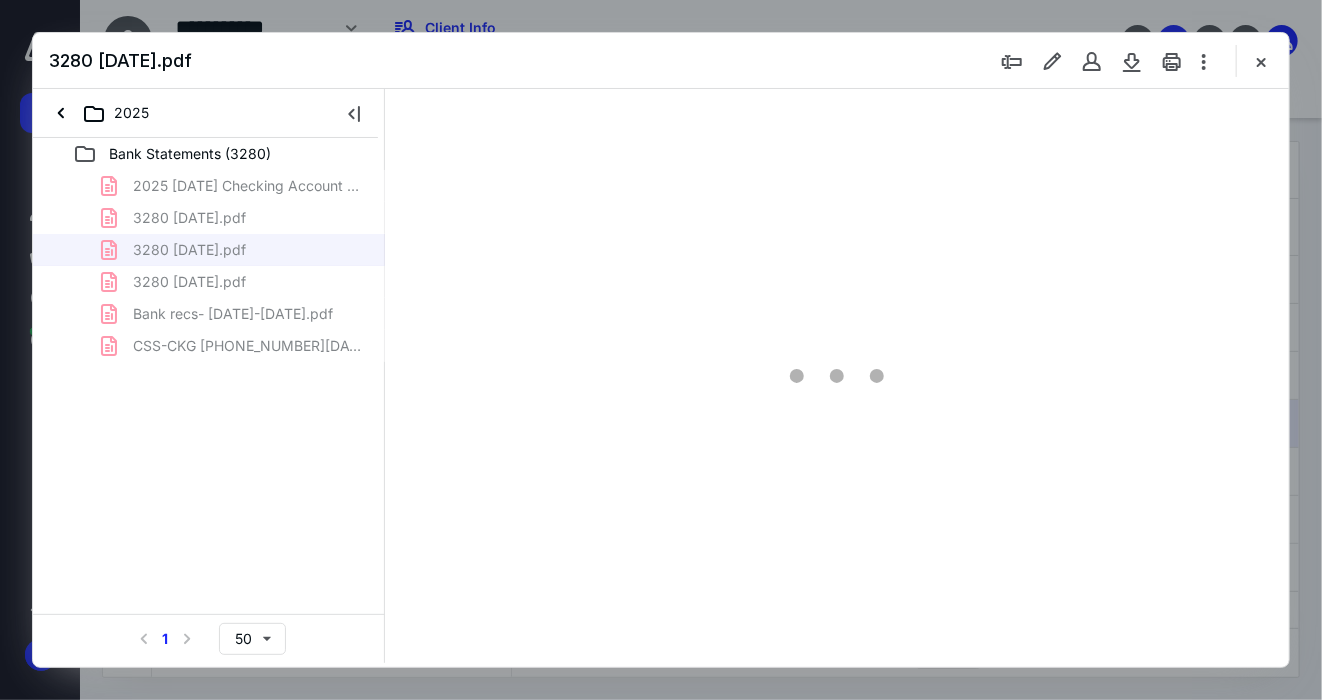 type on "145" 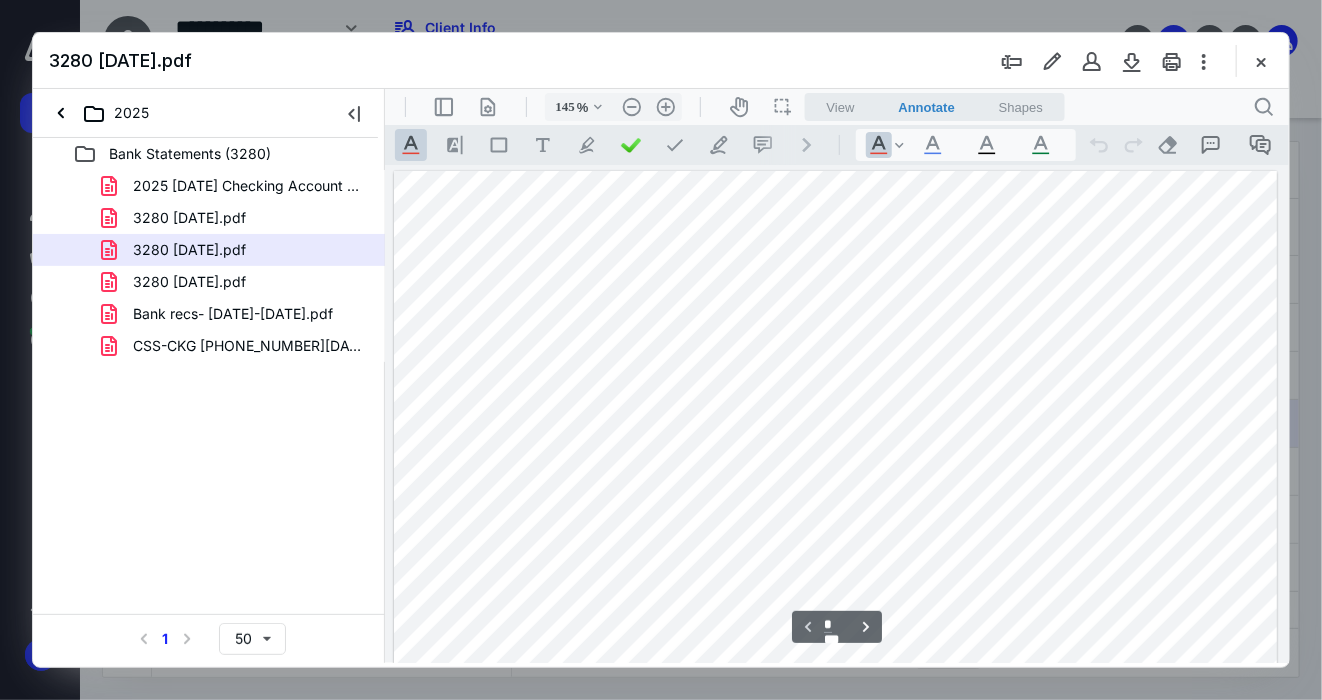 scroll, scrollTop: 82, scrollLeft: 0, axis: vertical 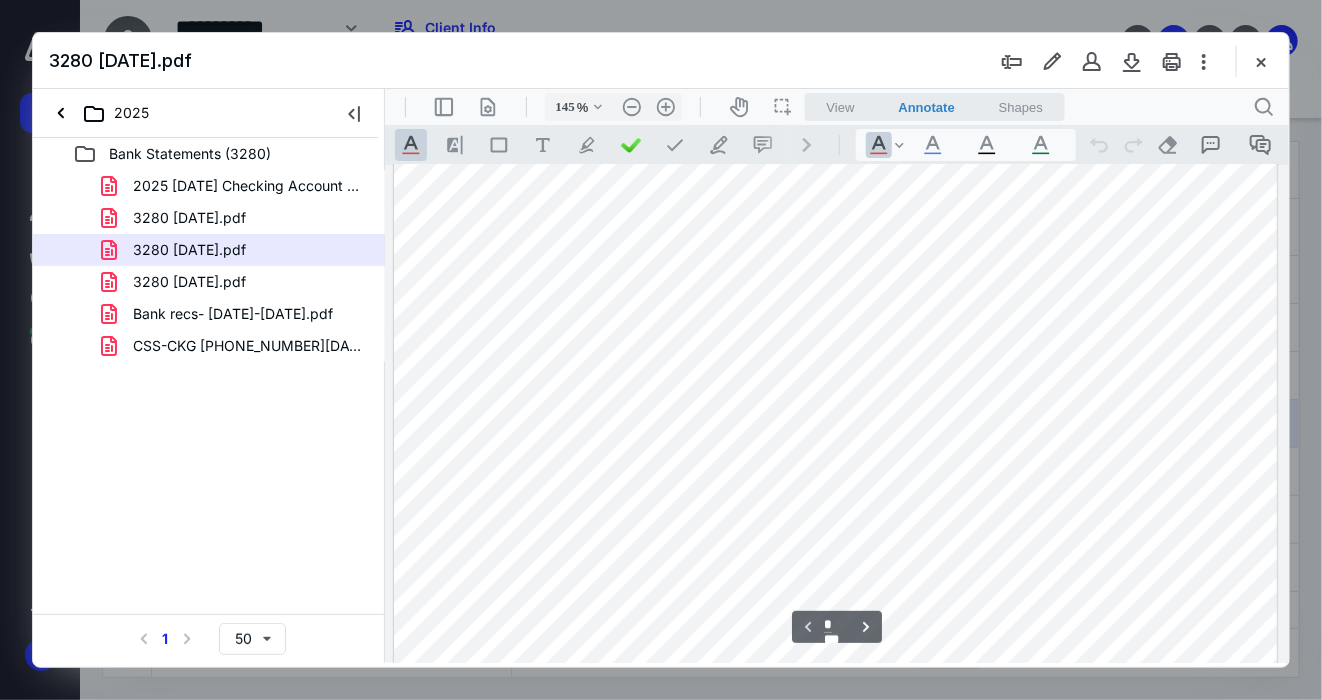 click at bounding box center (1261, 61) 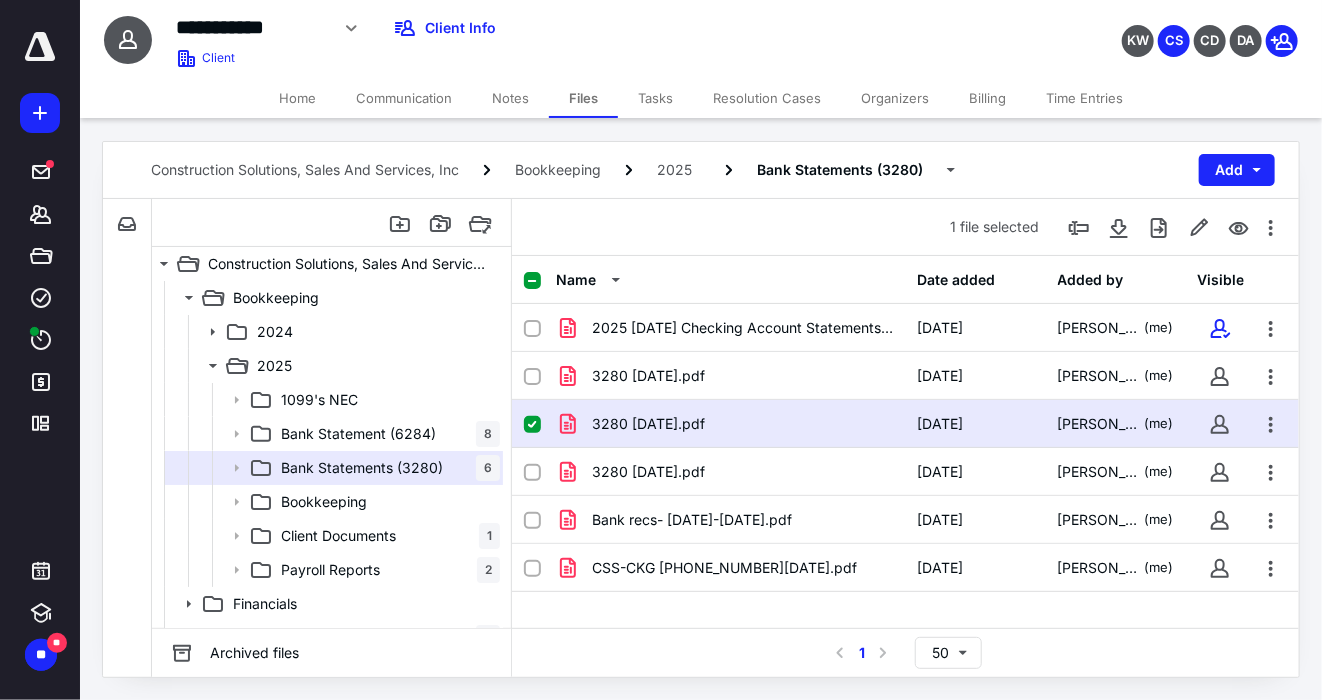 click on "3280 5.30.25.pdf 7/10/2025 Cara Sciarrone  (me)" at bounding box center (905, 424) 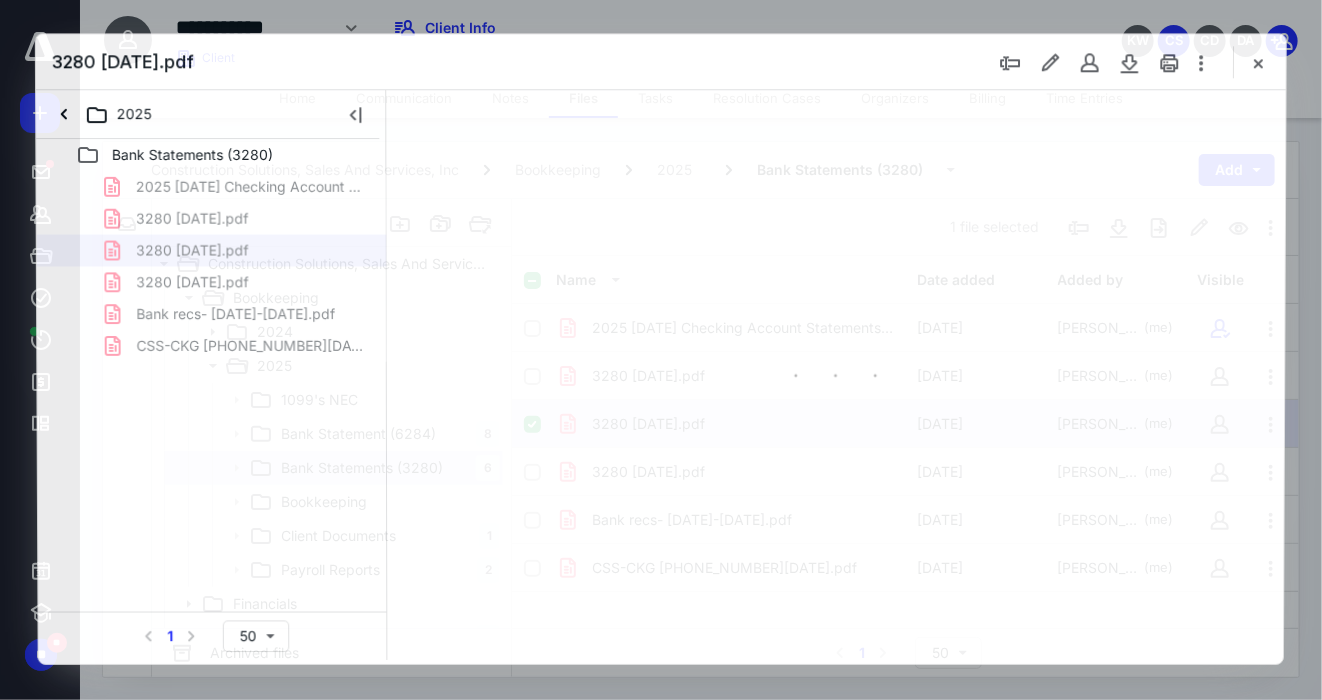 scroll, scrollTop: 0, scrollLeft: 0, axis: both 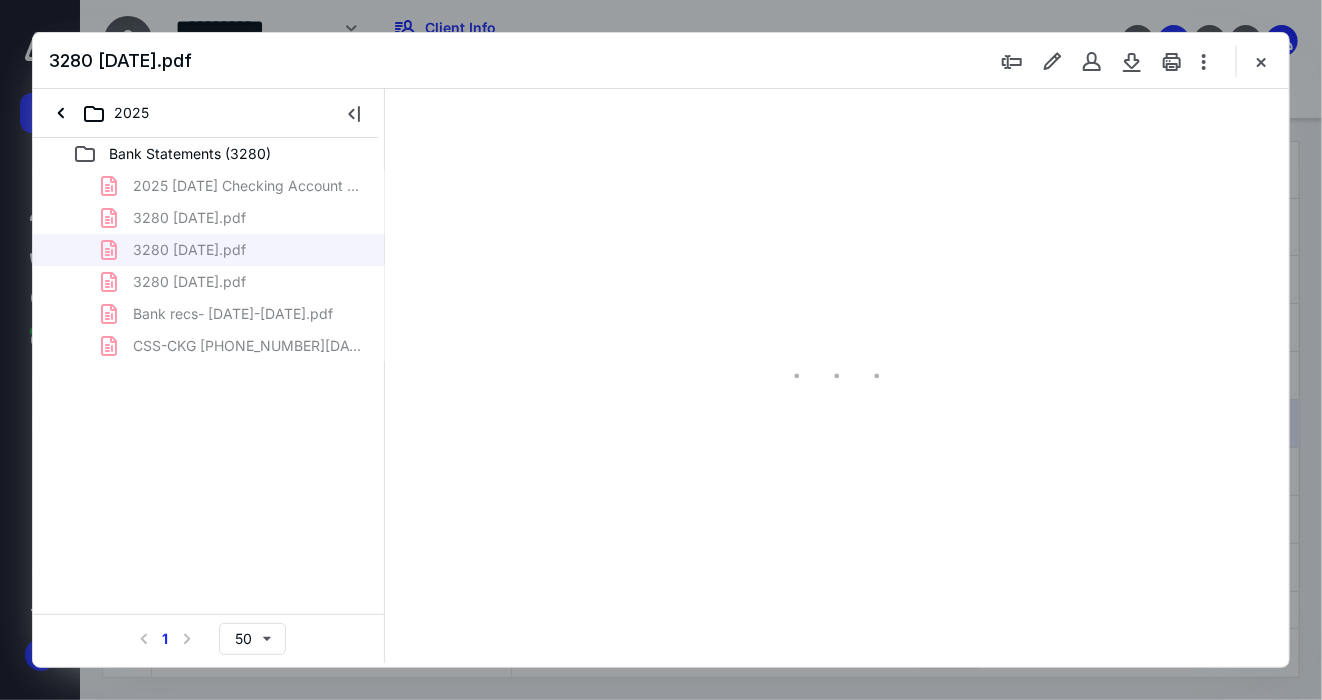 type on "144" 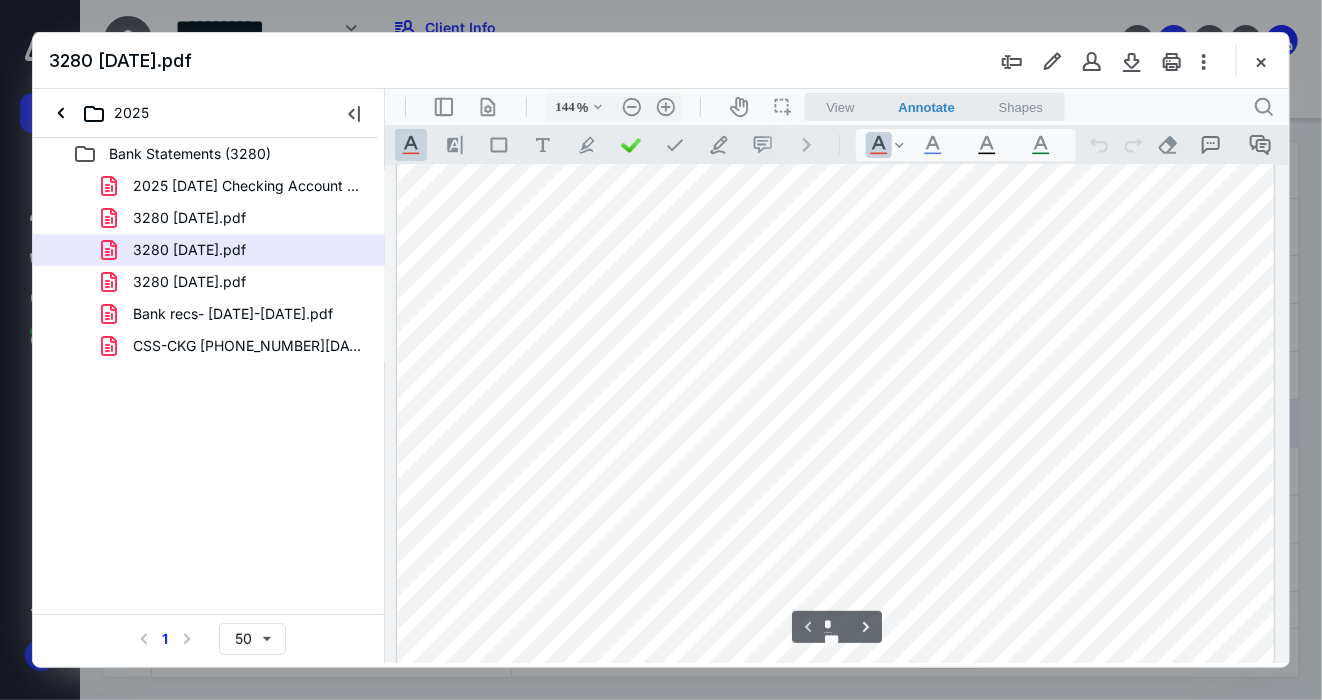 scroll, scrollTop: 100, scrollLeft: 0, axis: vertical 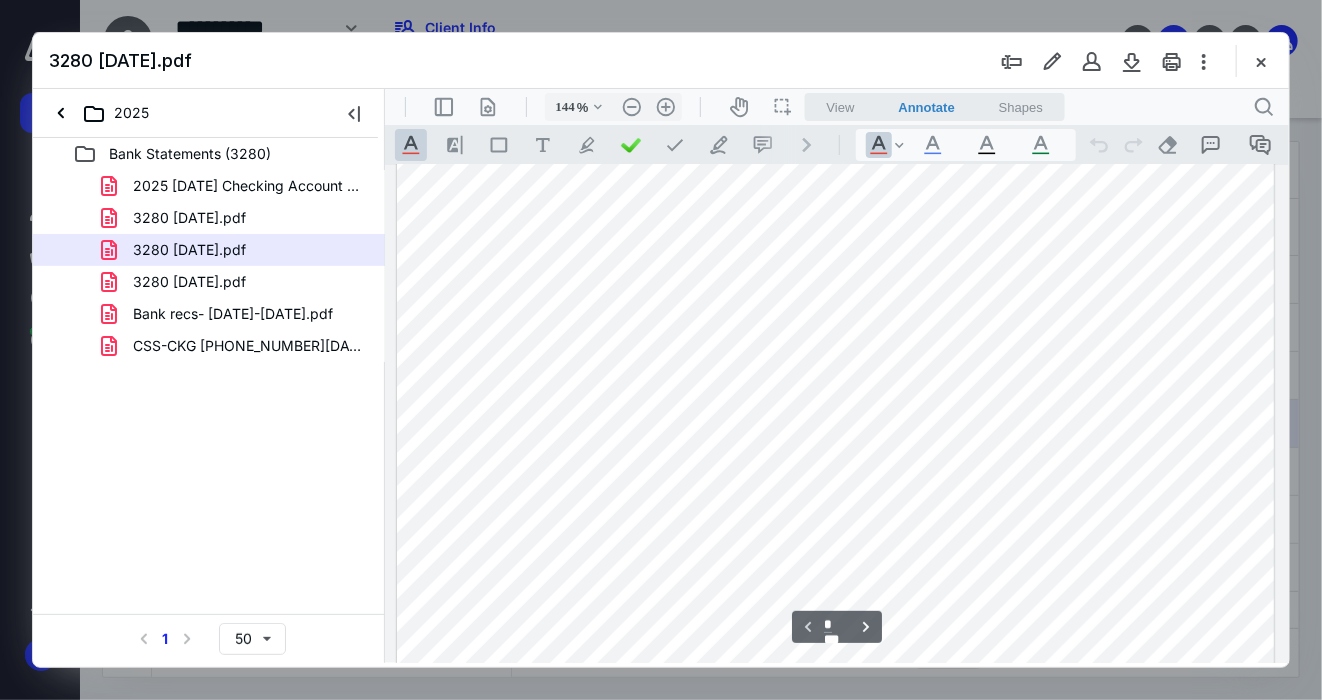 click at bounding box center (1261, 61) 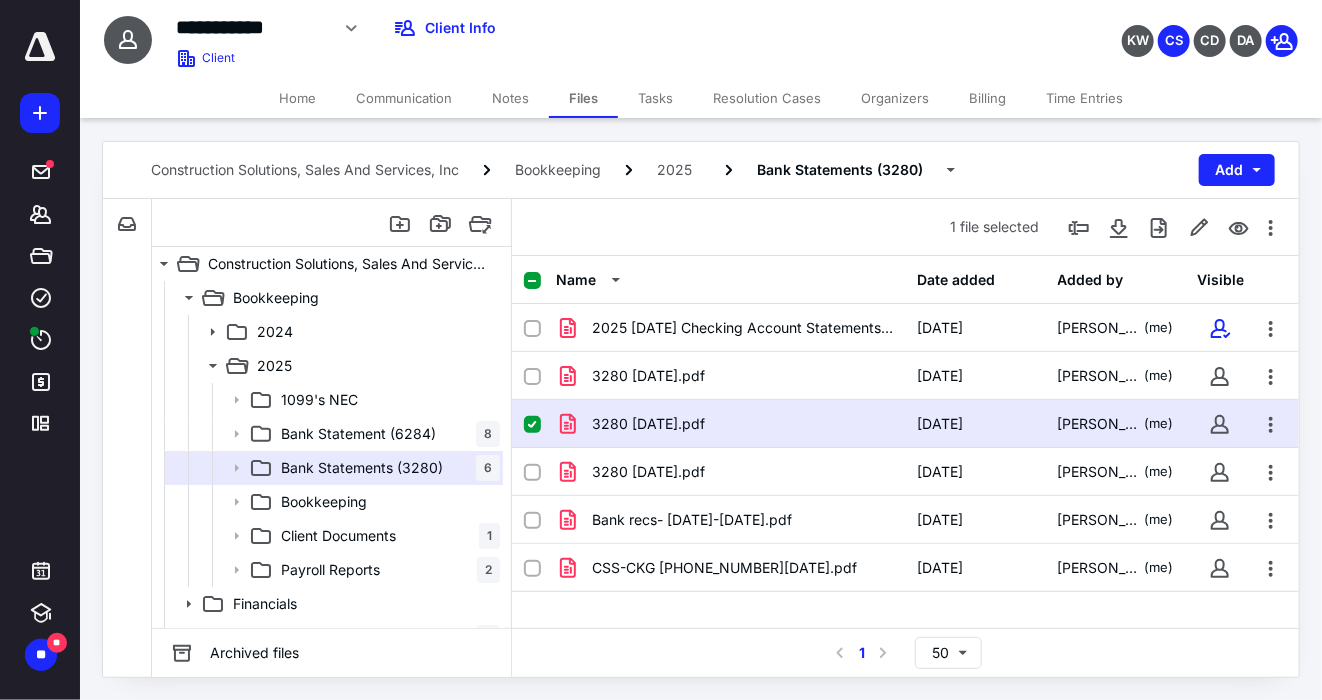 click 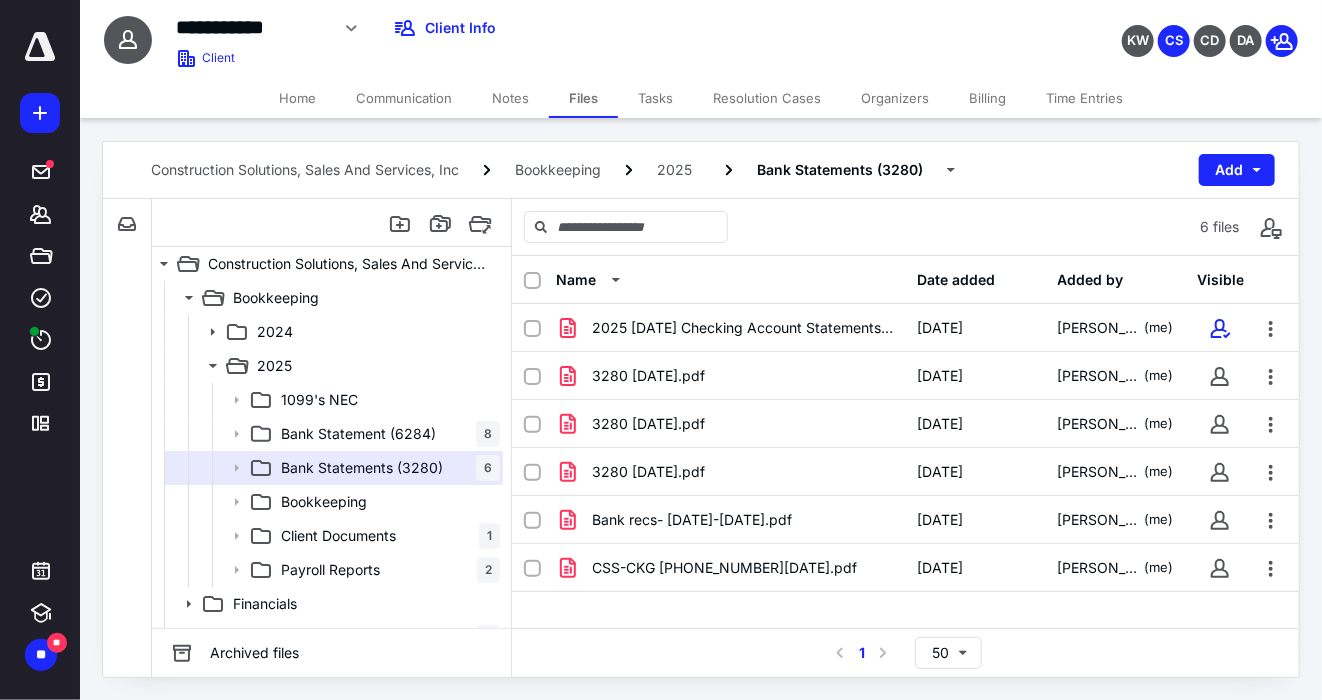 click on "CSS-CKG 3280 05.30.25.pdf" at bounding box center [724, 568] 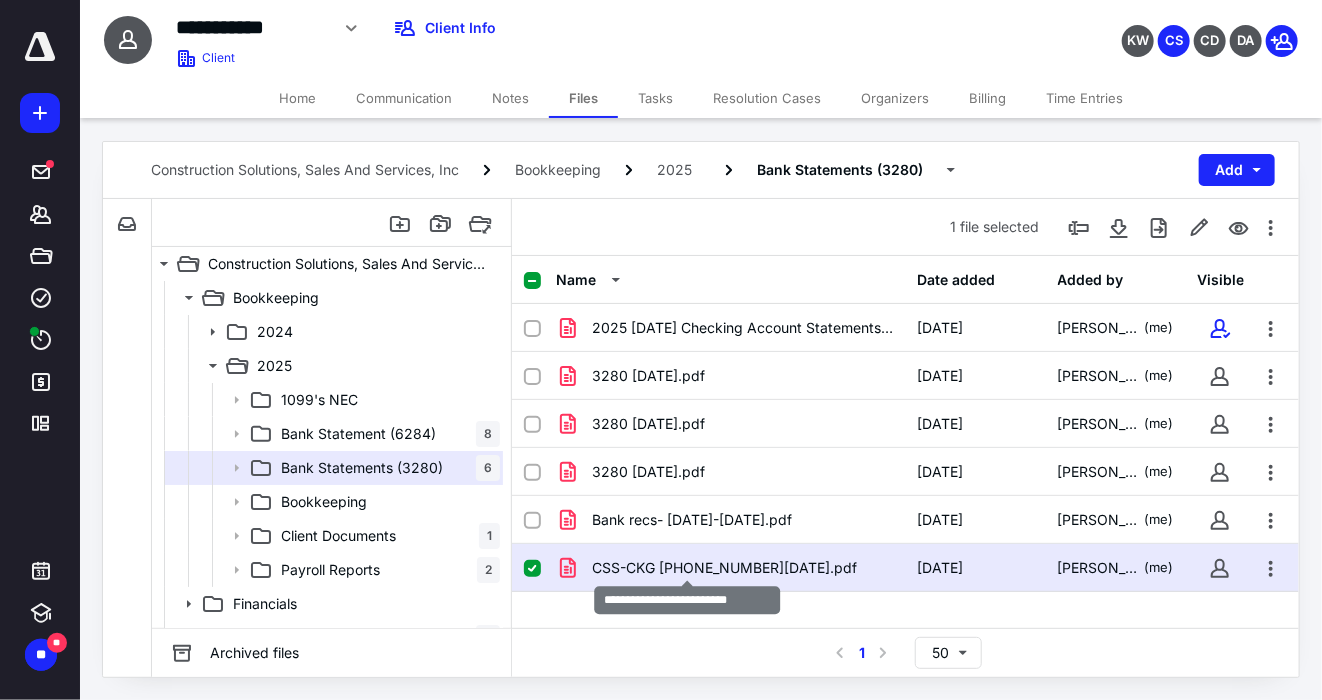 click on "CSS-CKG 3280 05.30.25.pdf" at bounding box center [724, 568] 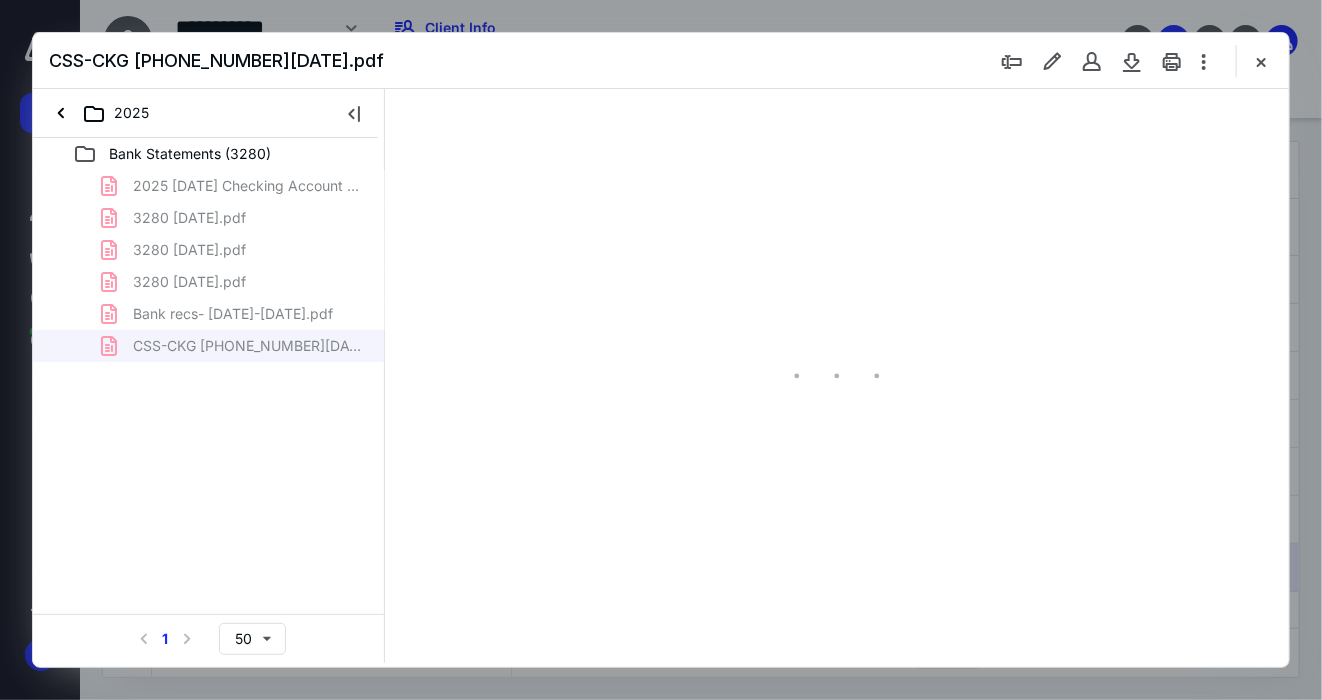 scroll, scrollTop: 0, scrollLeft: 0, axis: both 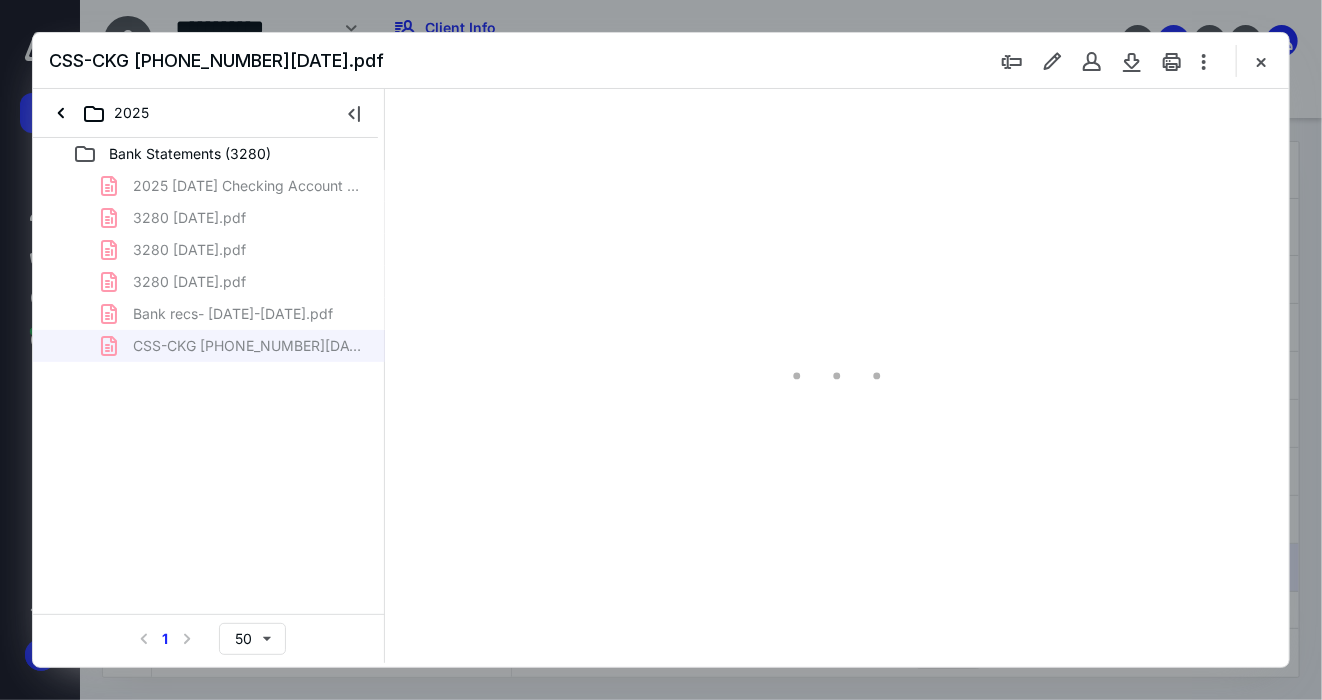 type on "145" 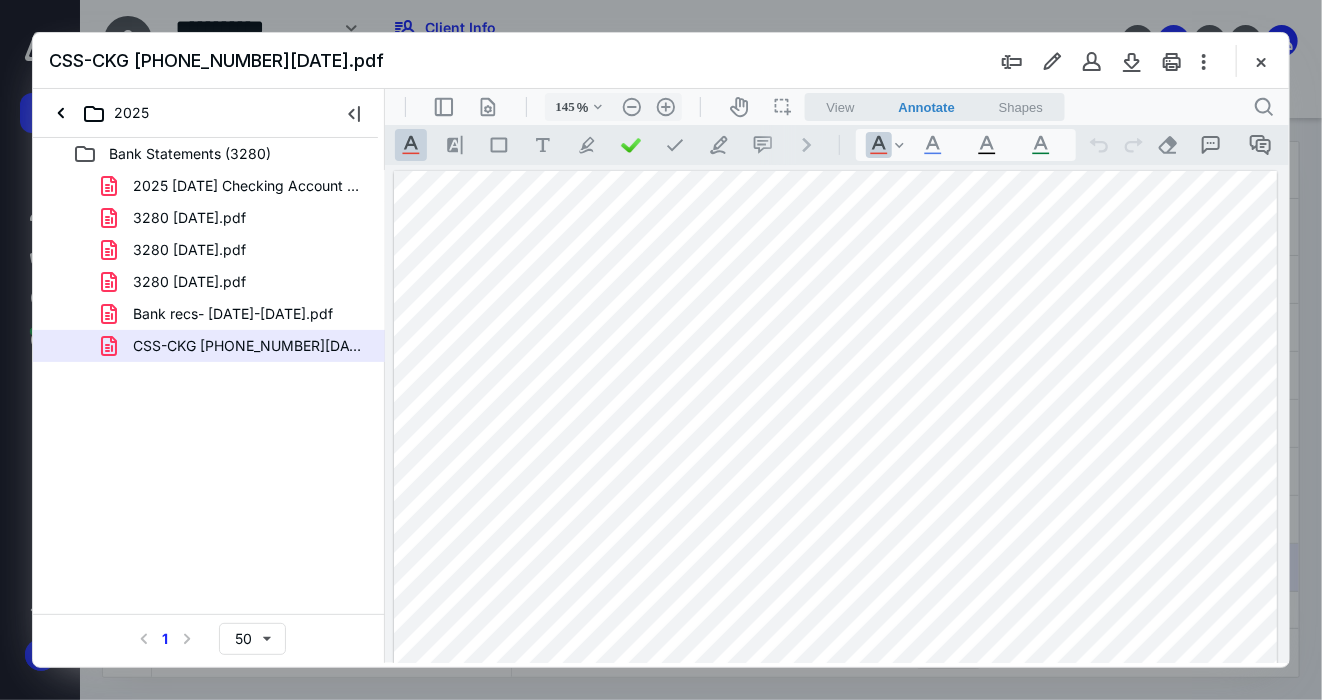 click at bounding box center (1261, 61) 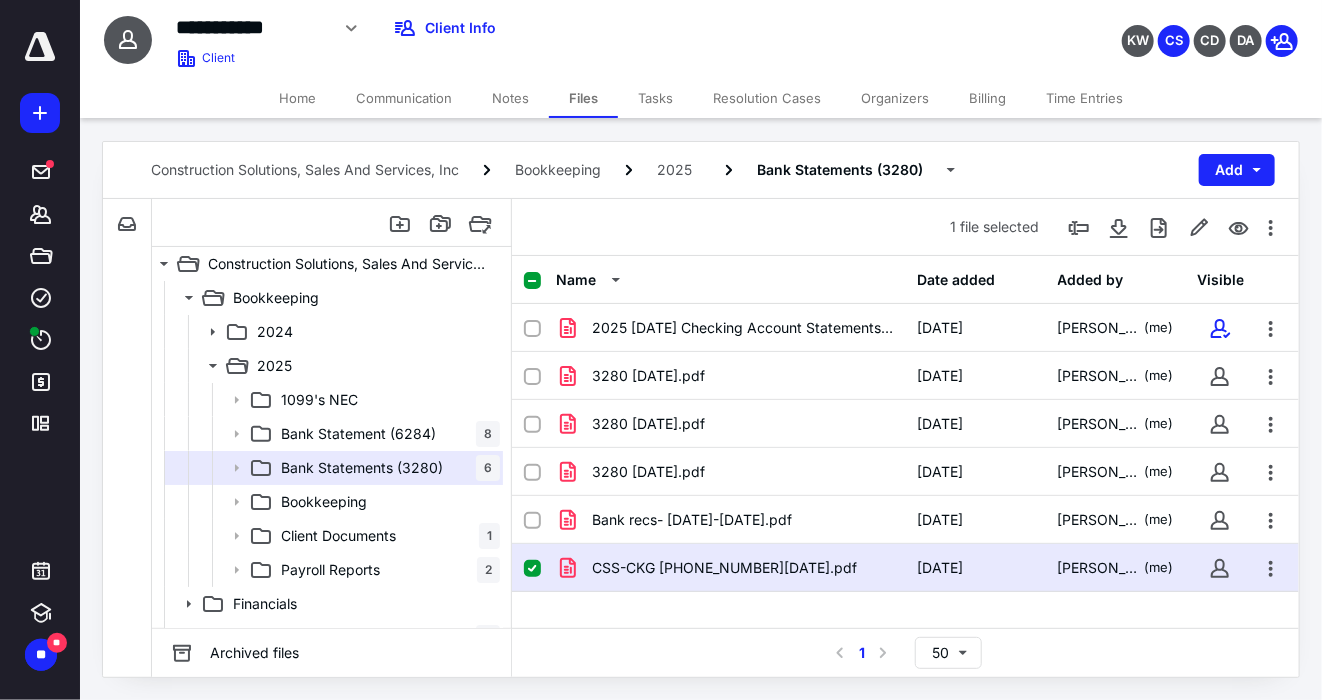 click at bounding box center [1271, 568] 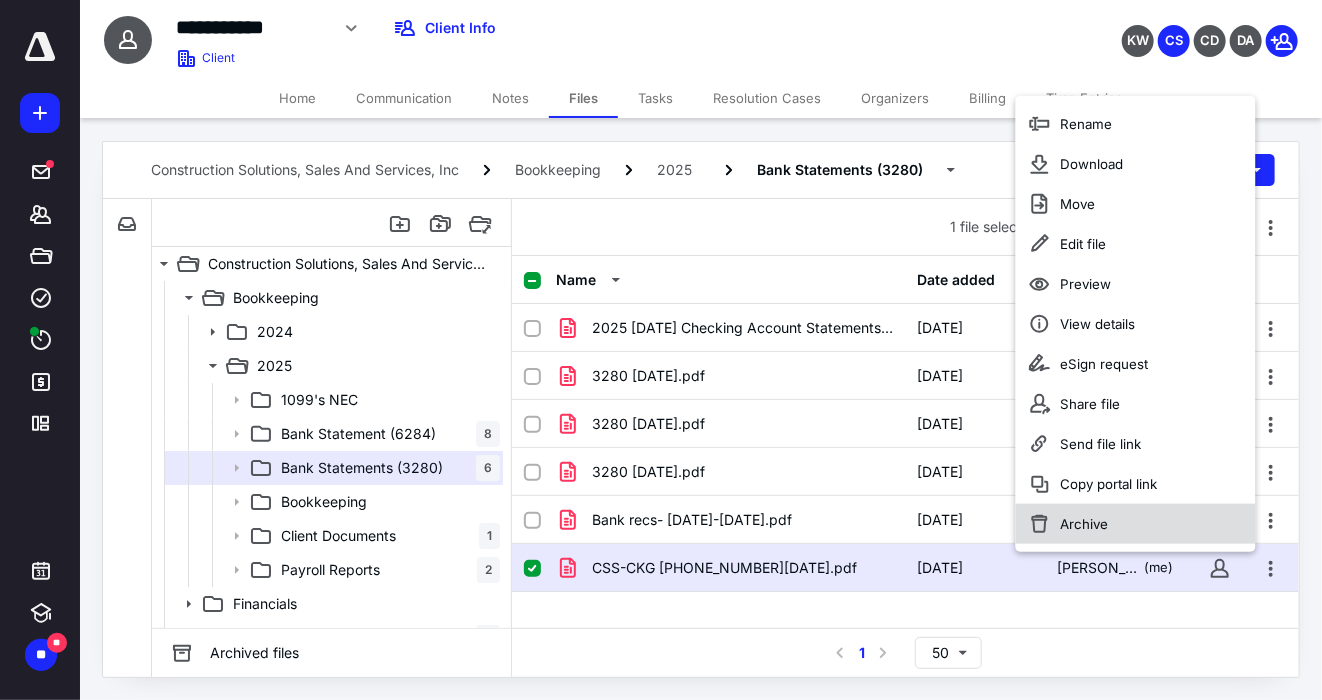 click on "Archive" at bounding box center [1136, 524] 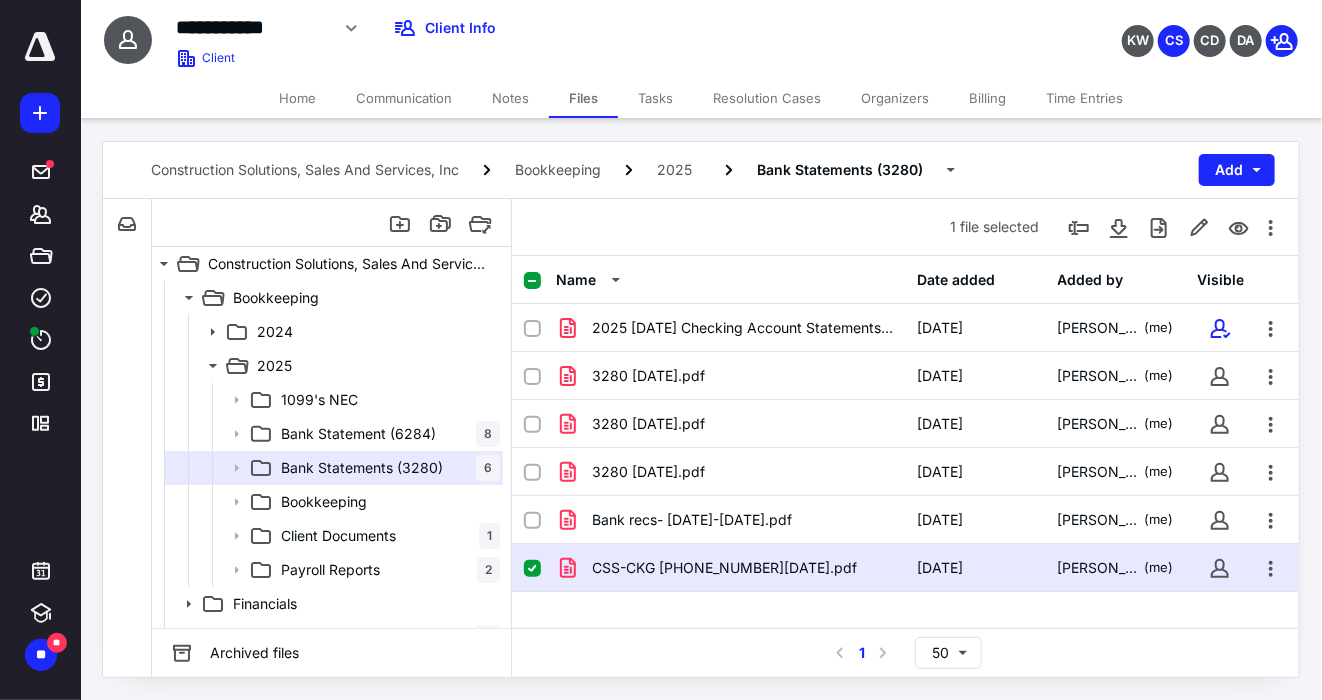 checkbox on "false" 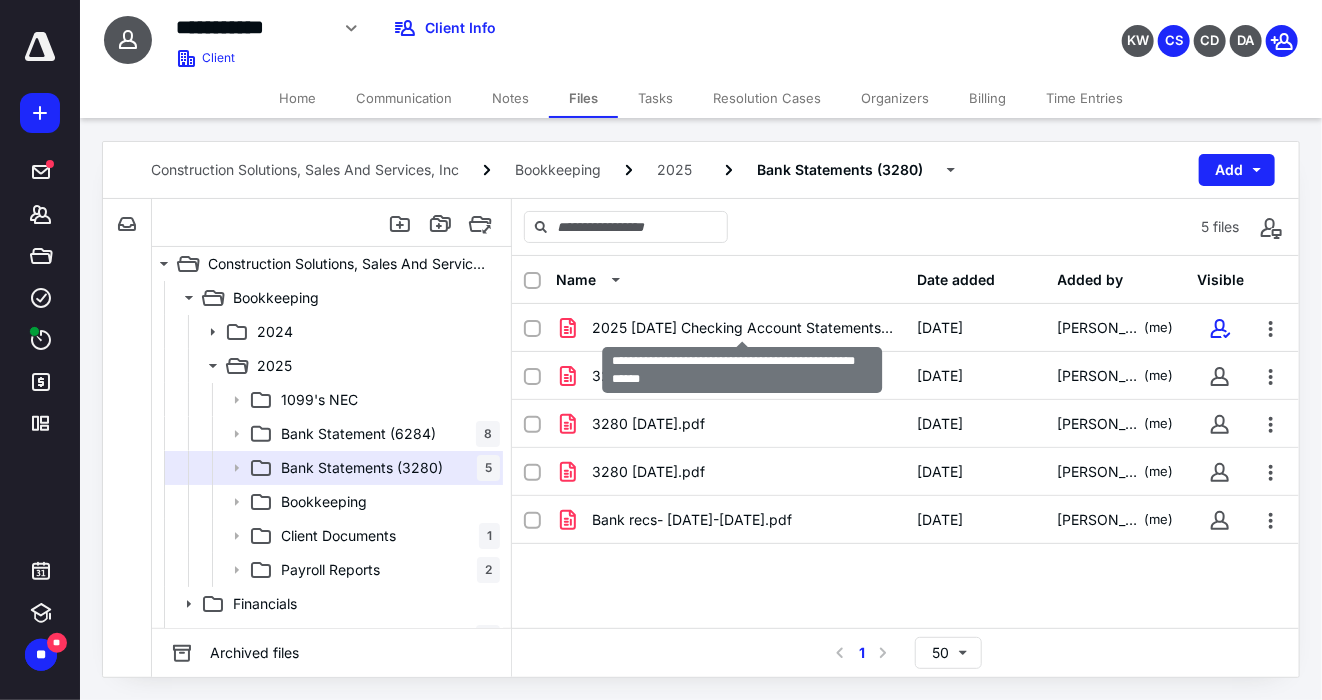checkbox on "true" 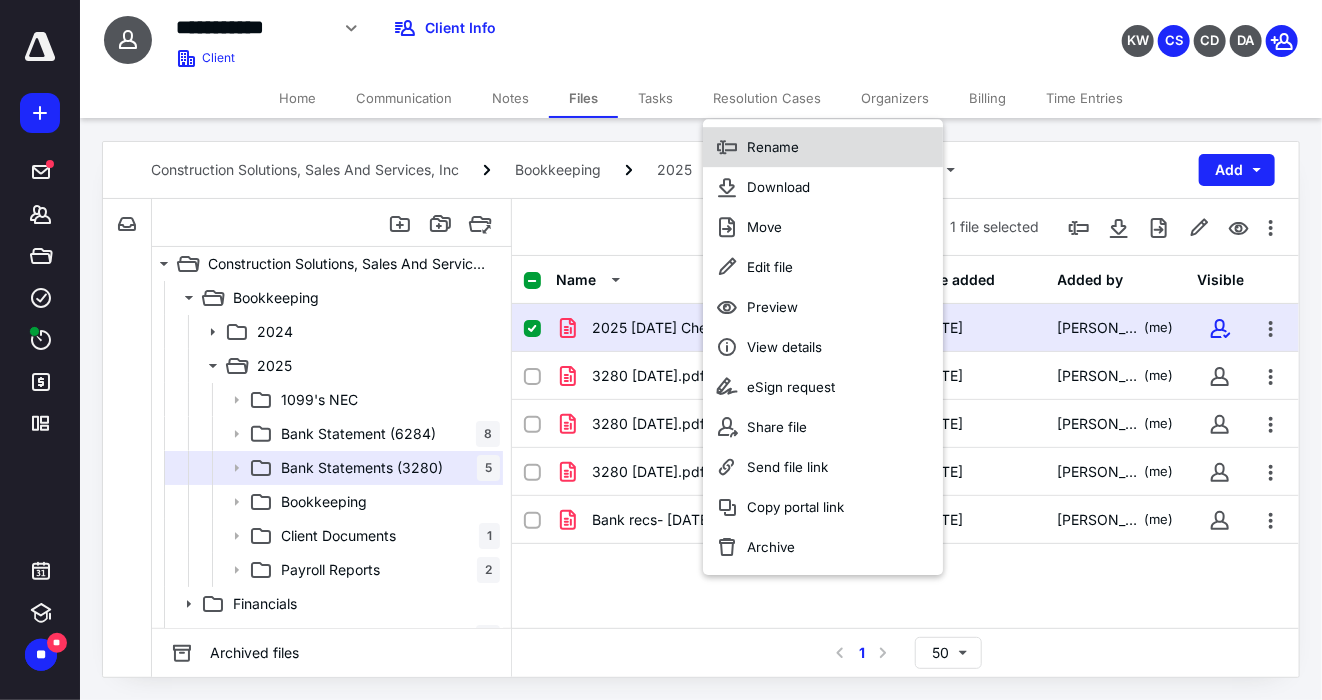 click on "Rename" at bounding box center (823, 147) 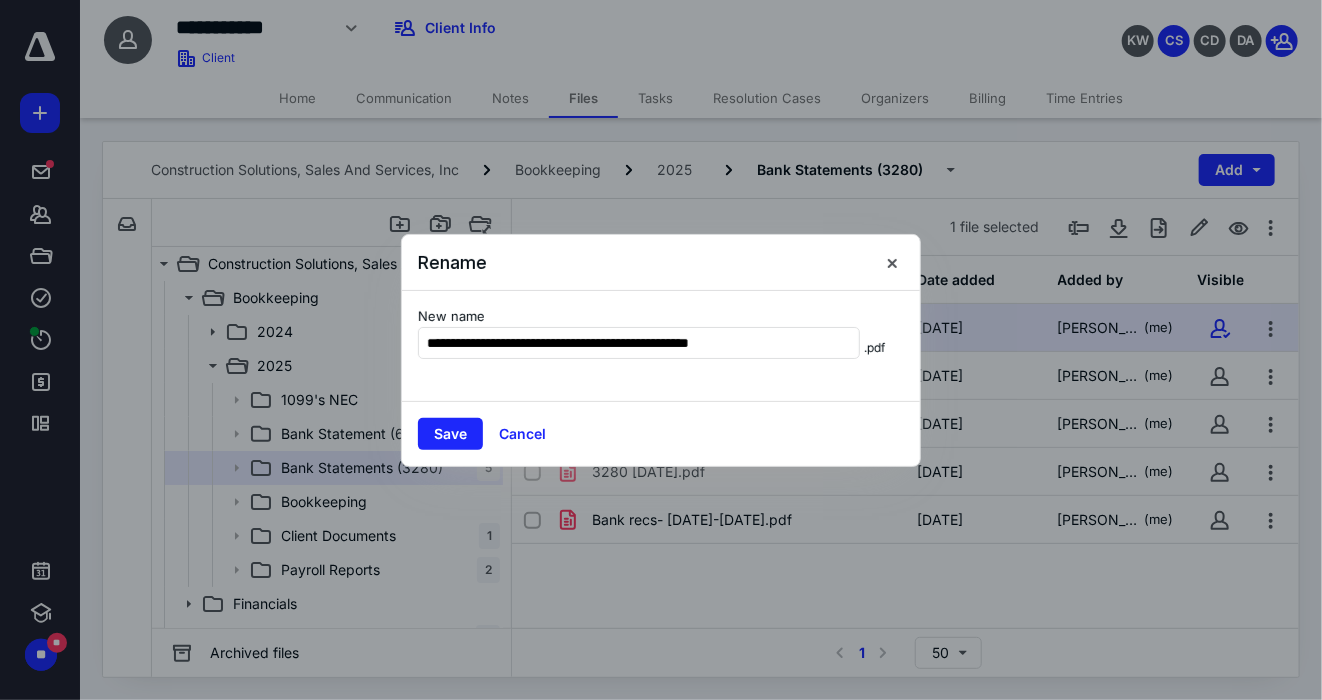 click on "**********" at bounding box center [639, 343] 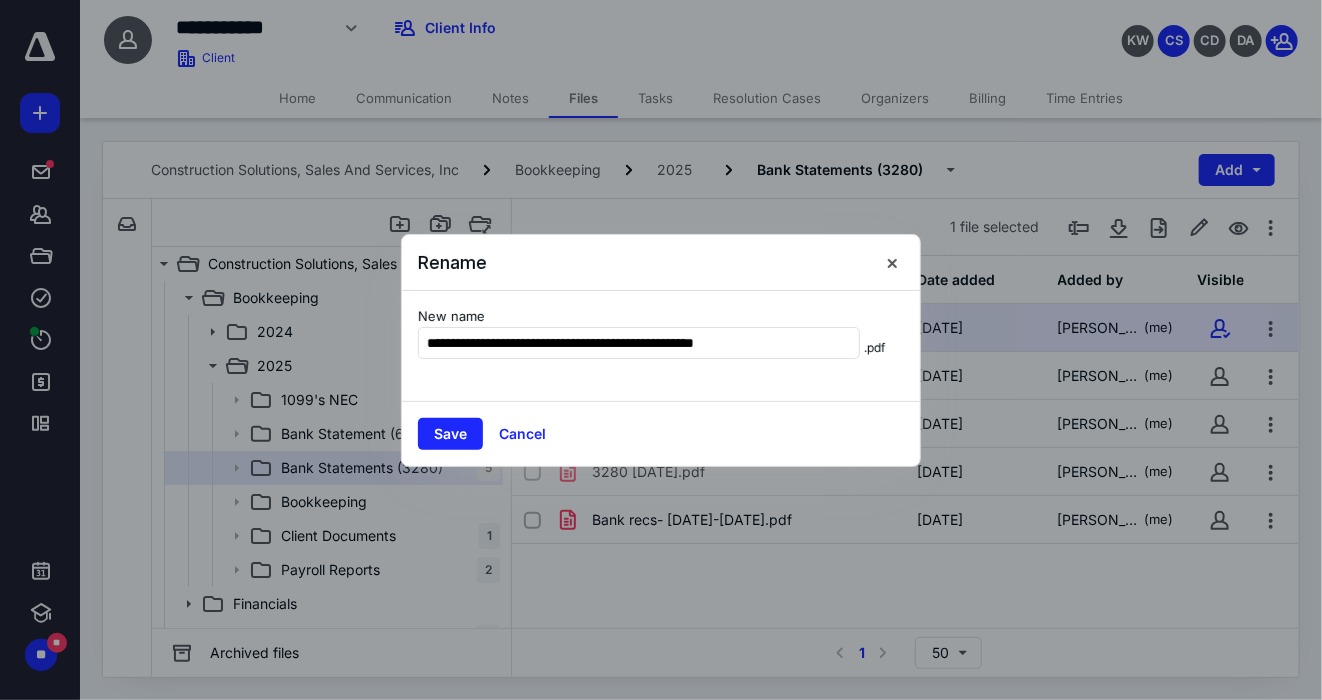 click on "**********" at bounding box center [639, 343] 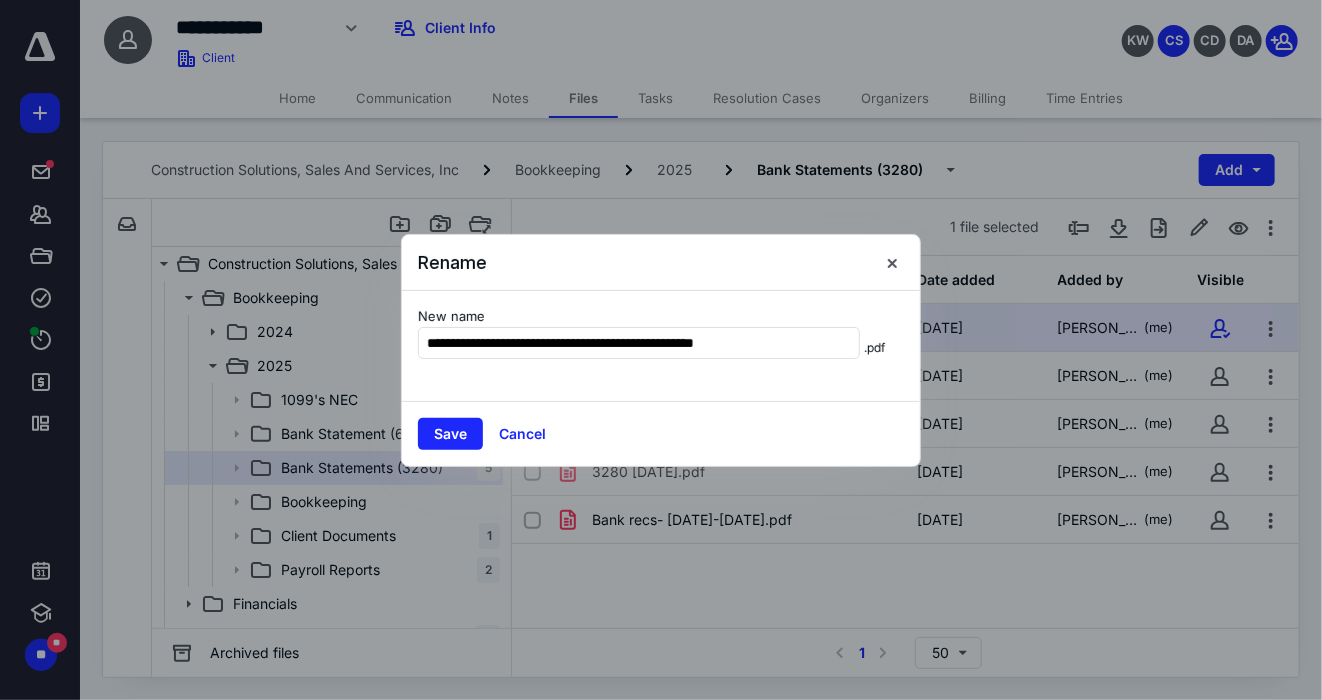 drag, startPoint x: 551, startPoint y: 337, endPoint x: 892, endPoint y: 358, distance: 341.64603 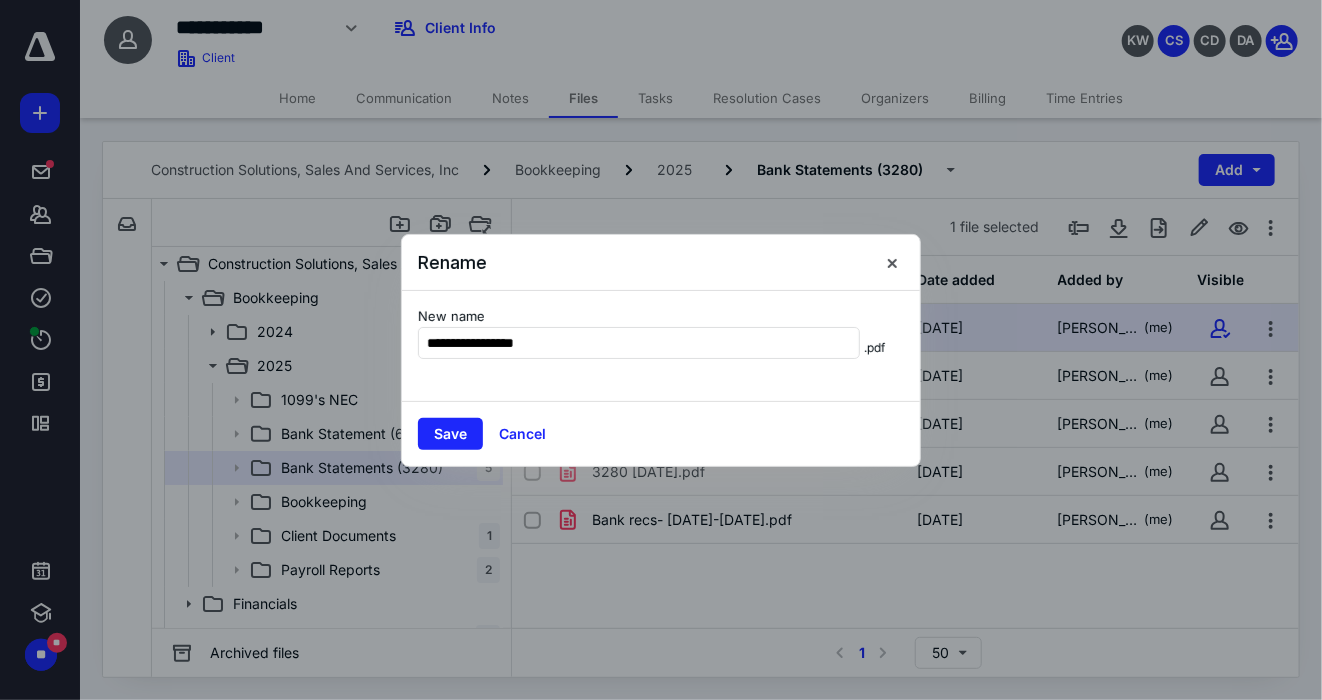 type on "**********" 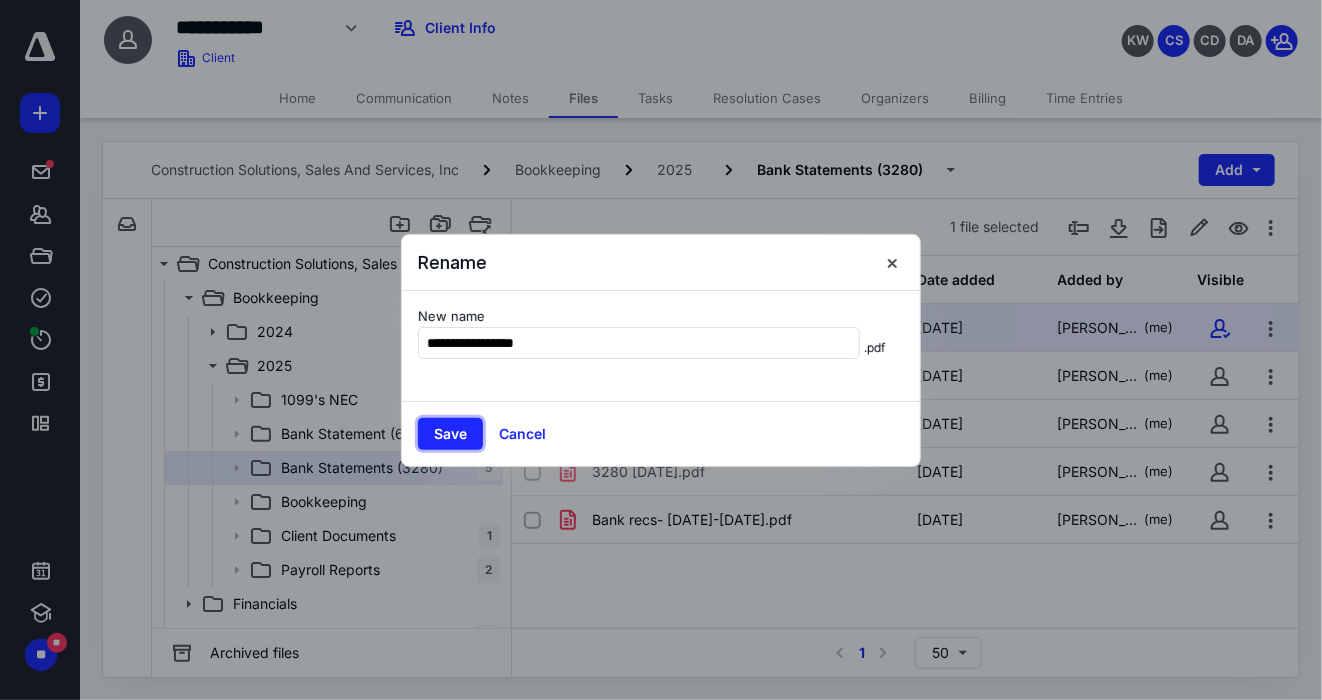 click on "Save" at bounding box center [450, 434] 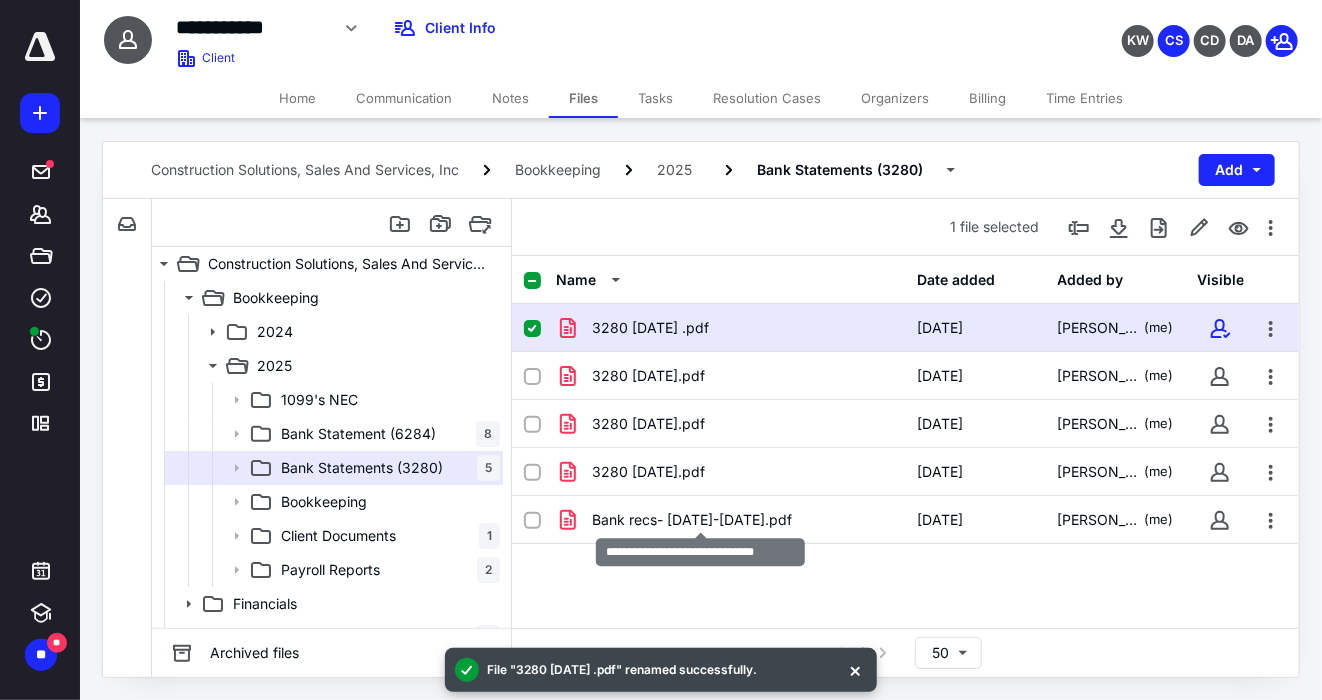 checkbox on "false" 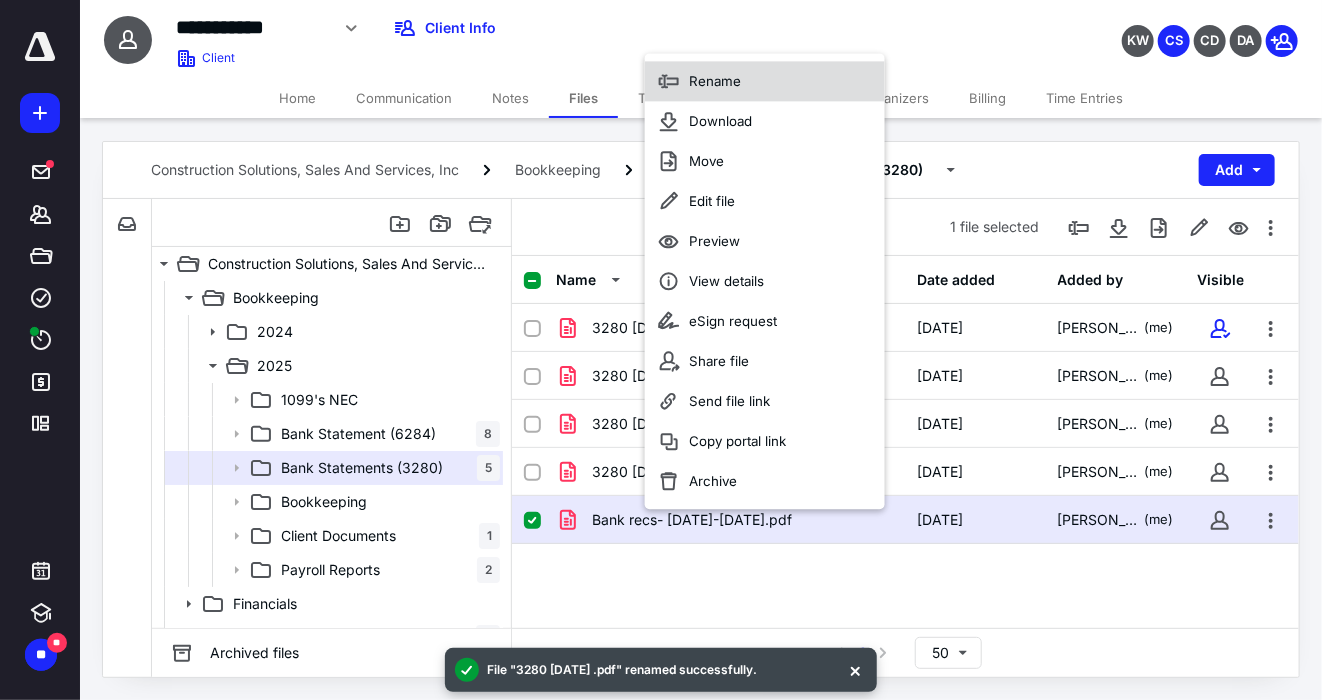 click on "Rename" at bounding box center [715, 81] 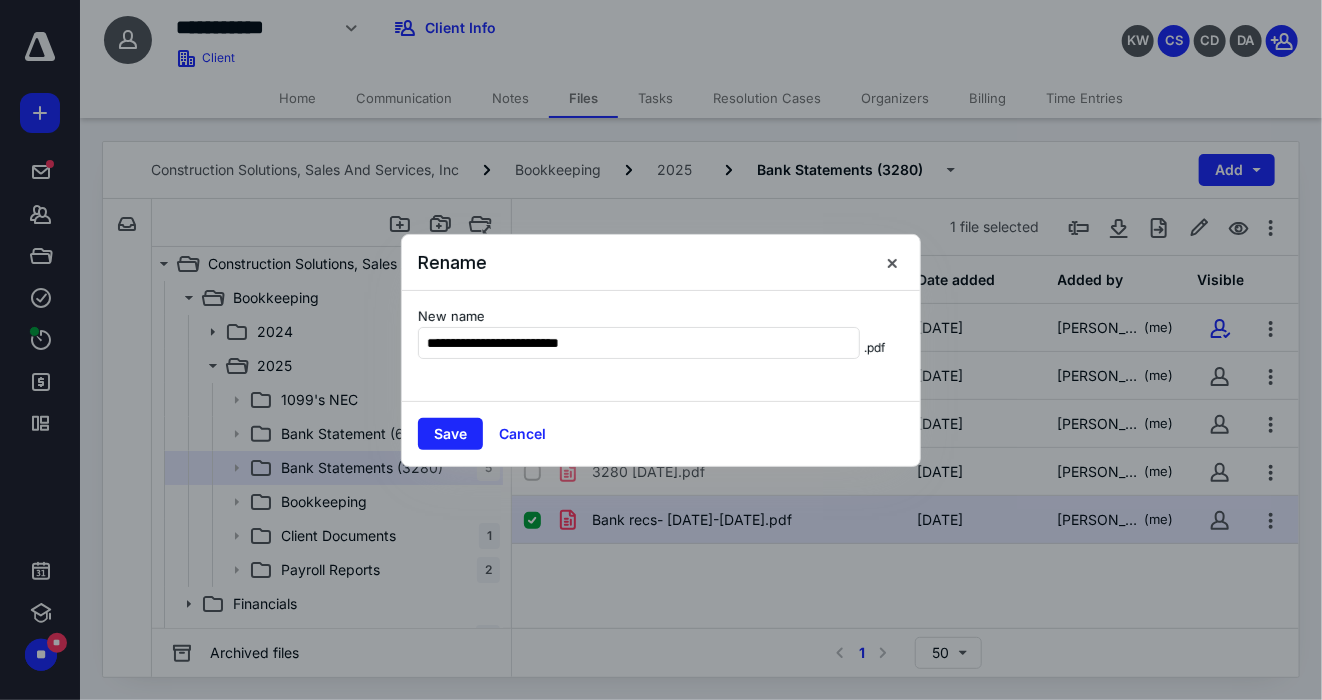 click on "**********" at bounding box center (639, 343) 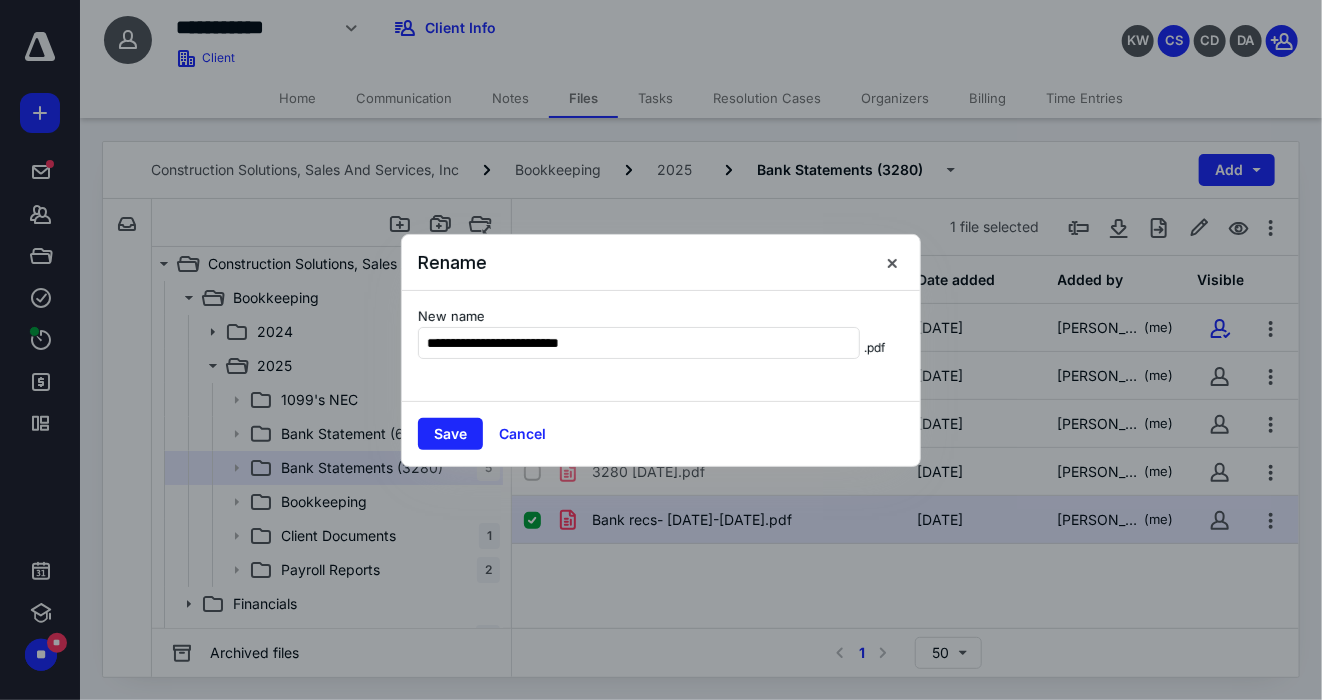 drag, startPoint x: 501, startPoint y: 339, endPoint x: 372, endPoint y: 329, distance: 129.38702 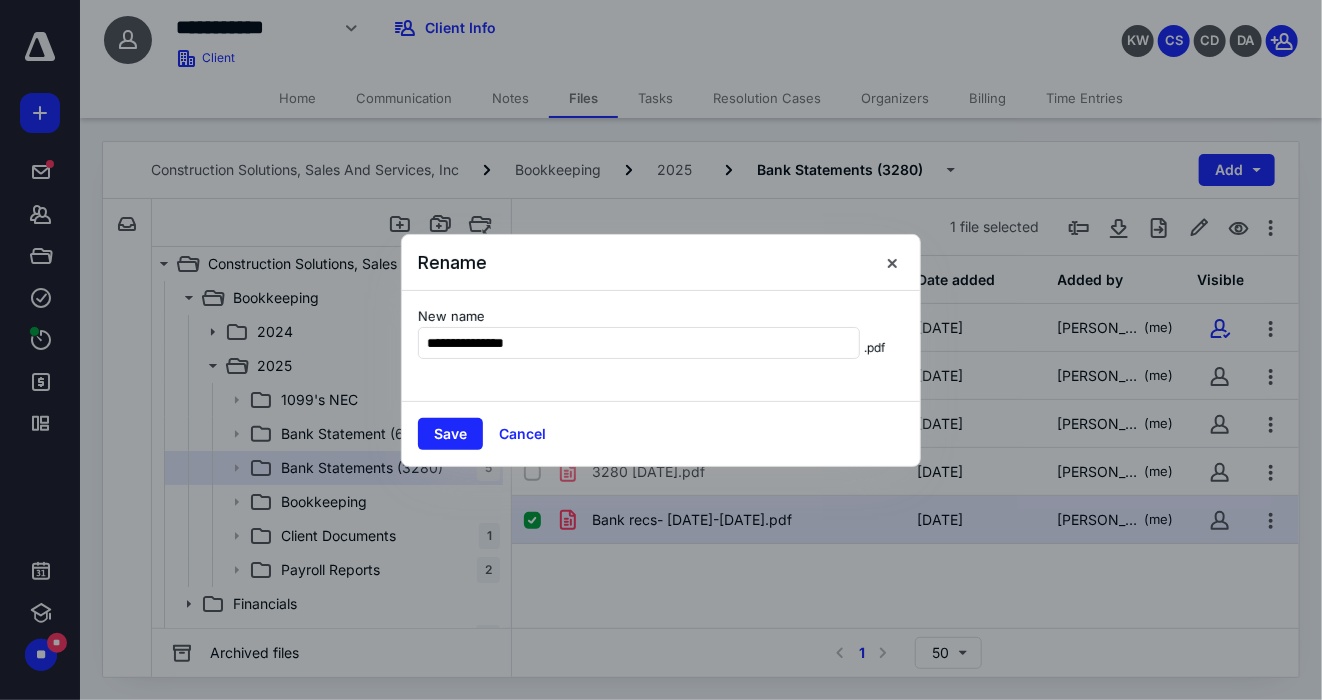 click on "**********" at bounding box center [639, 343] 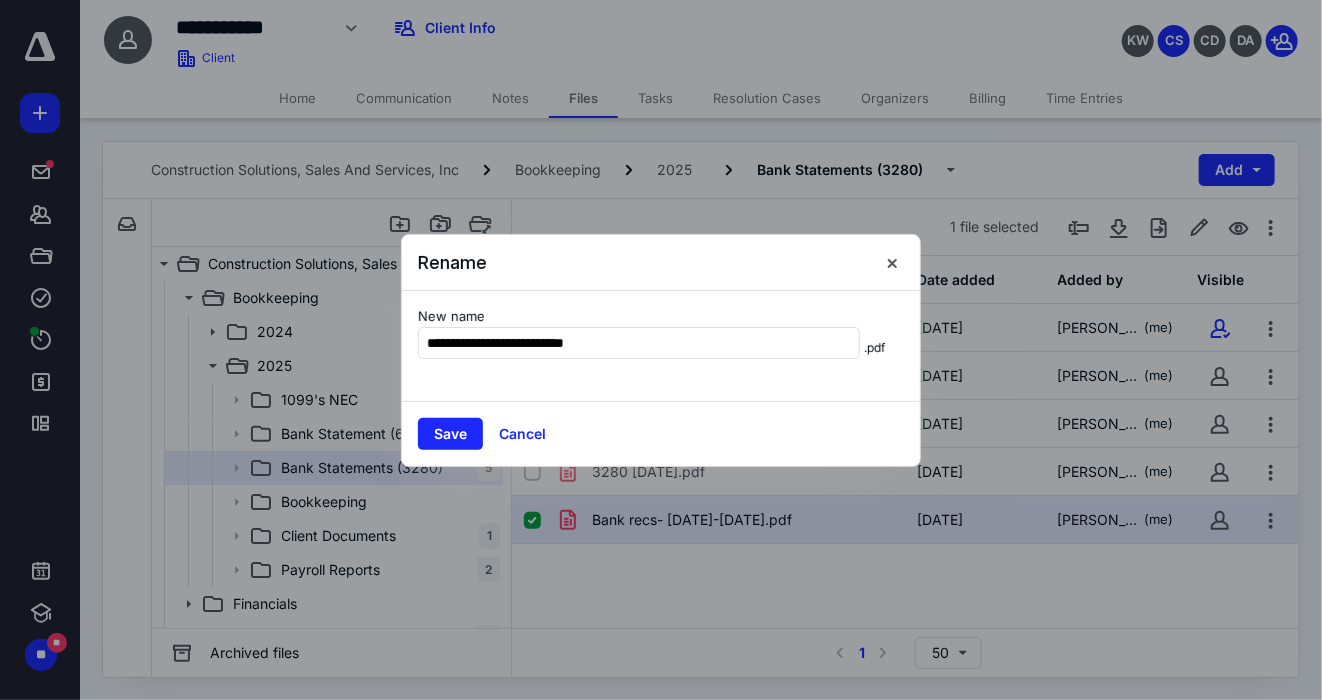type on "**********" 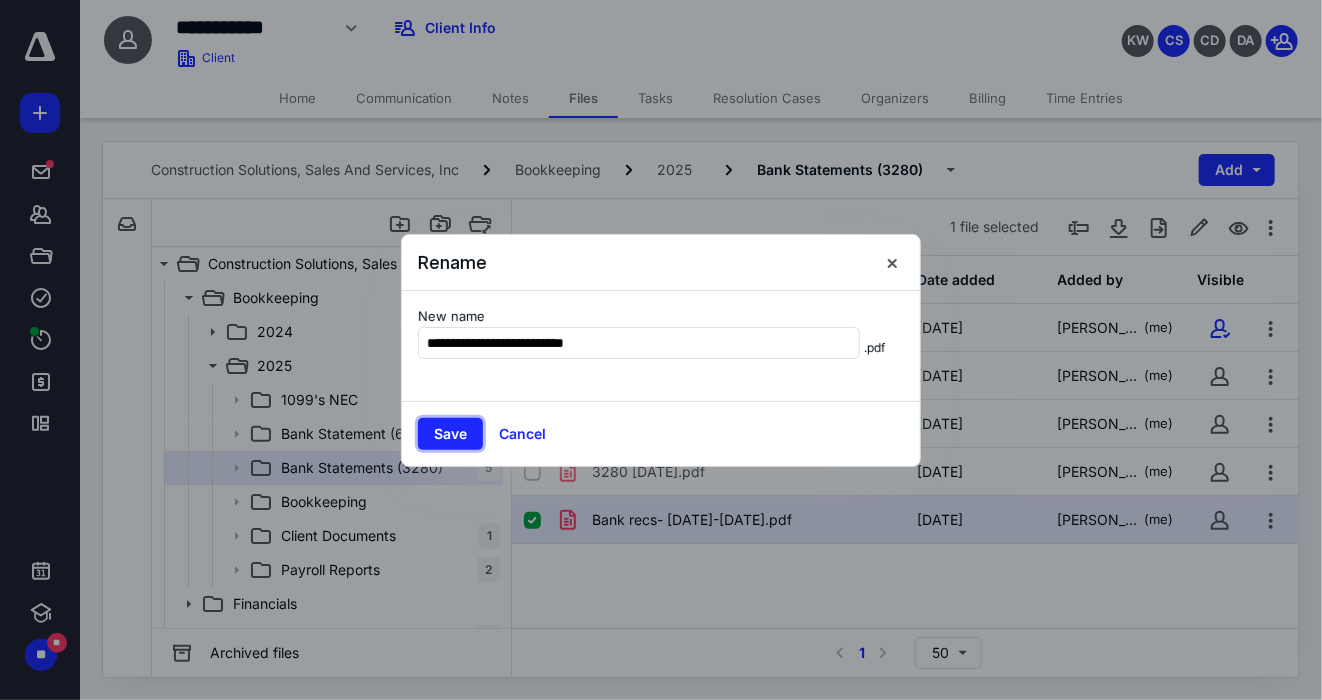click on "Save" at bounding box center (450, 434) 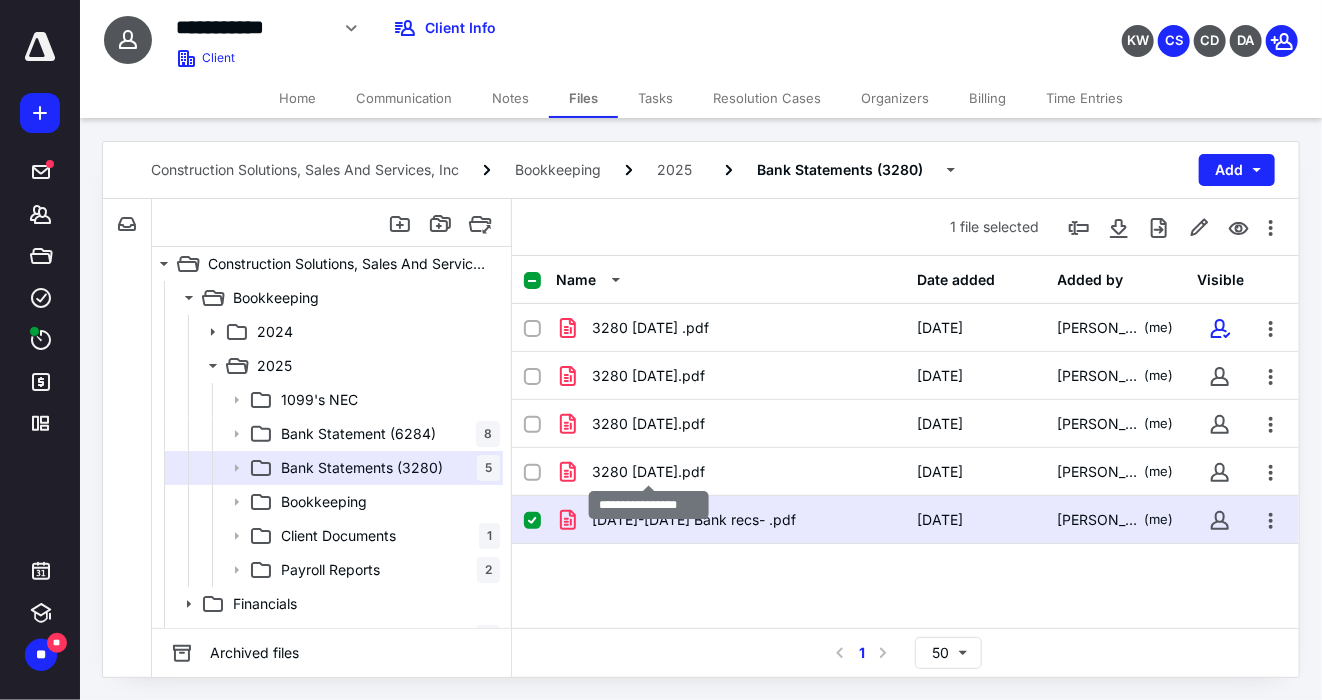 click on "3280 6.30.25.pdf" at bounding box center (648, 472) 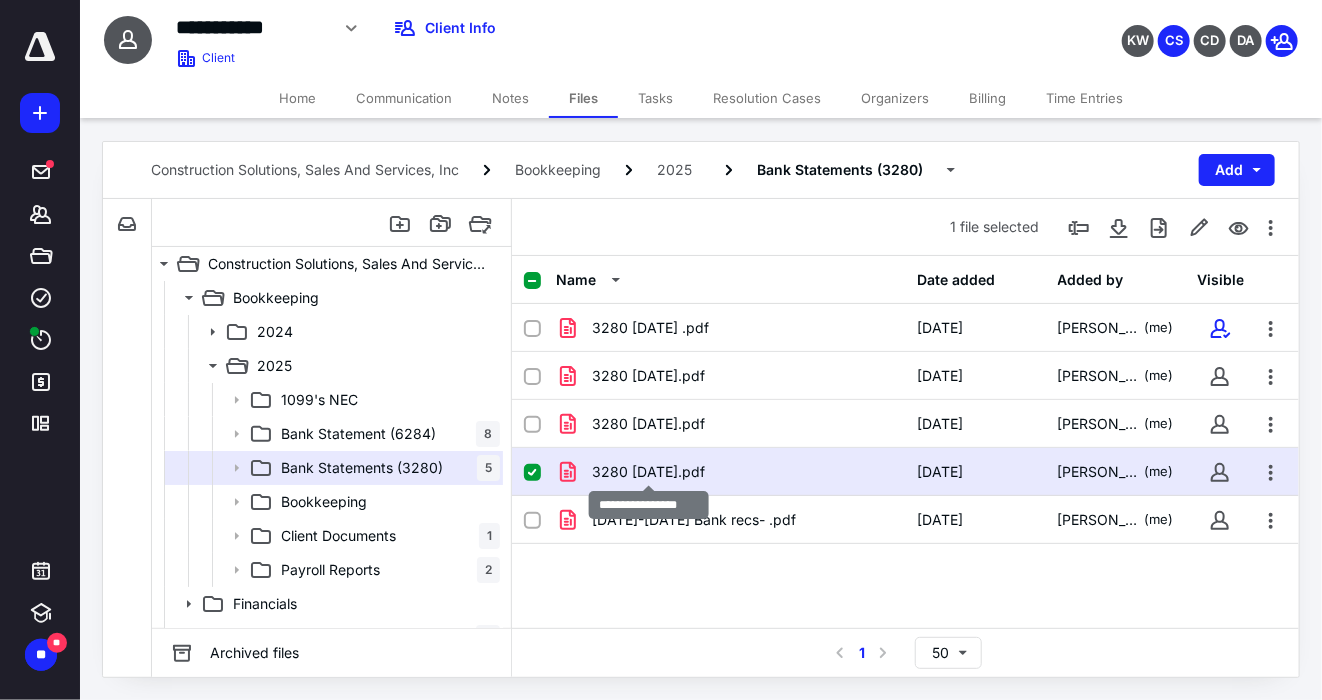 click on "3280 6.30.25.pdf" at bounding box center [648, 472] 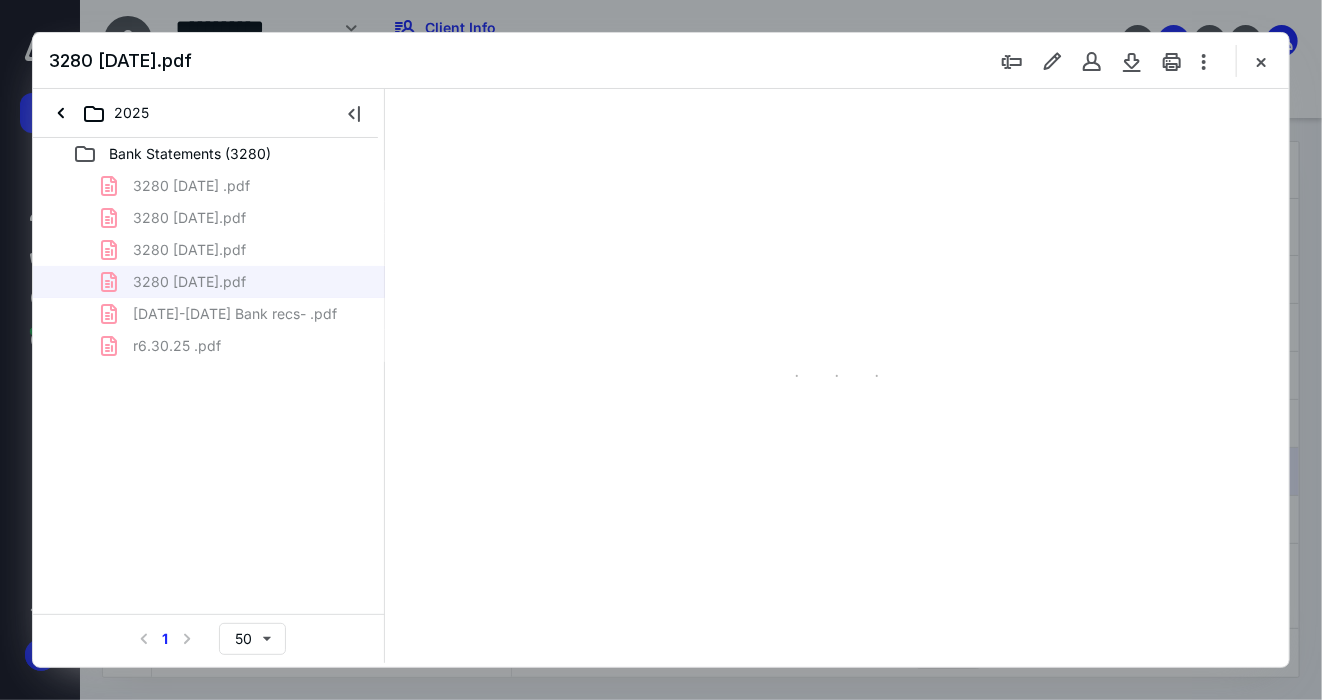 scroll, scrollTop: 0, scrollLeft: 0, axis: both 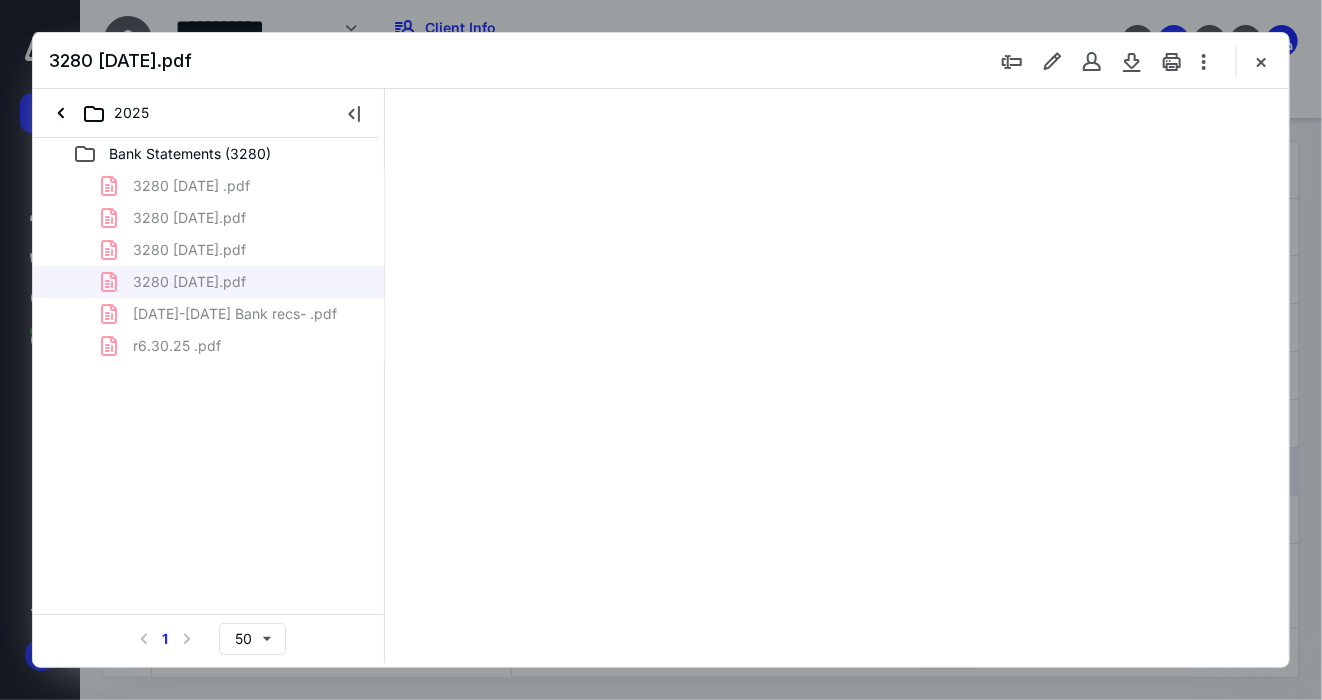 type on "145" 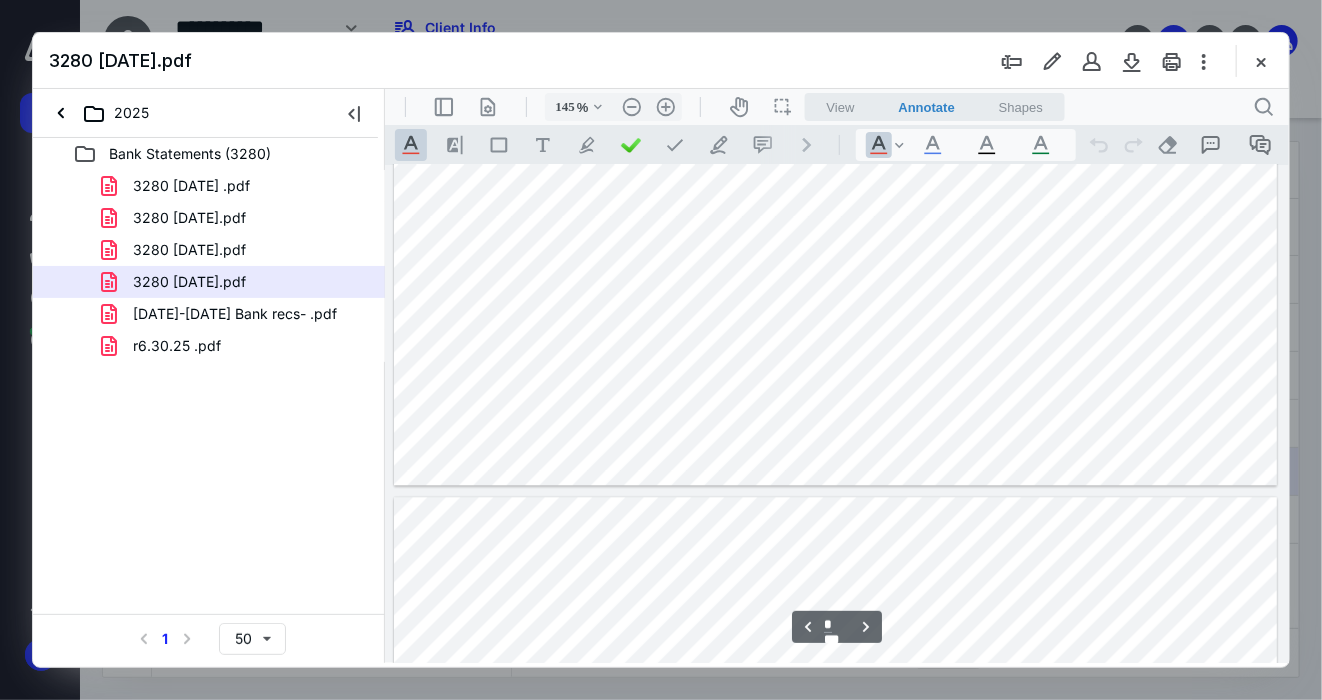 type on "*" 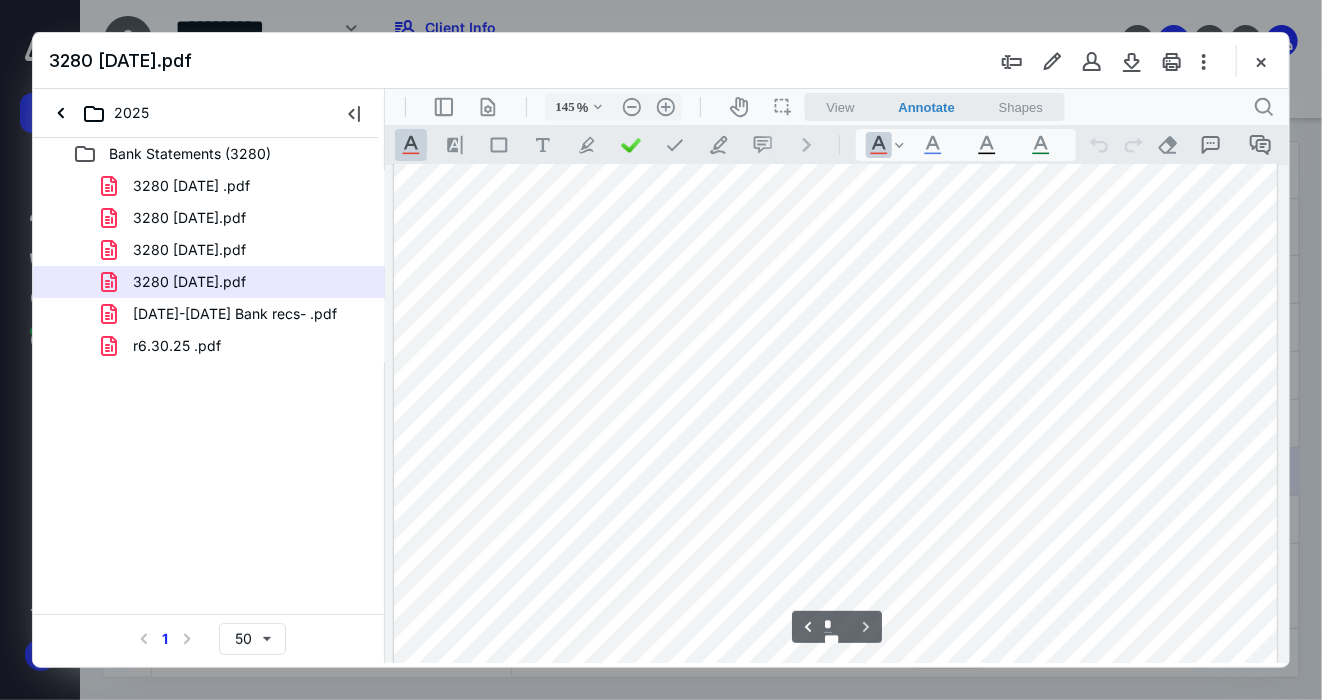 scroll, scrollTop: 2364, scrollLeft: 0, axis: vertical 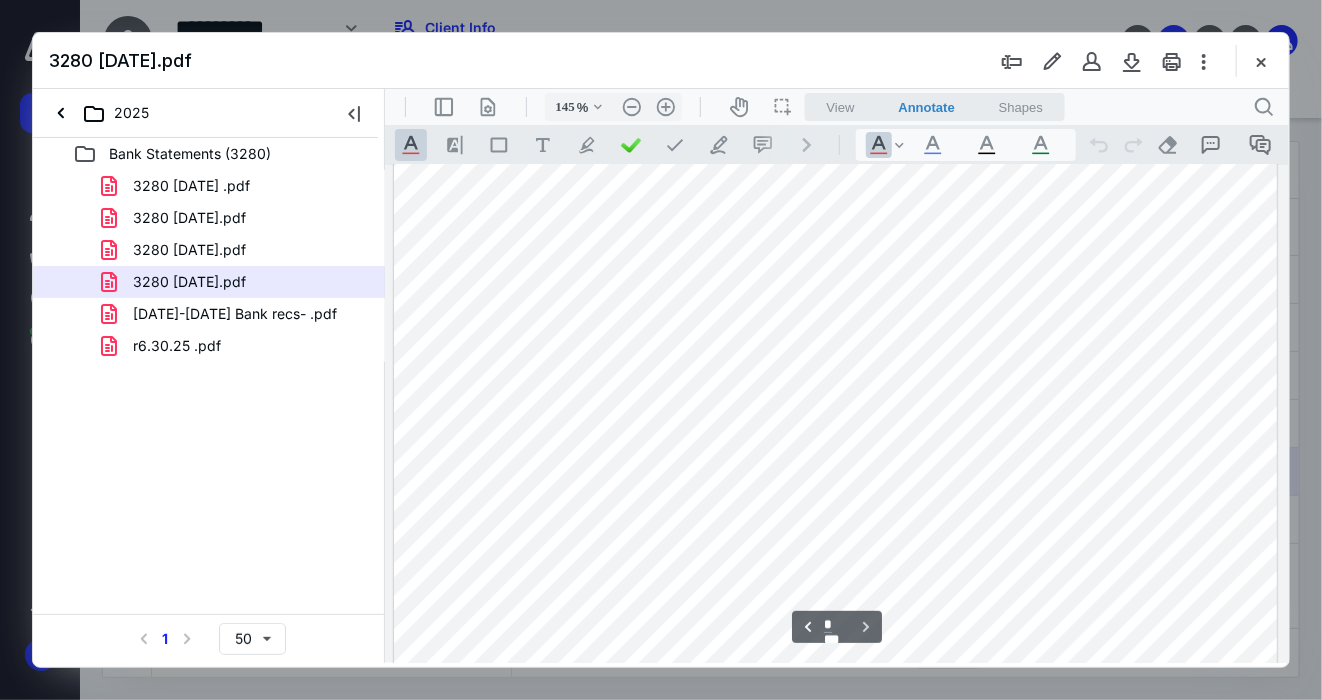 click at bounding box center [1261, 61] 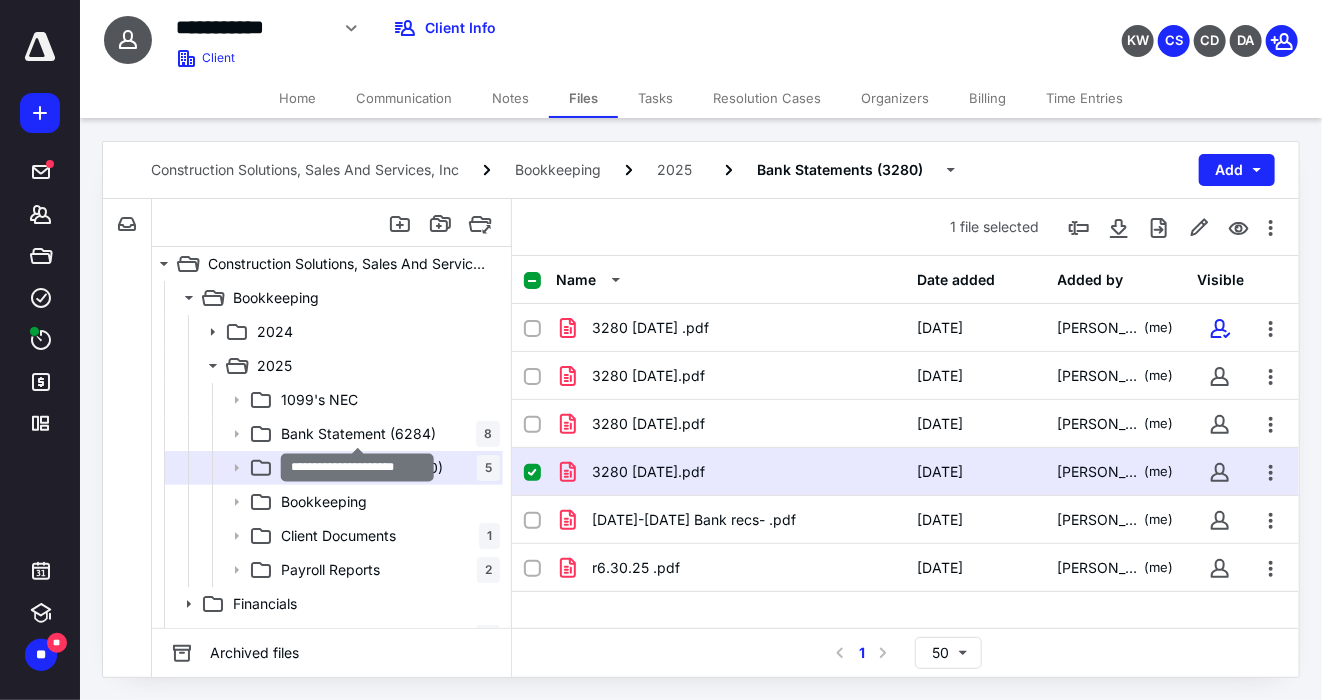 click on "Bank Statement (6284)" at bounding box center [358, 434] 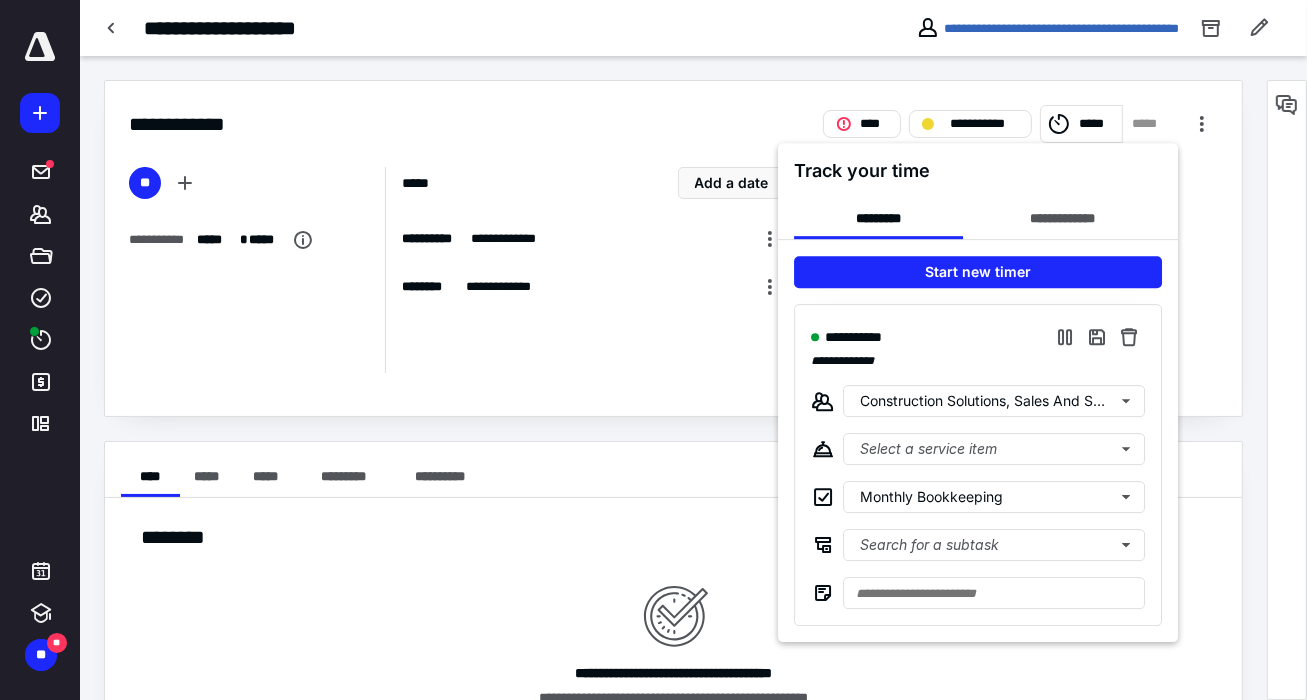scroll, scrollTop: 0, scrollLeft: 0, axis: both 